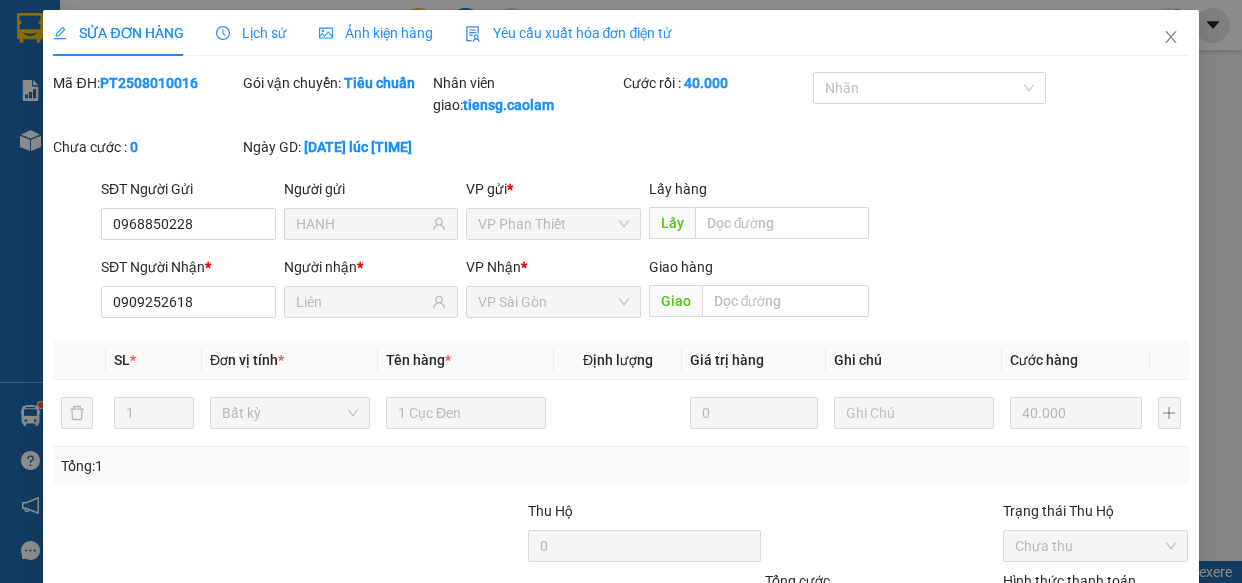 scroll, scrollTop: 0, scrollLeft: 0, axis: both 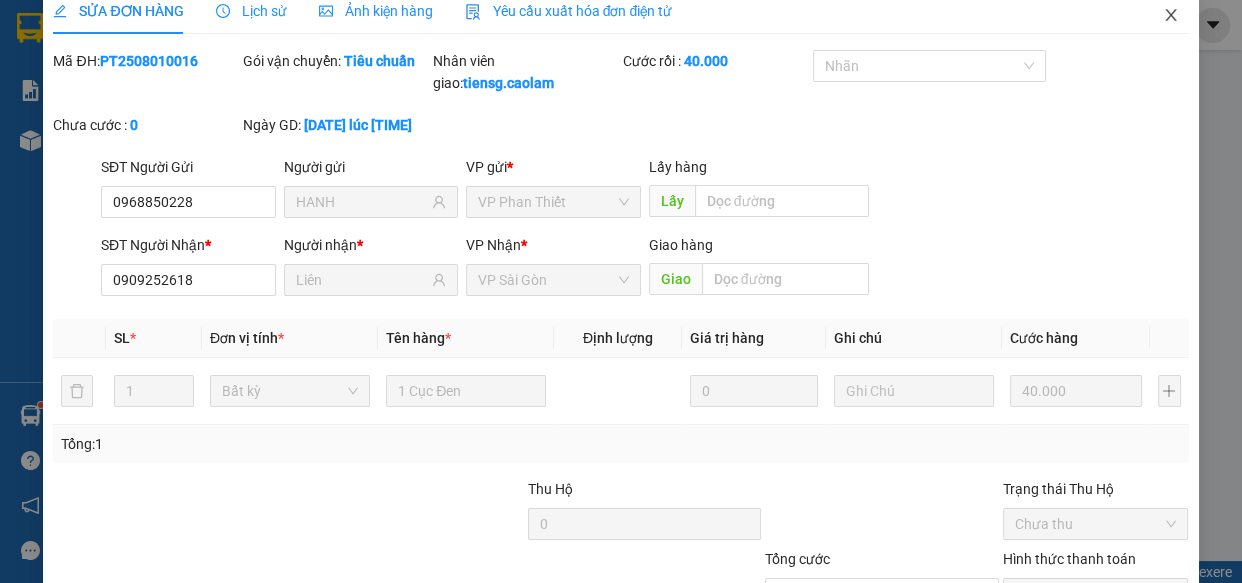 click 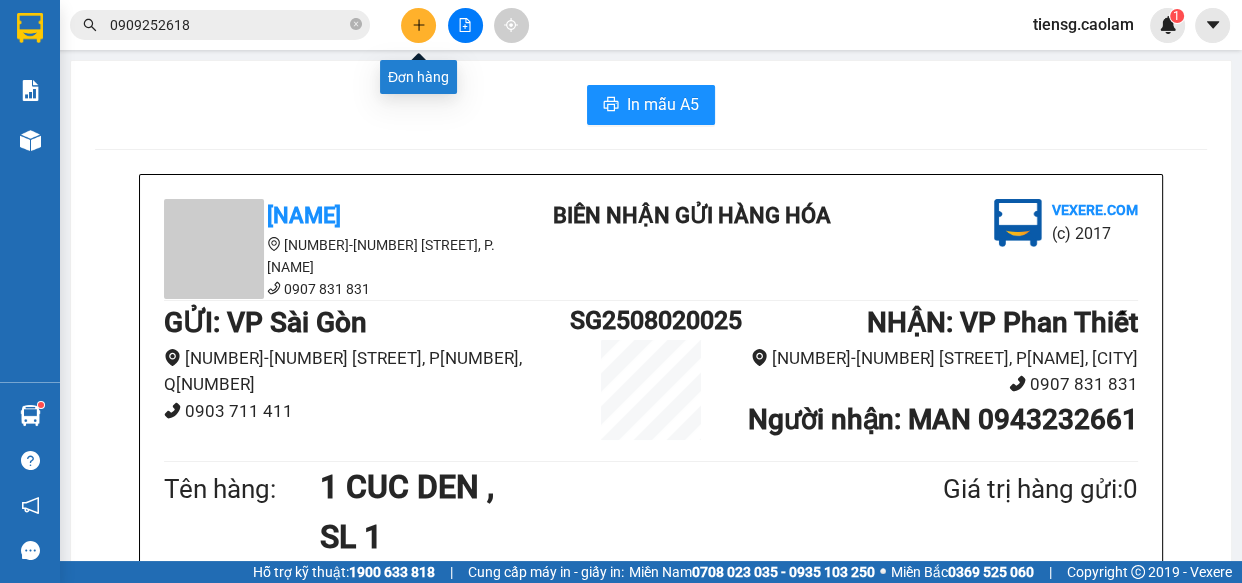click 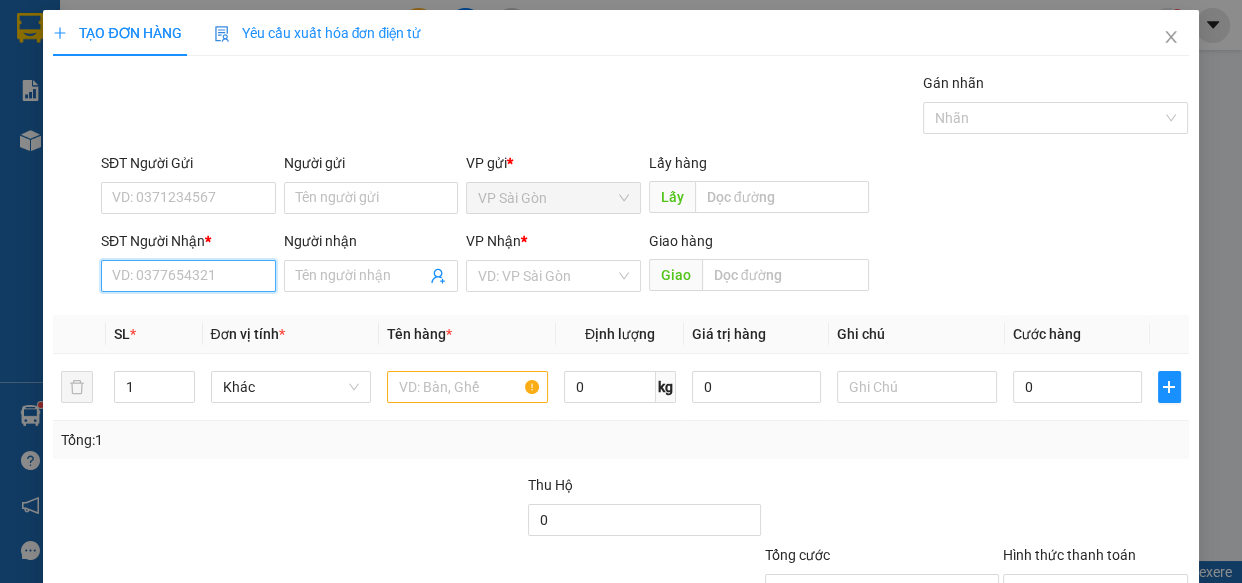 click on "SĐT Người Nhận  *" at bounding box center [188, 276] 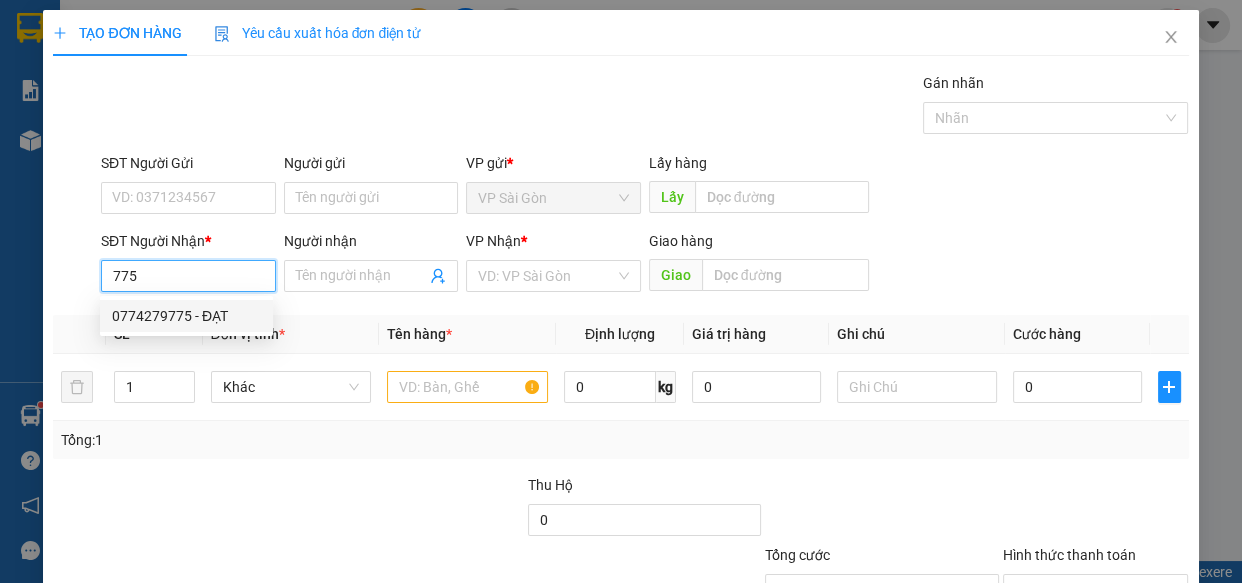 click on "0774279775 - ĐẠT" at bounding box center (186, 316) 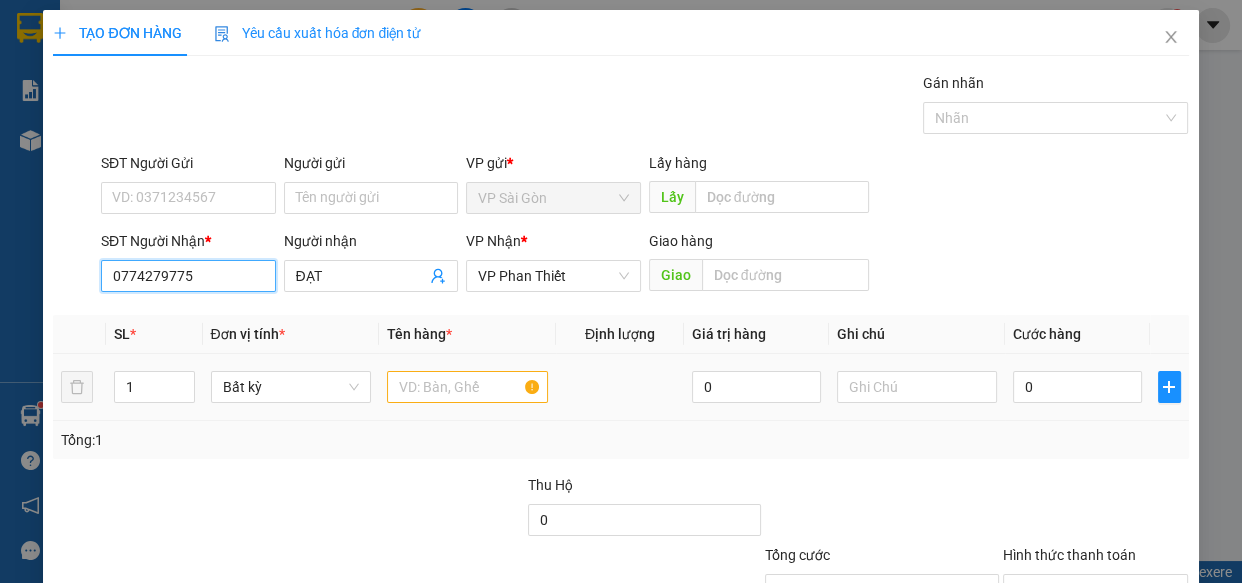 type on "0774279775" 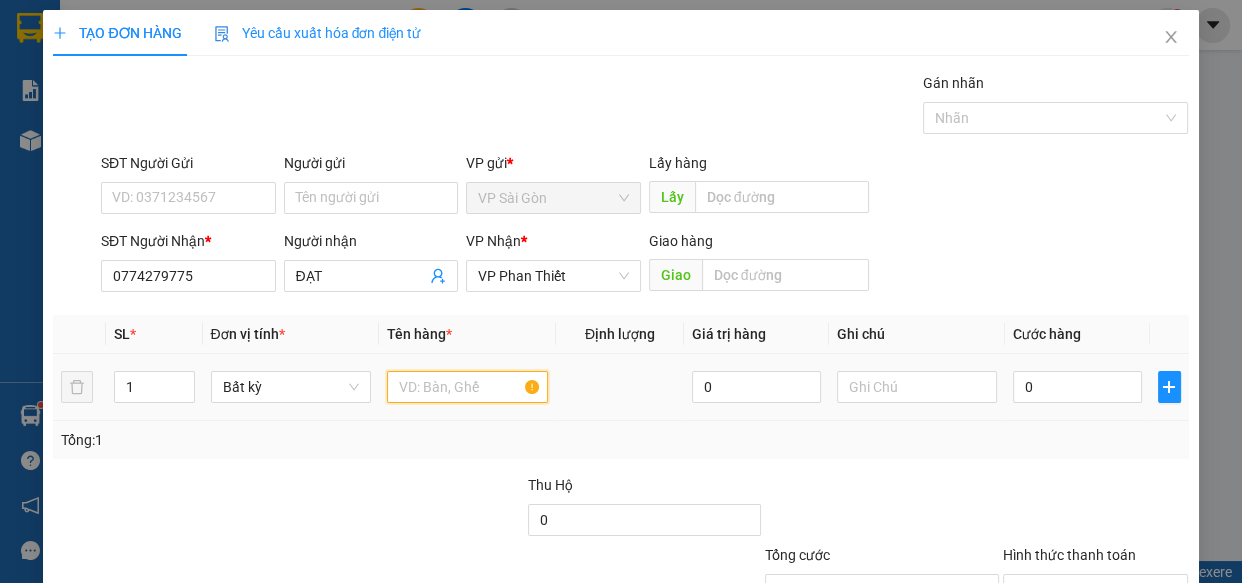 drag, startPoint x: 473, startPoint y: 388, endPoint x: 411, endPoint y: 324, distance: 89.106674 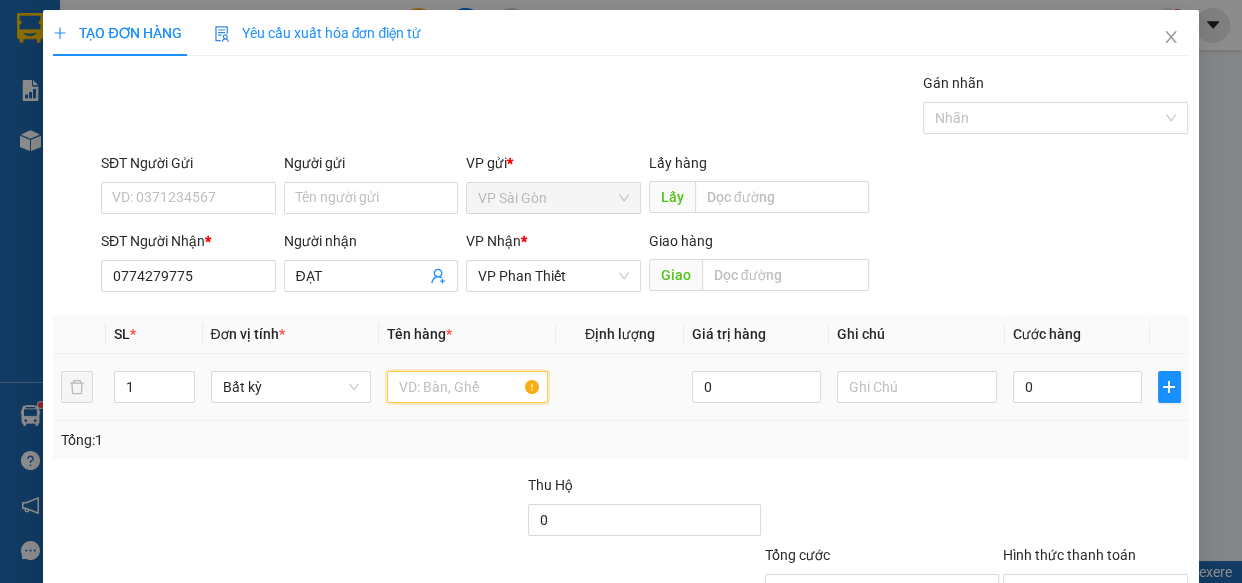 click at bounding box center [467, 387] 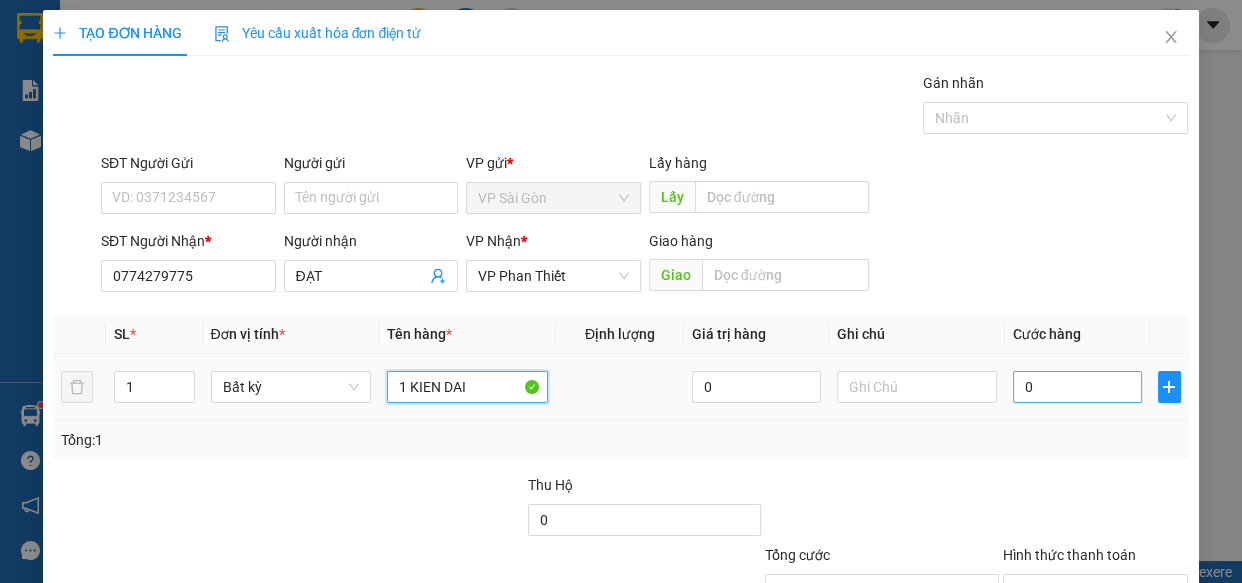 type on "1 KIEN DAI" 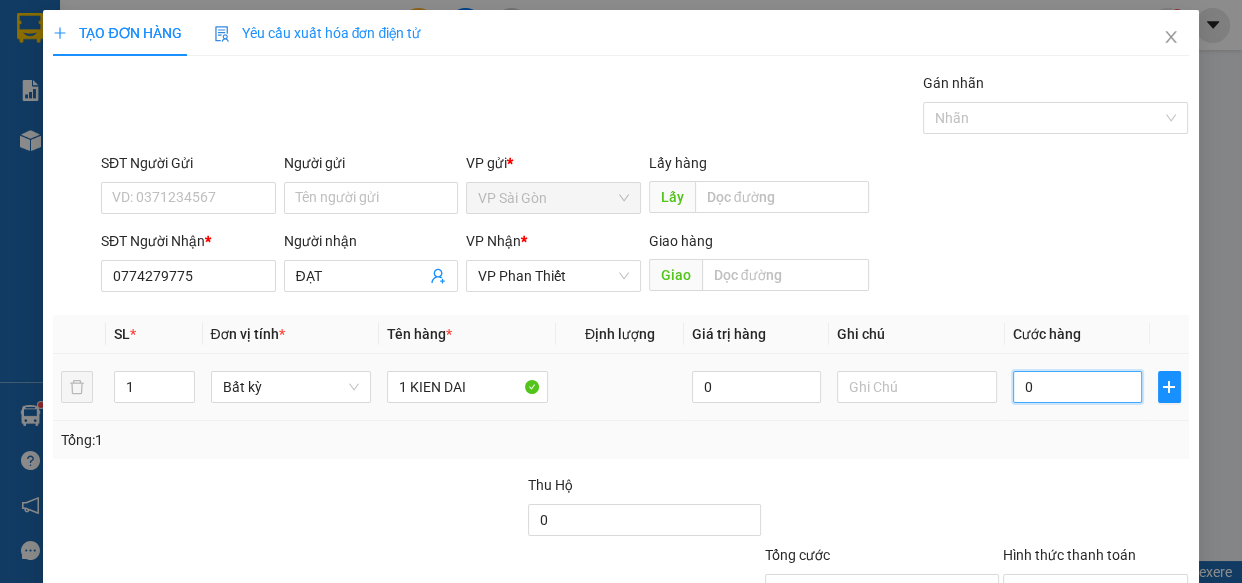 click on "0" at bounding box center [1077, 387] 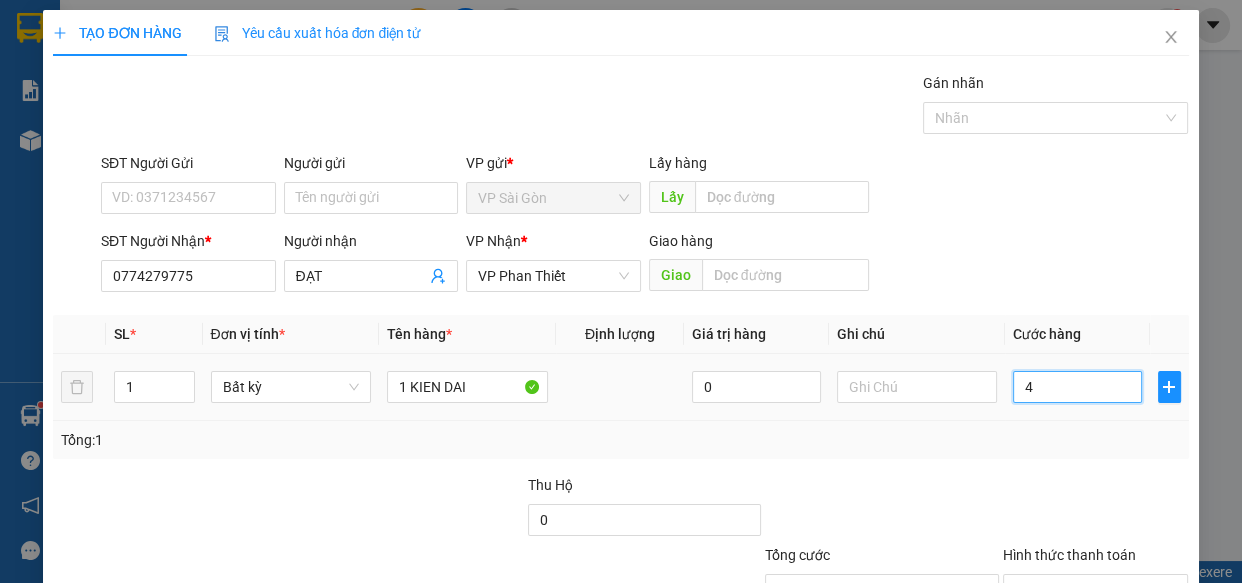 type on "4" 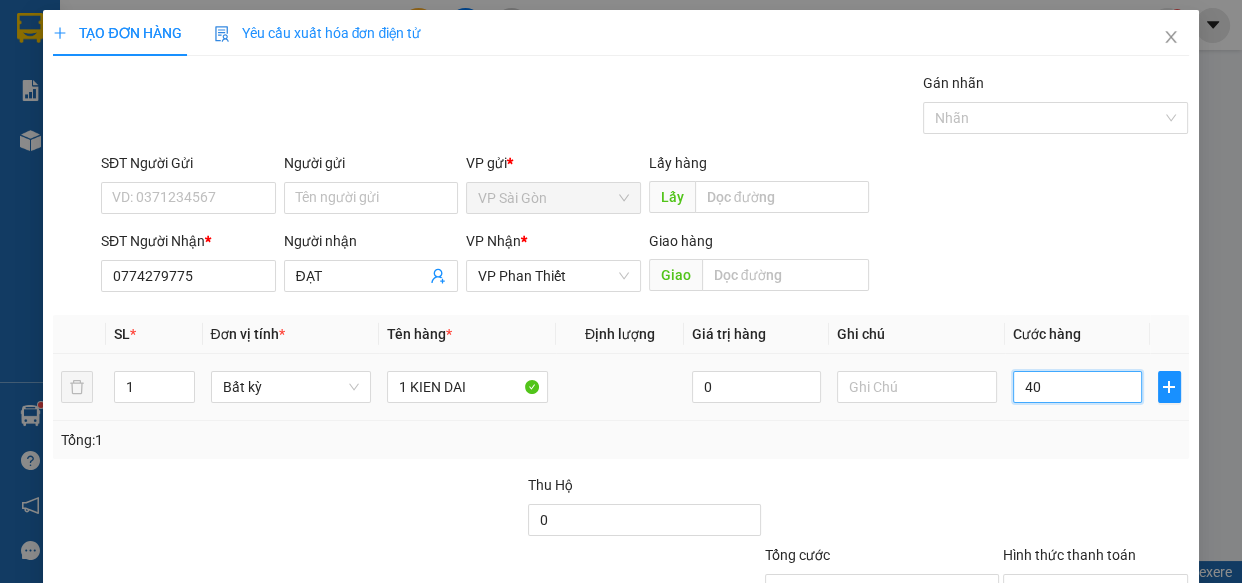 type on "40" 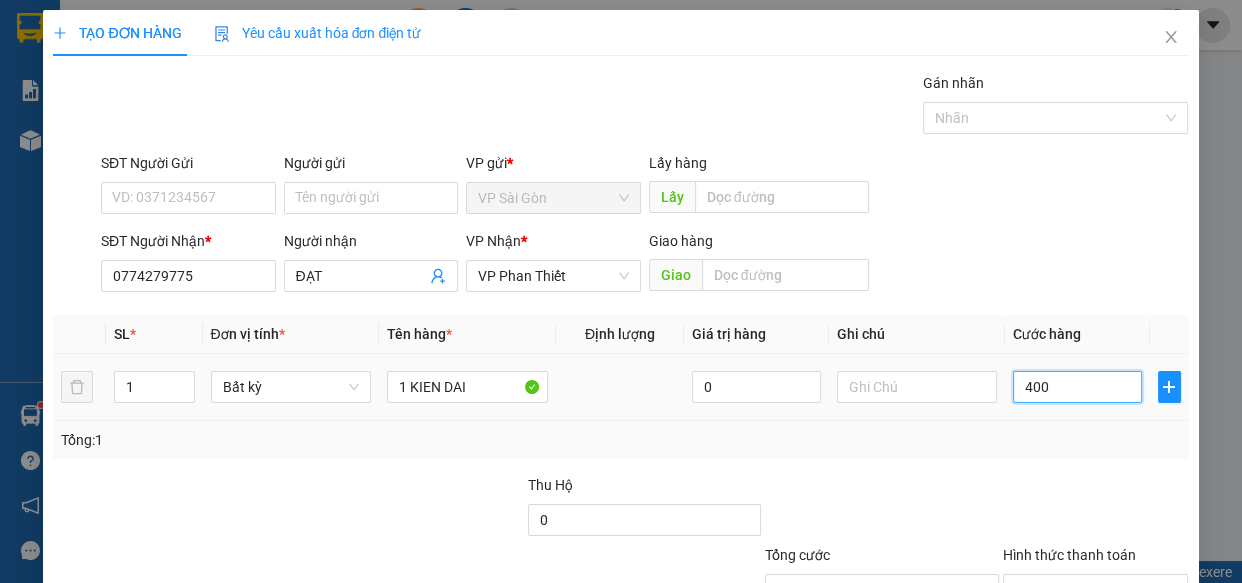 type on "4.000" 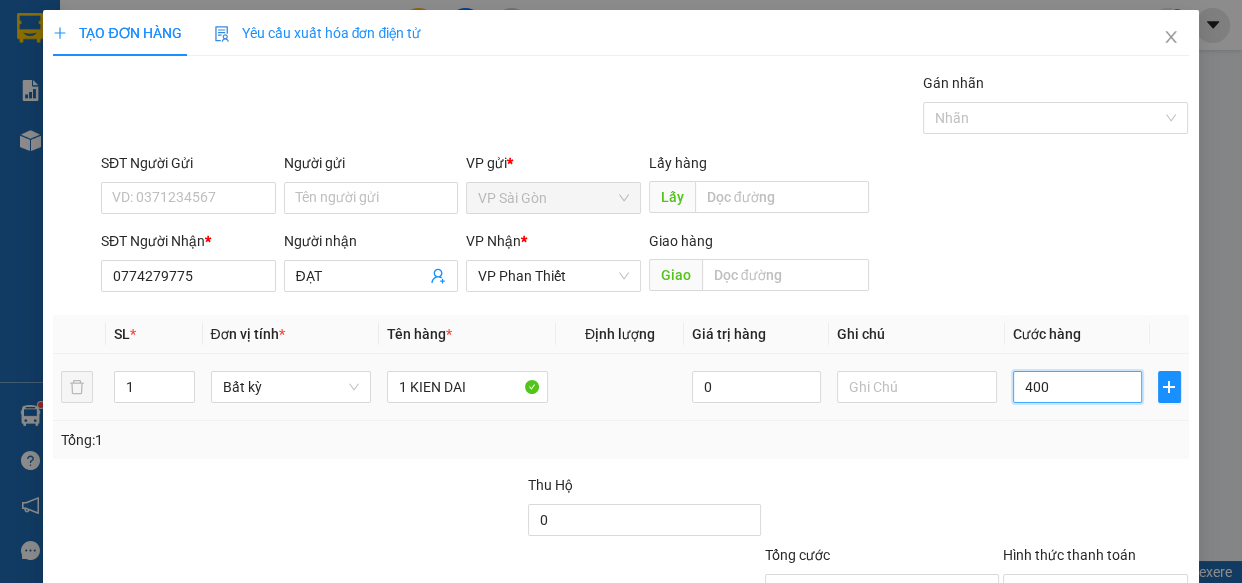 type on "4.000" 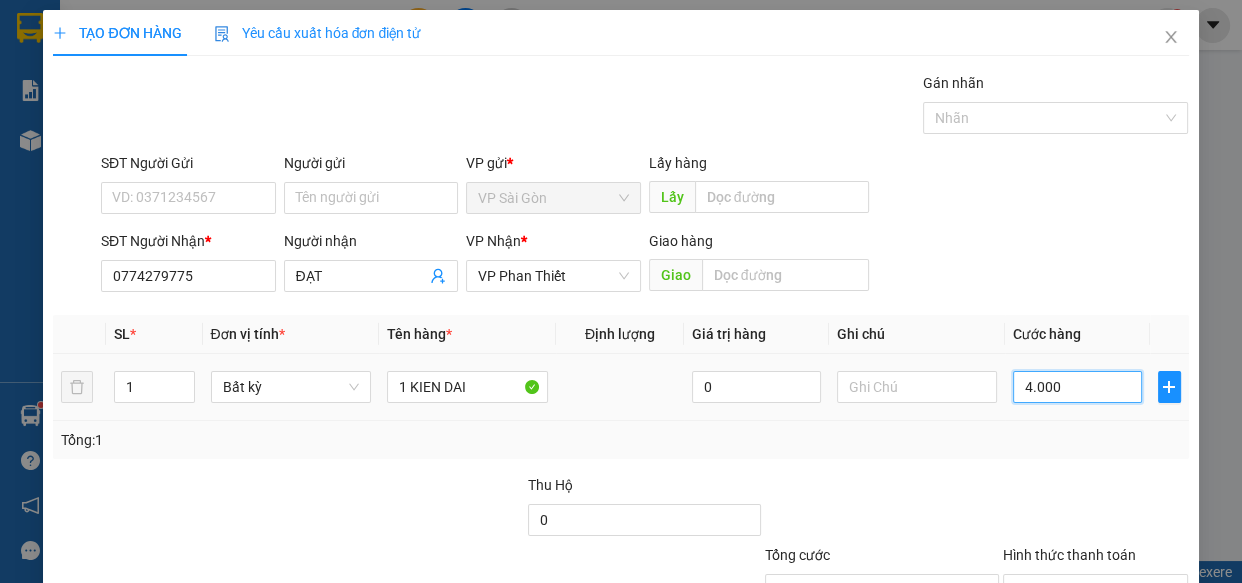 type on "40.000" 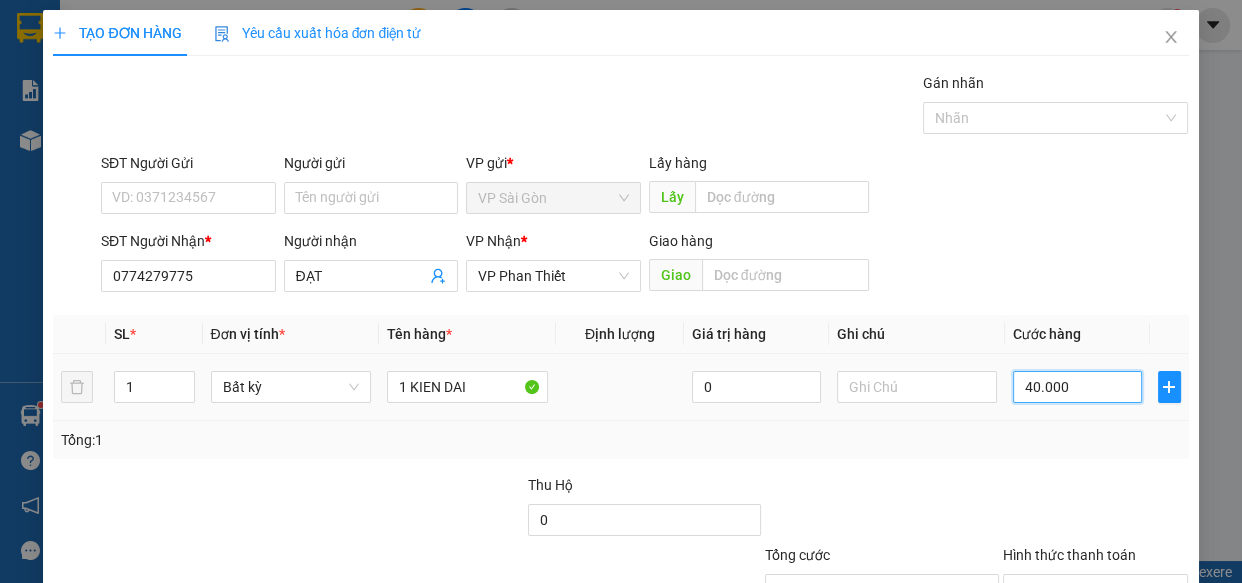 type on "40.000" 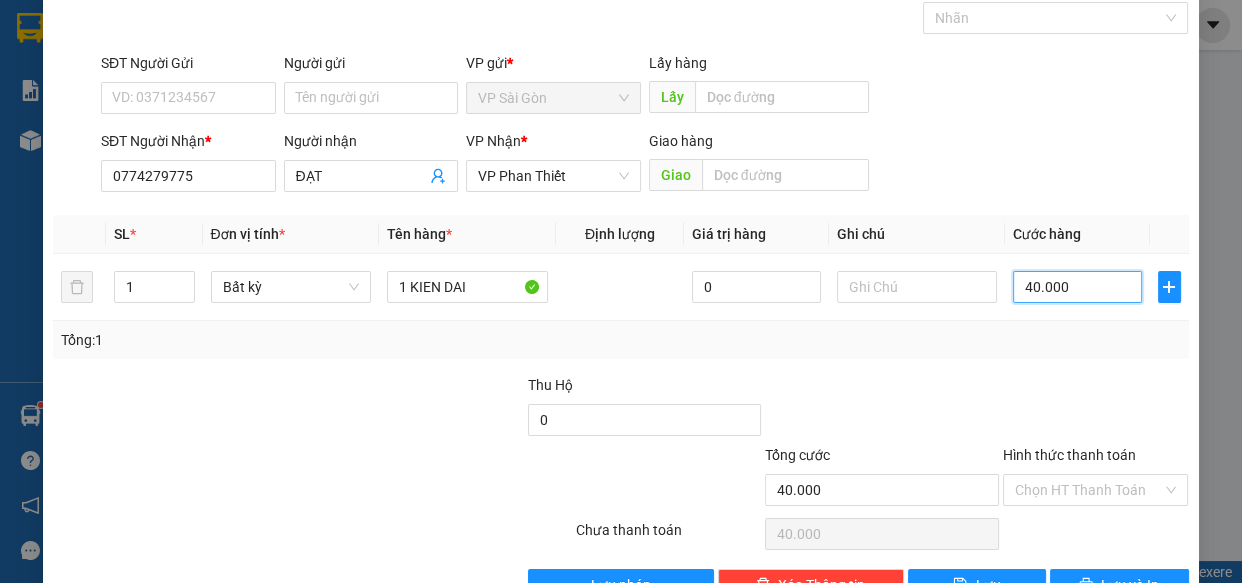 scroll, scrollTop: 156, scrollLeft: 0, axis: vertical 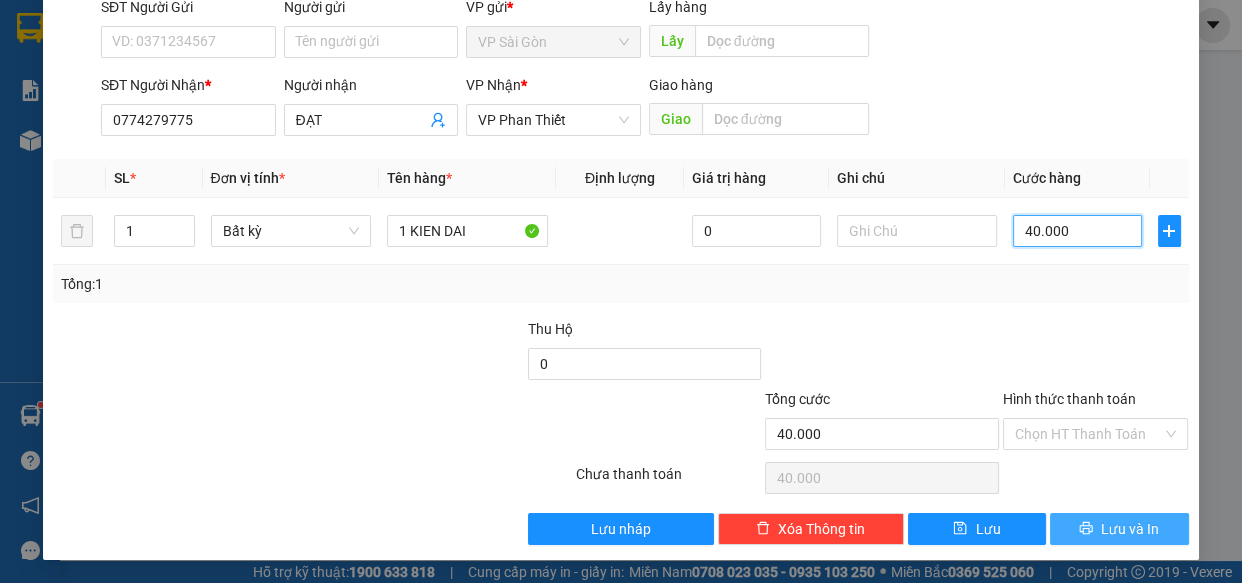 type on "40.000" 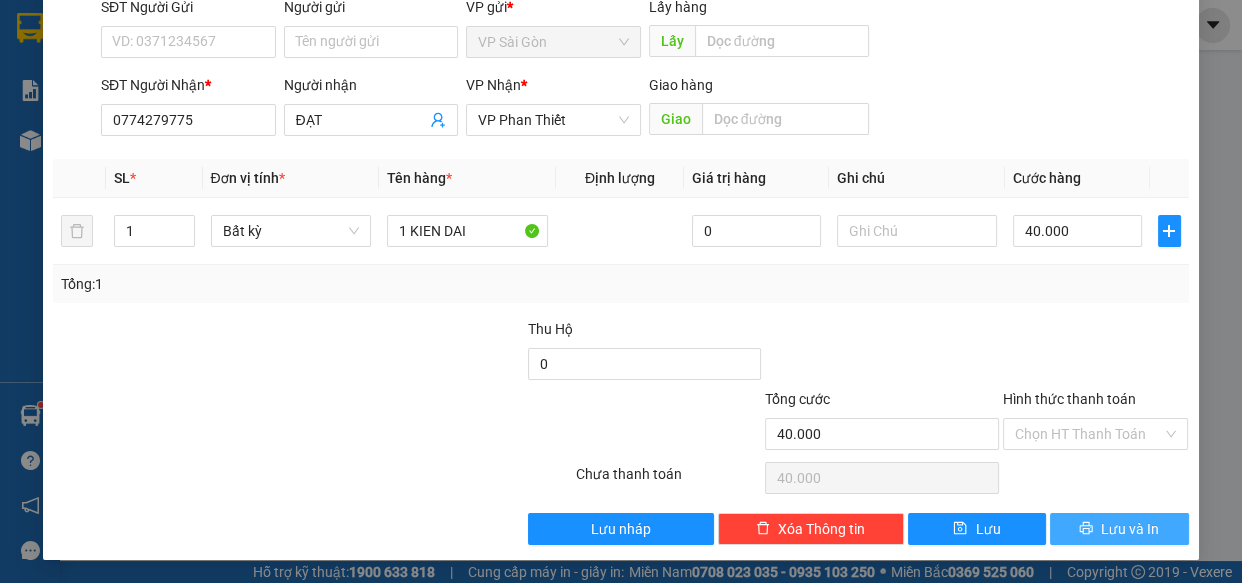 click on "Lưu và In" at bounding box center [1119, 529] 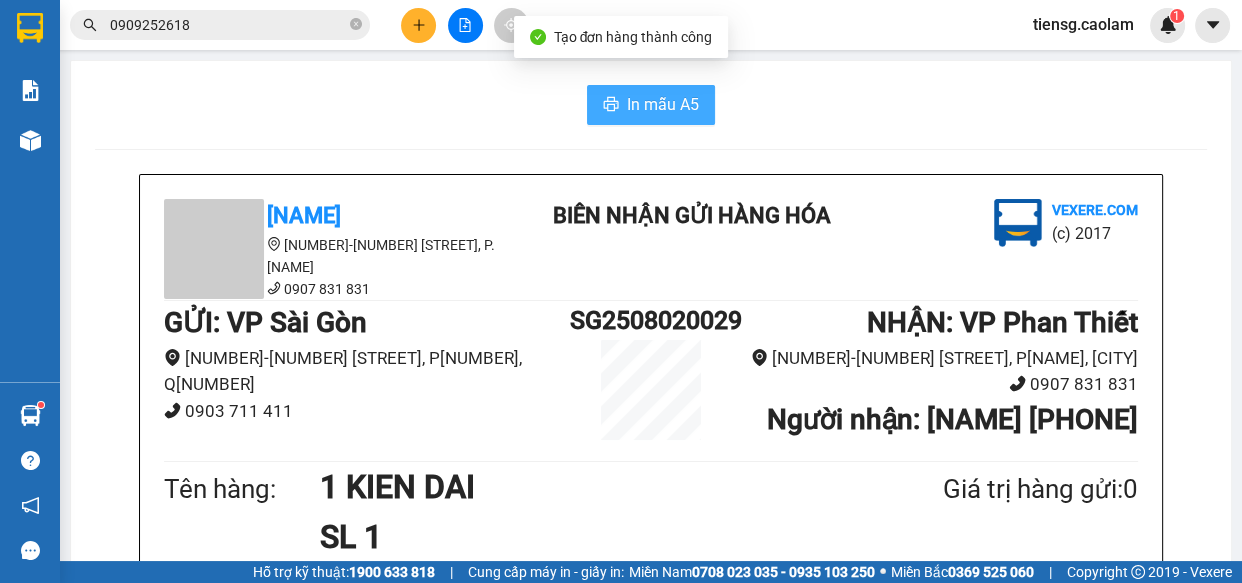 drag, startPoint x: 646, startPoint y: 101, endPoint x: 606, endPoint y: 132, distance: 50.606323 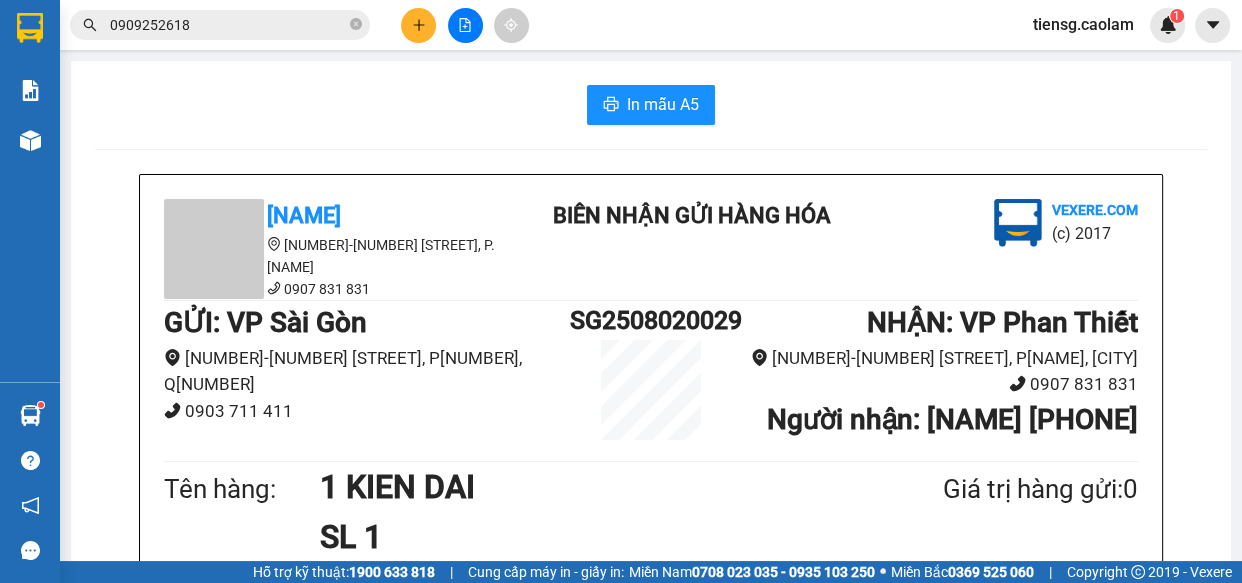 click 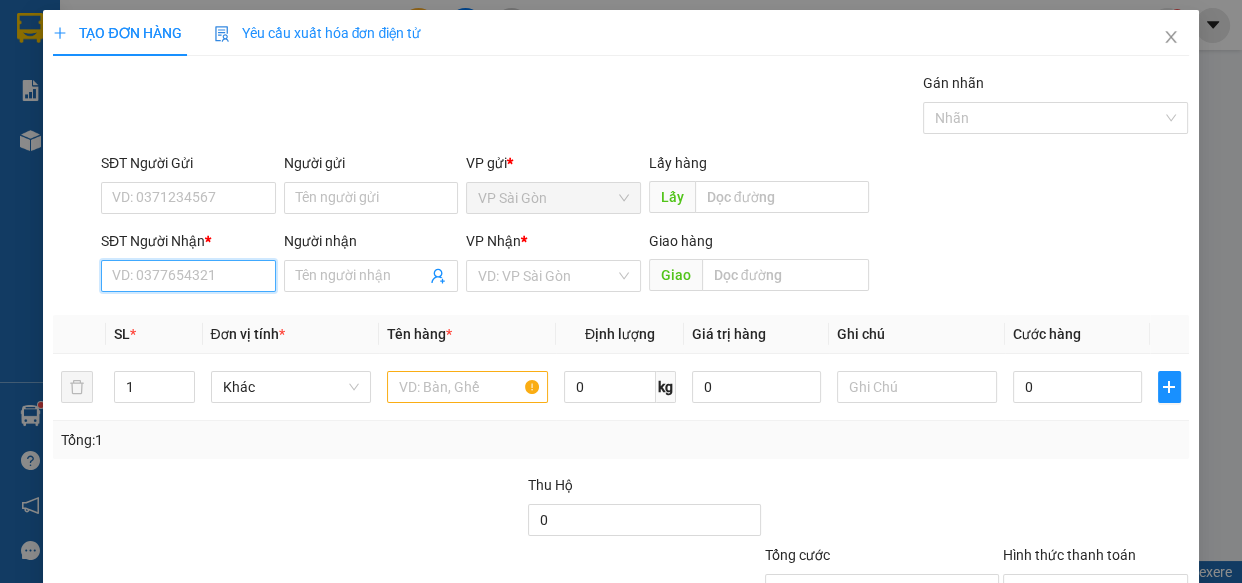 click on "SĐT Người Nhận  *" at bounding box center (188, 276) 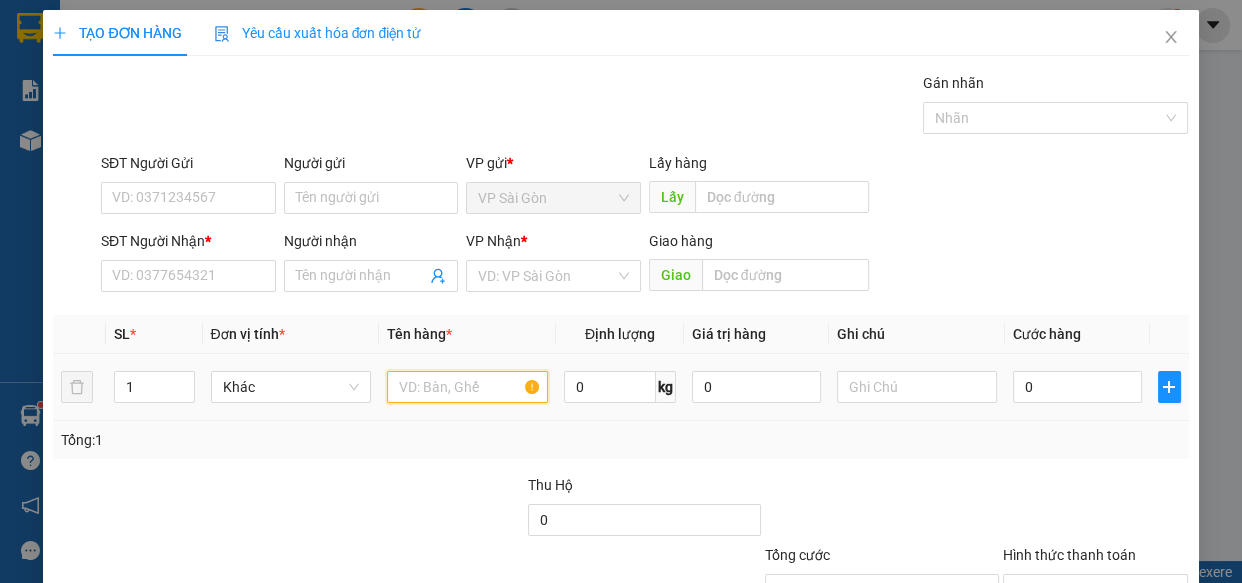 click at bounding box center [467, 387] 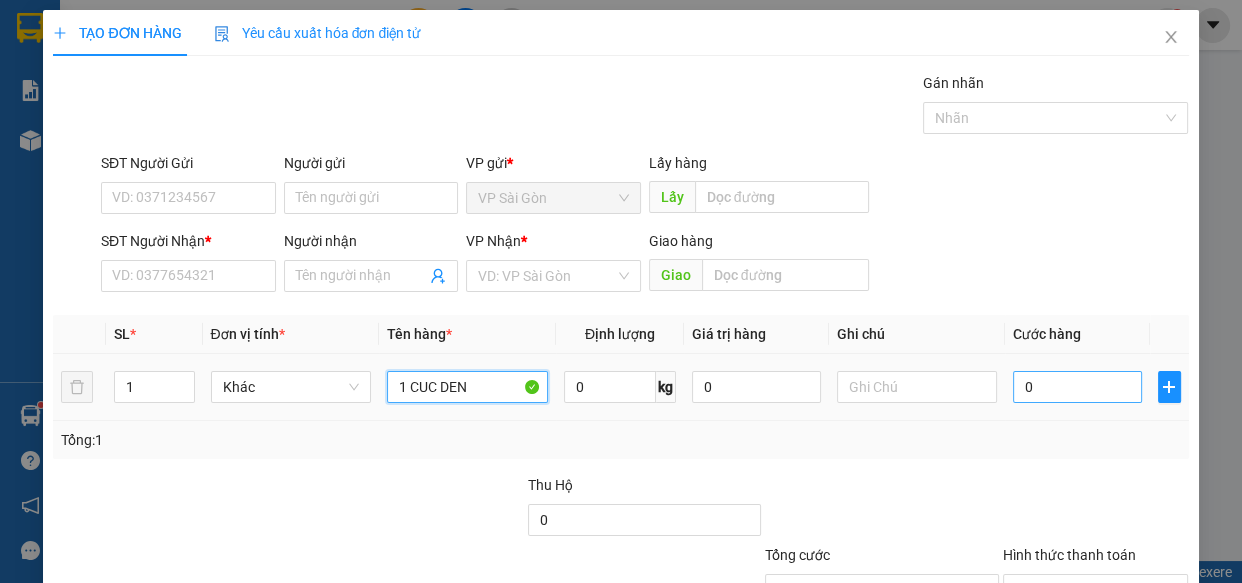 type on "1 CUC DEN" 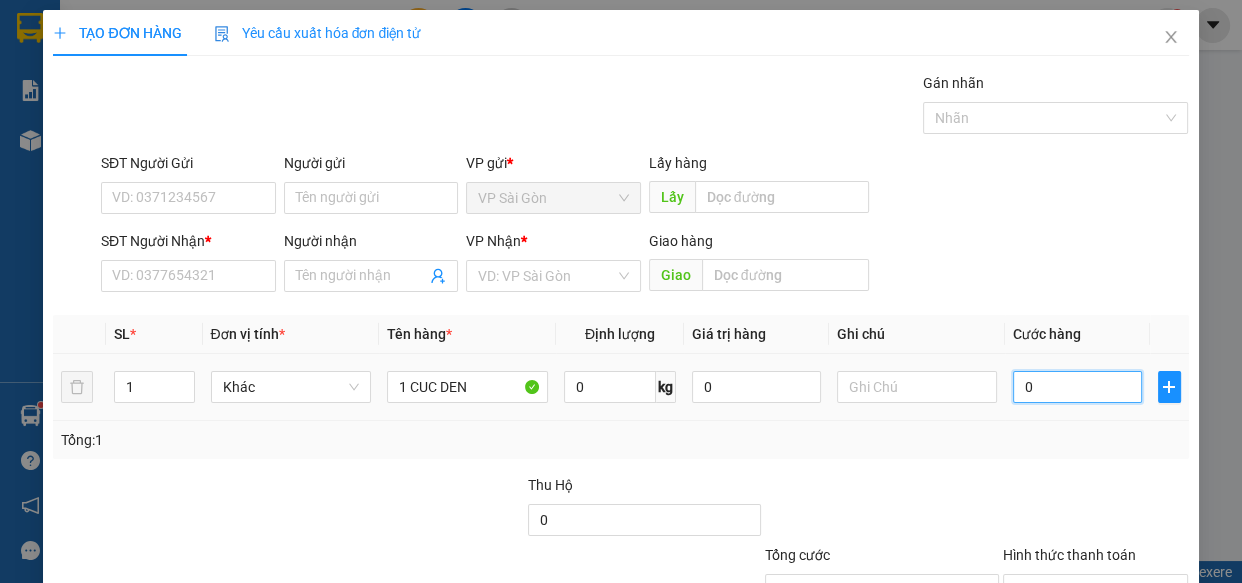 click on "0" at bounding box center (1077, 387) 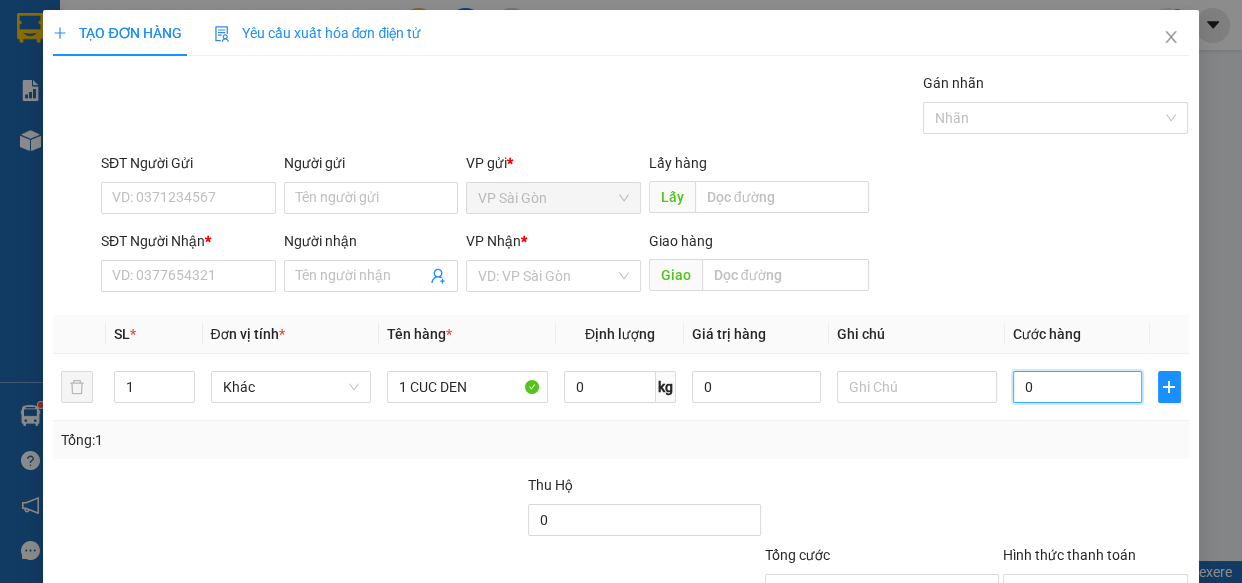 type on "7" 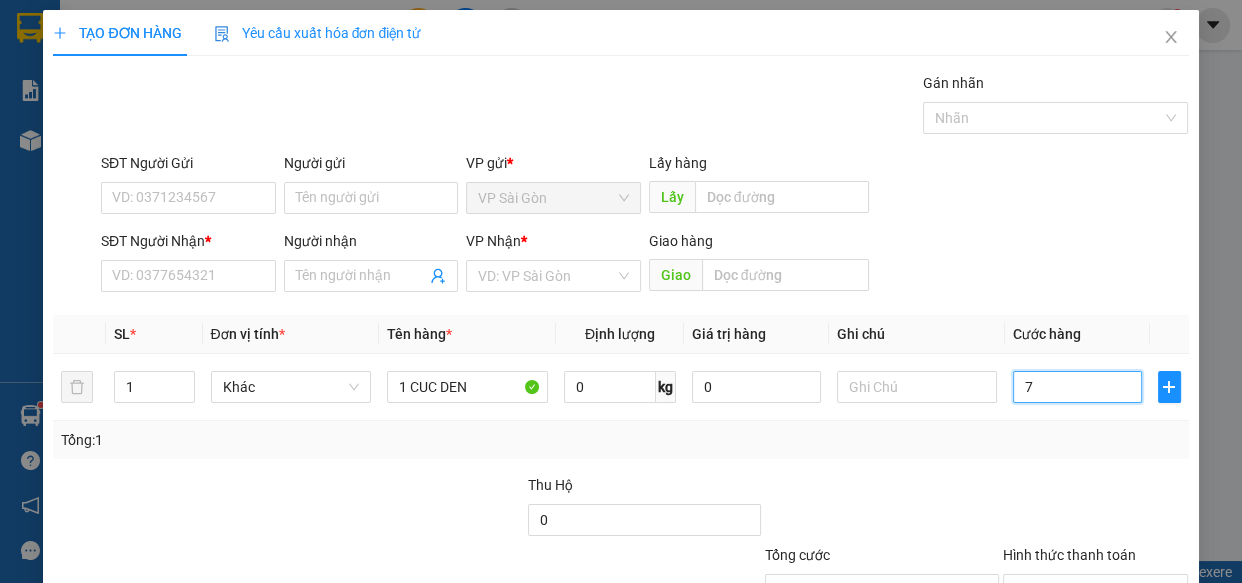 type on "70" 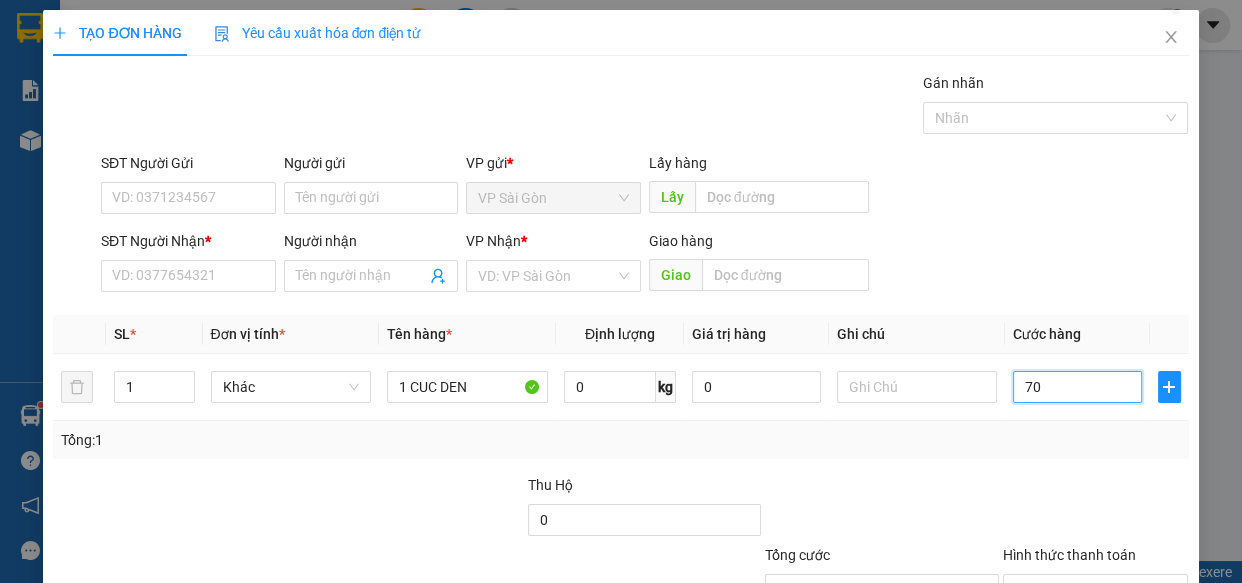 type on "70" 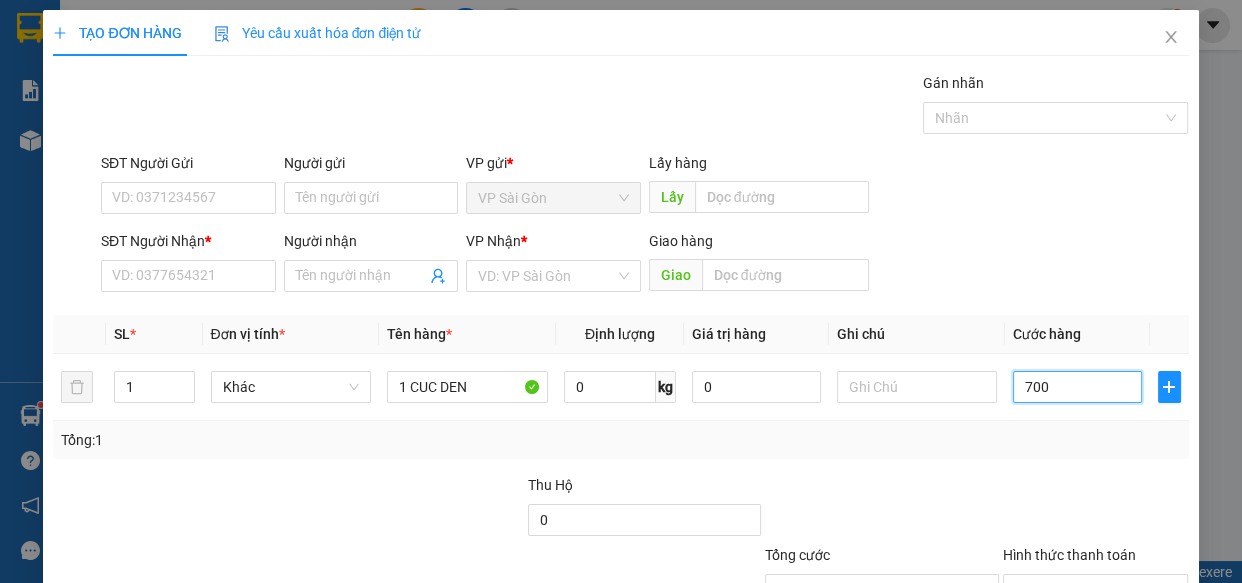 type on "7.000" 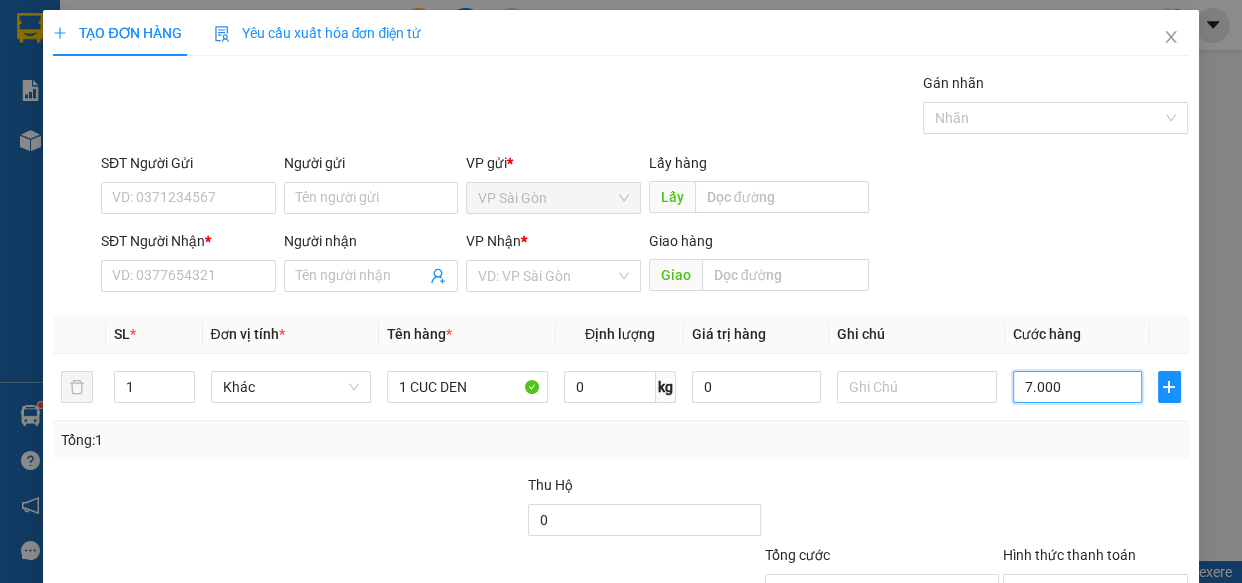 type on "70.000" 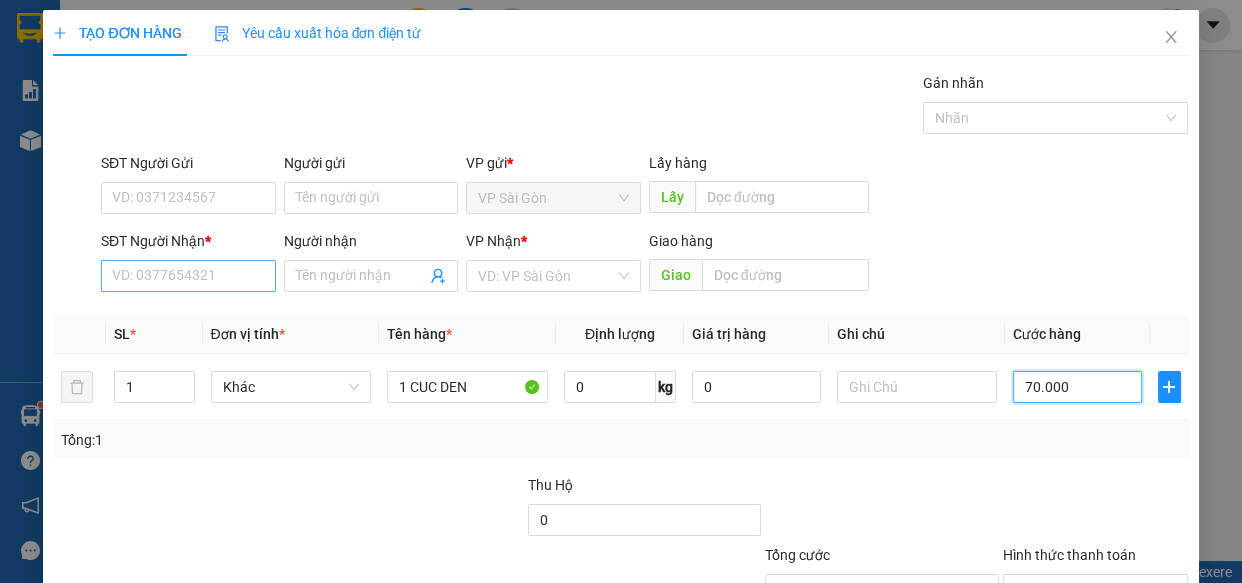 type on "70.000" 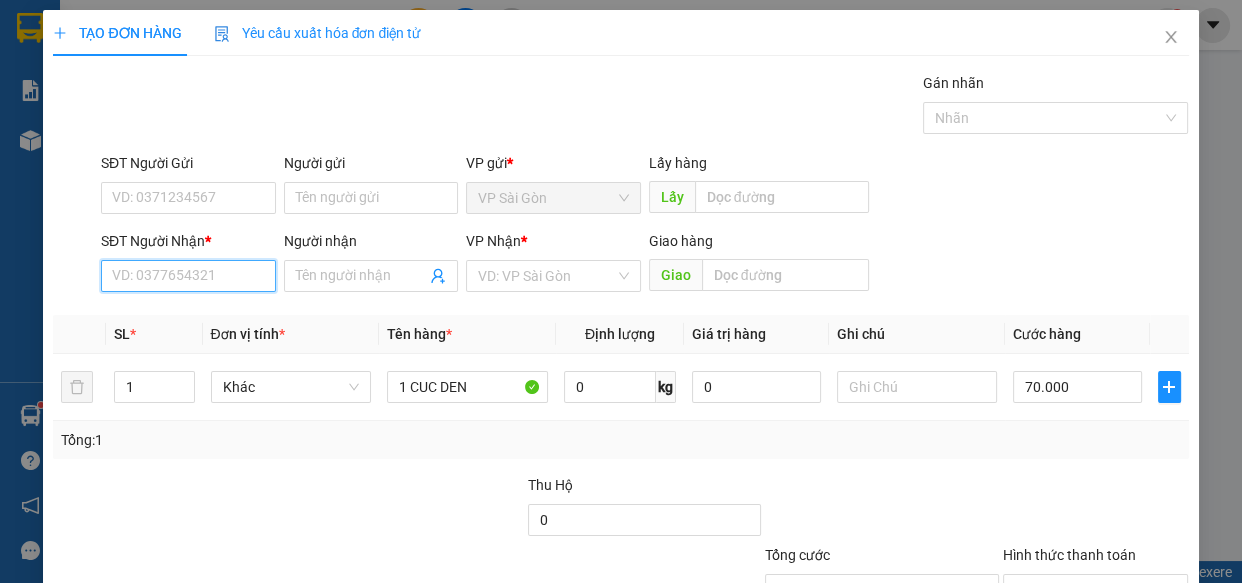 click on "SĐT Người Nhận  *" at bounding box center [188, 276] 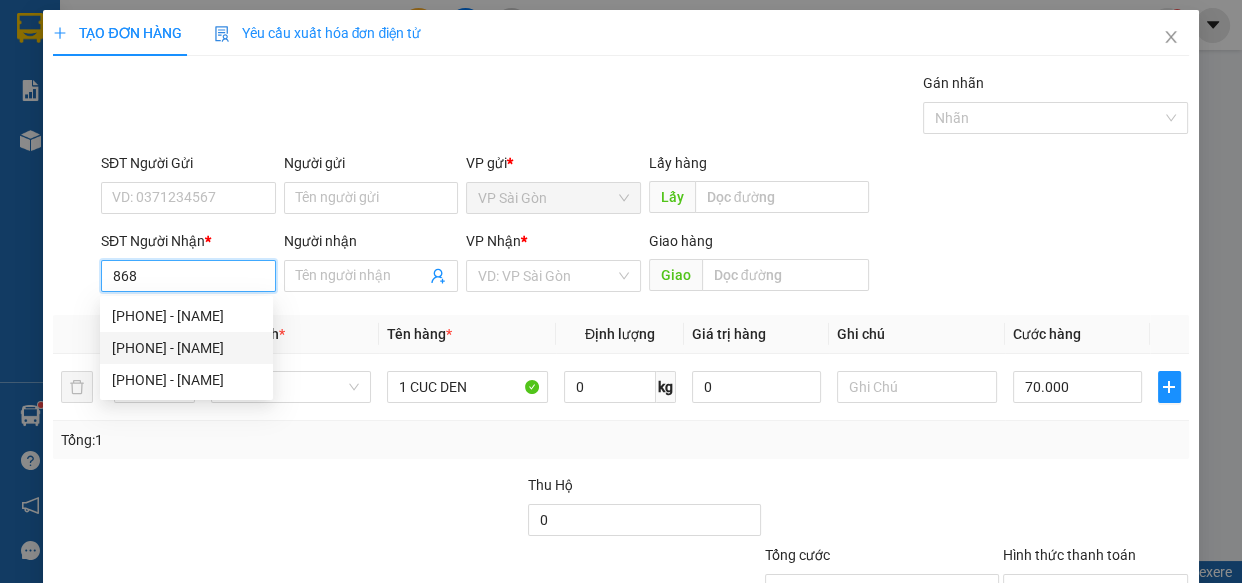 drag, startPoint x: 190, startPoint y: 343, endPoint x: 240, endPoint y: 323, distance: 53.851646 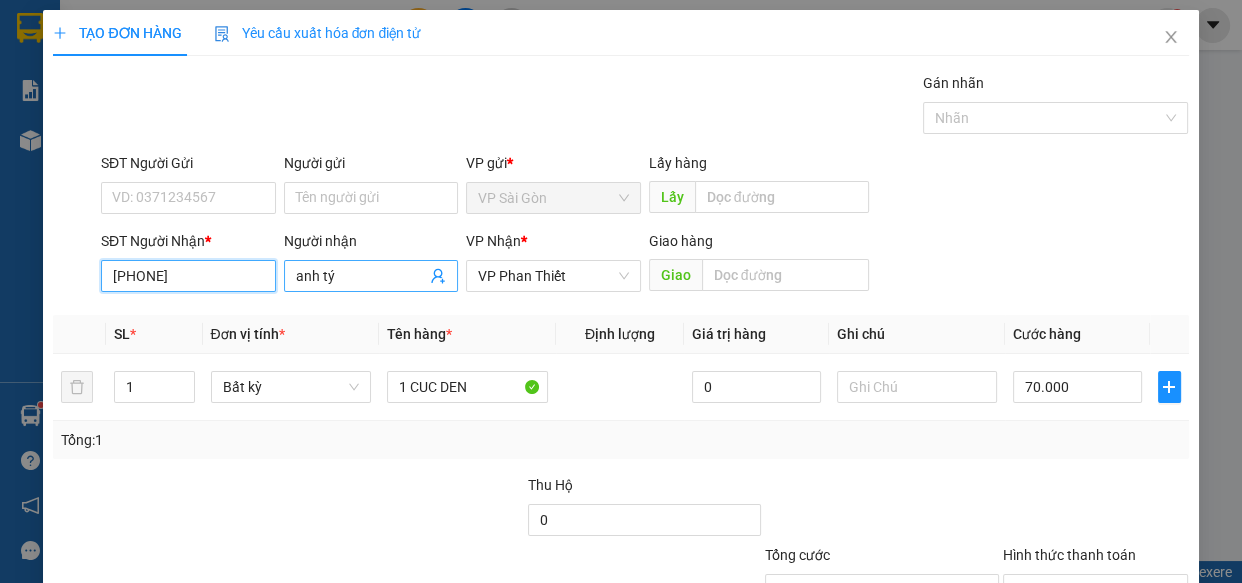 type on "[PHONE]" 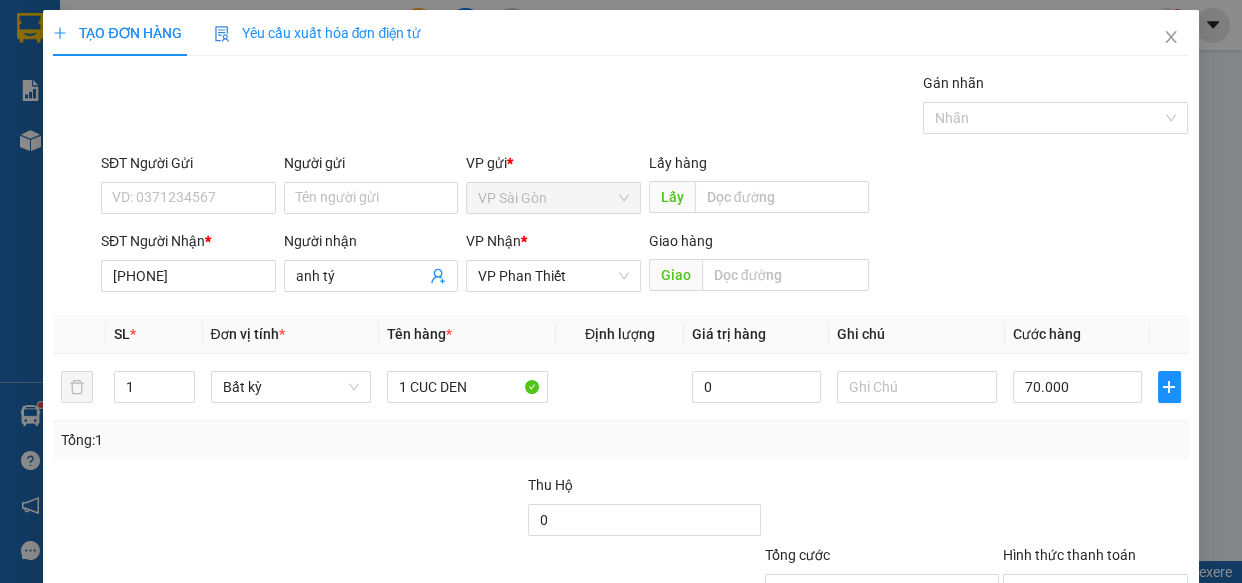 drag, startPoint x: 373, startPoint y: 276, endPoint x: 200, endPoint y: 297, distance: 174.26991 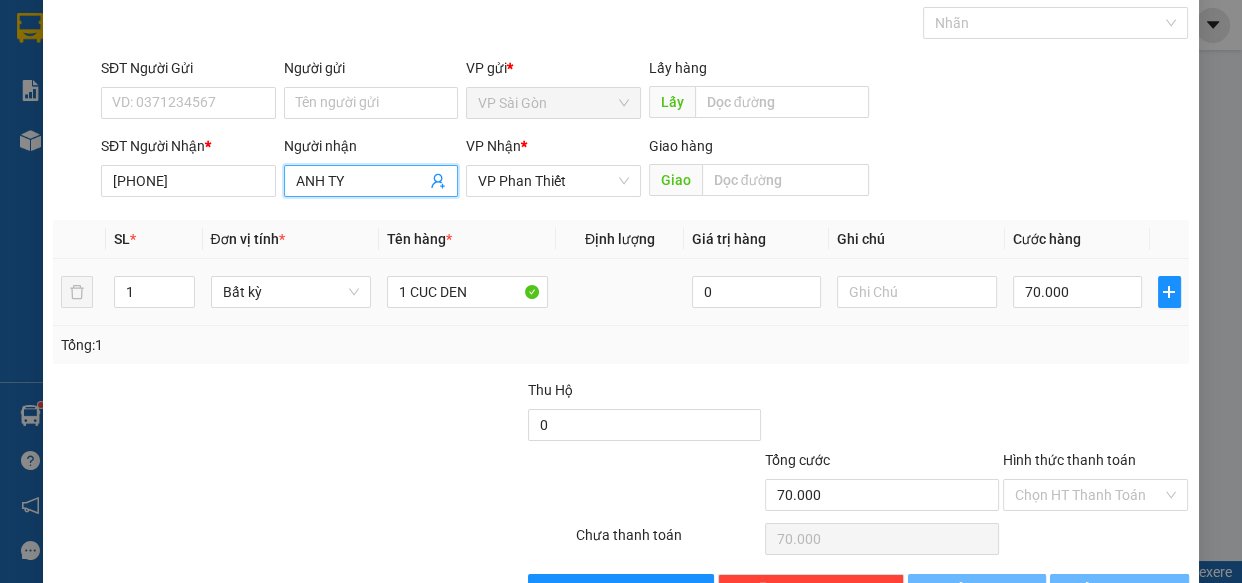 scroll, scrollTop: 156, scrollLeft: 0, axis: vertical 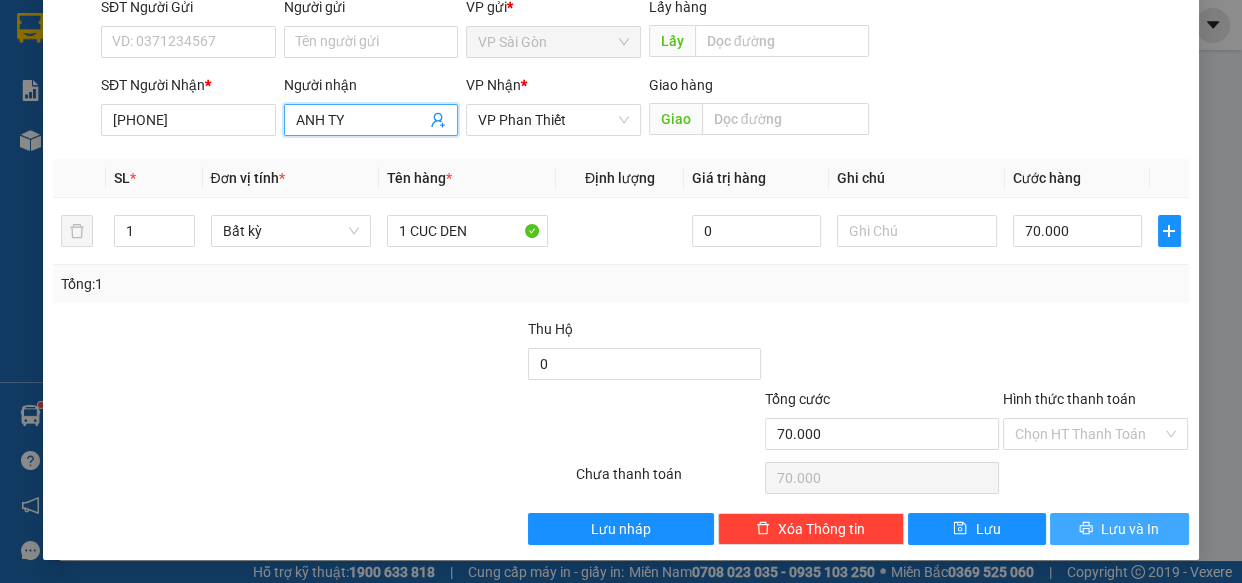 type on "ANH TY" 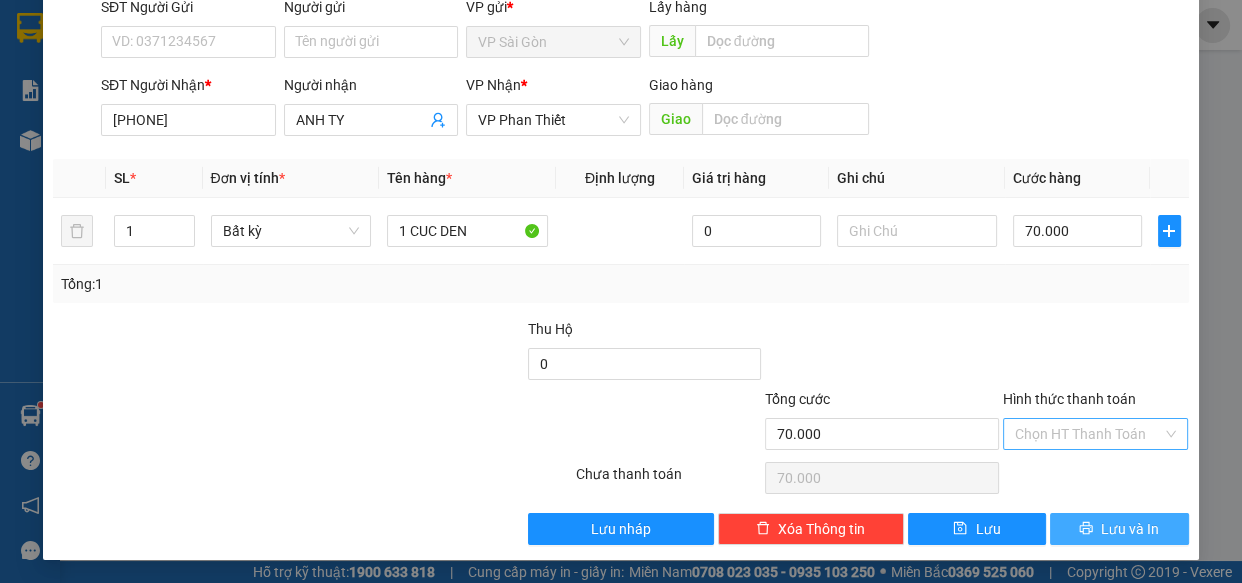drag, startPoint x: 1118, startPoint y: 529, endPoint x: 1051, endPoint y: 420, distance: 127.9453 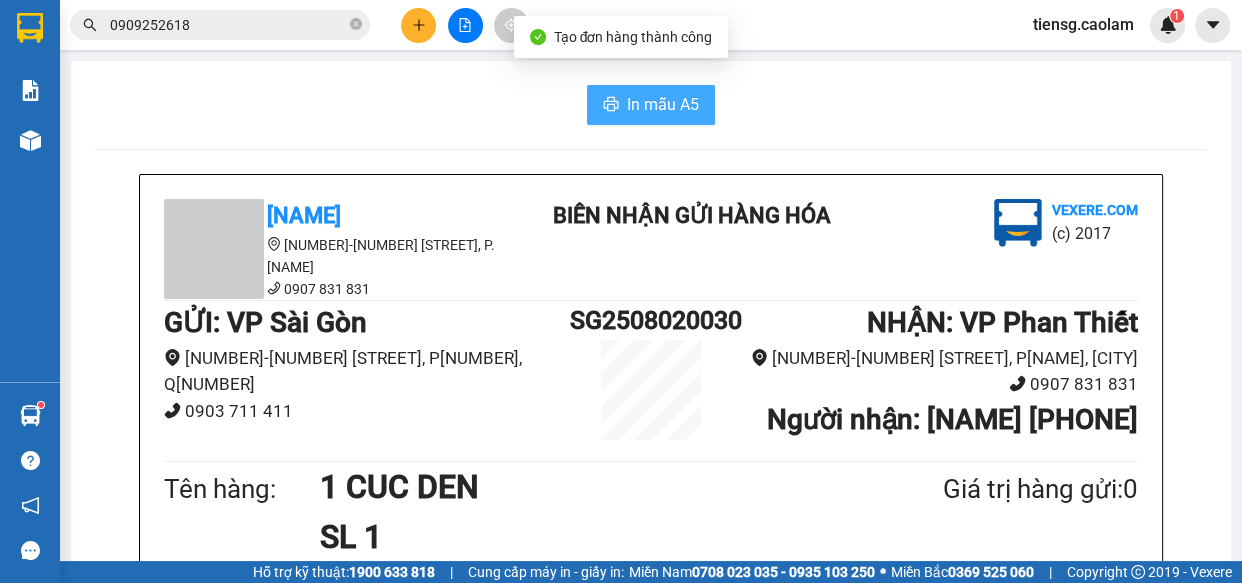 click on "In mẫu A5" at bounding box center [663, 104] 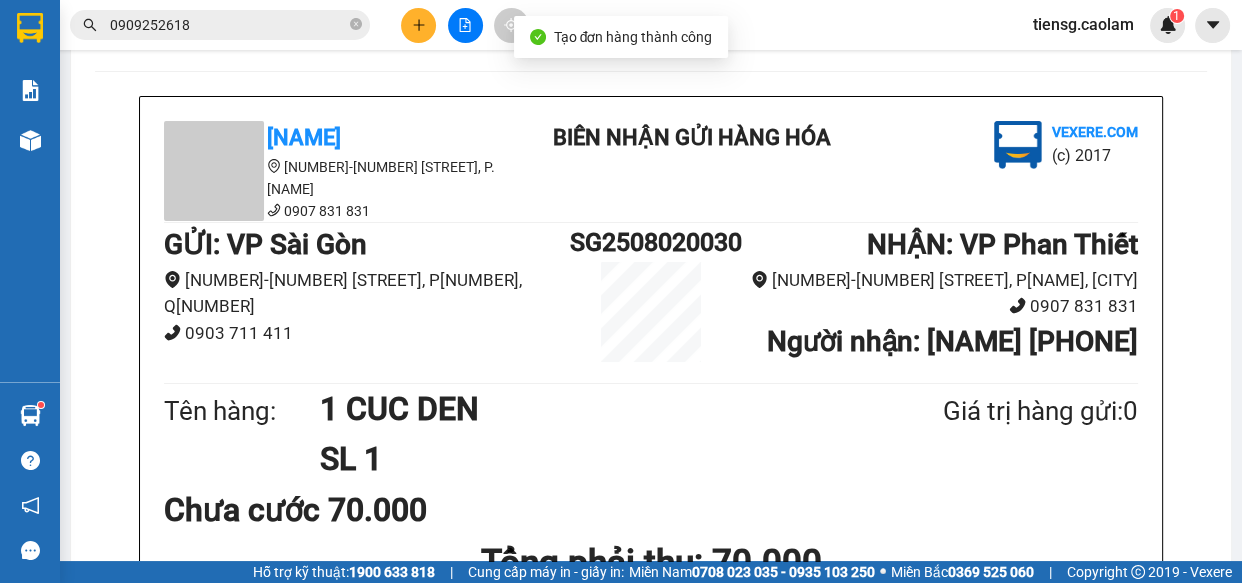 scroll, scrollTop: 0, scrollLeft: 0, axis: both 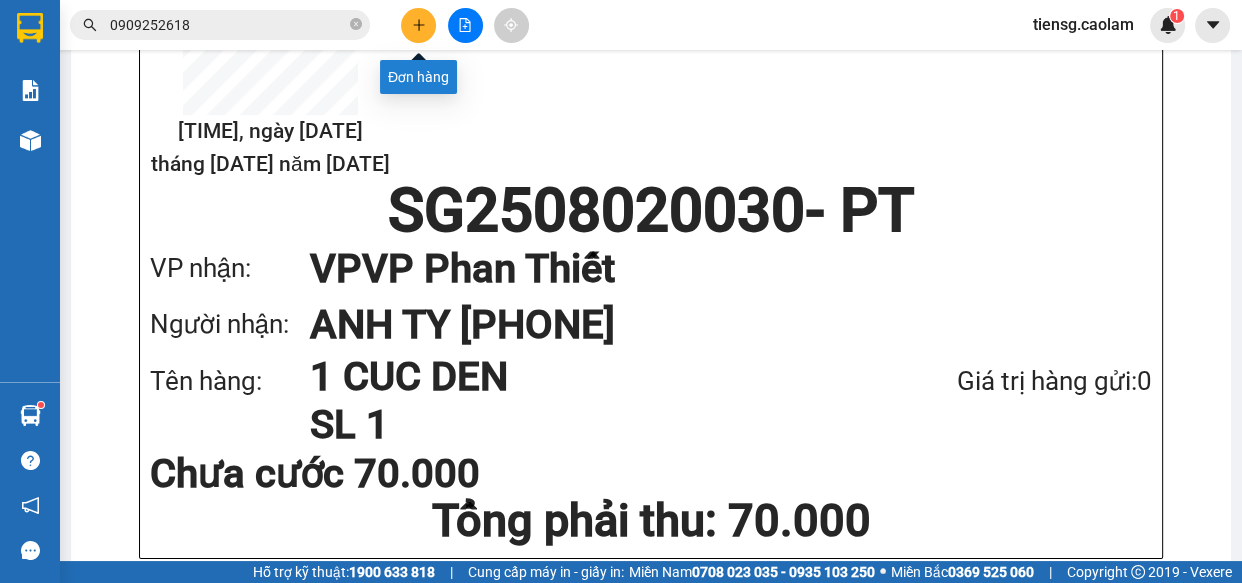 click 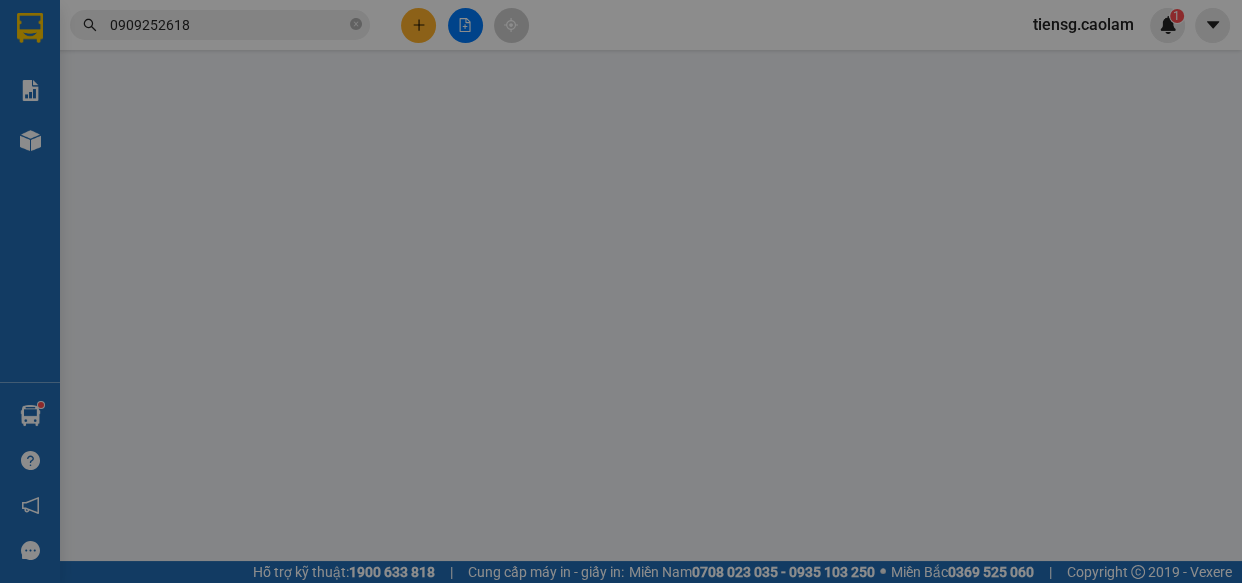 scroll, scrollTop: 0, scrollLeft: 0, axis: both 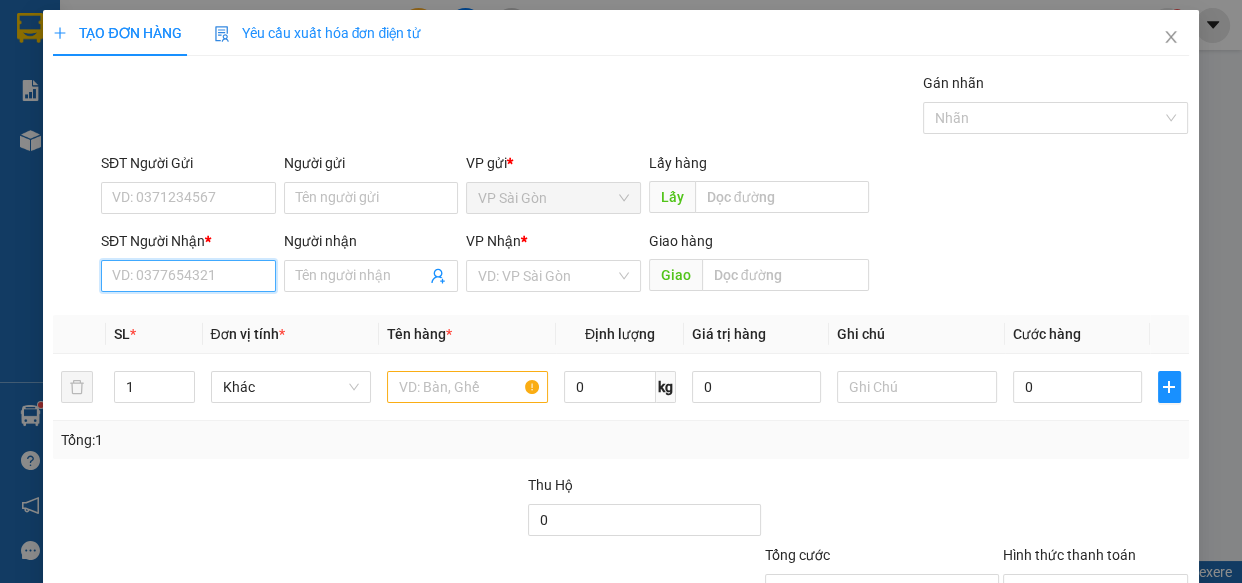 click on "SĐT Người Nhận  *" at bounding box center (188, 276) 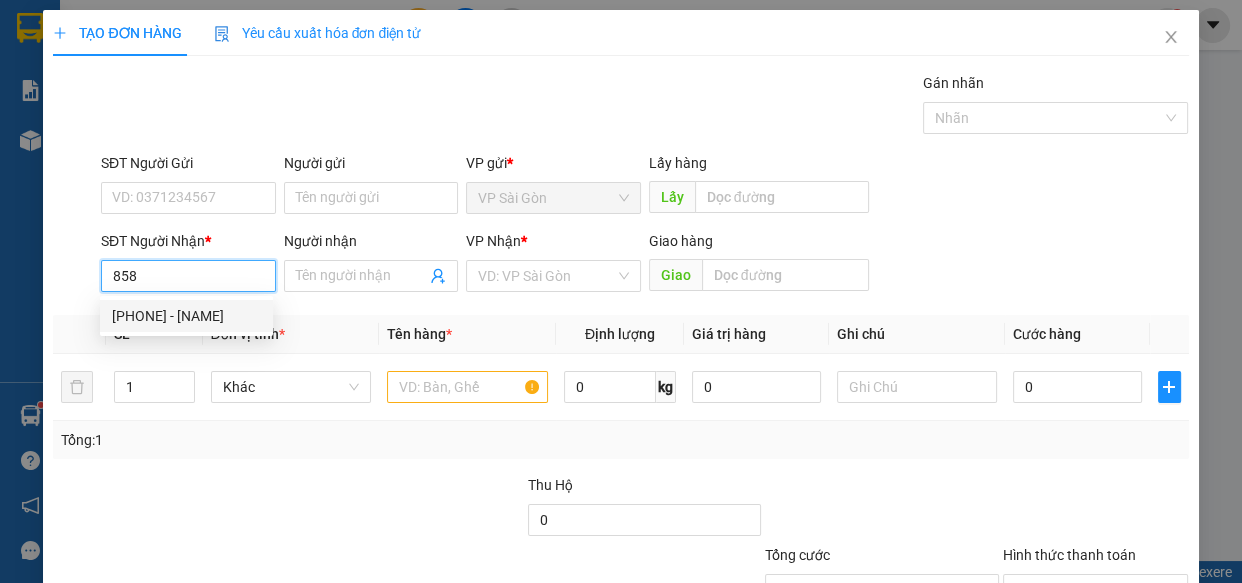 click on "[PHONE] - [NAME]" at bounding box center (186, 316) 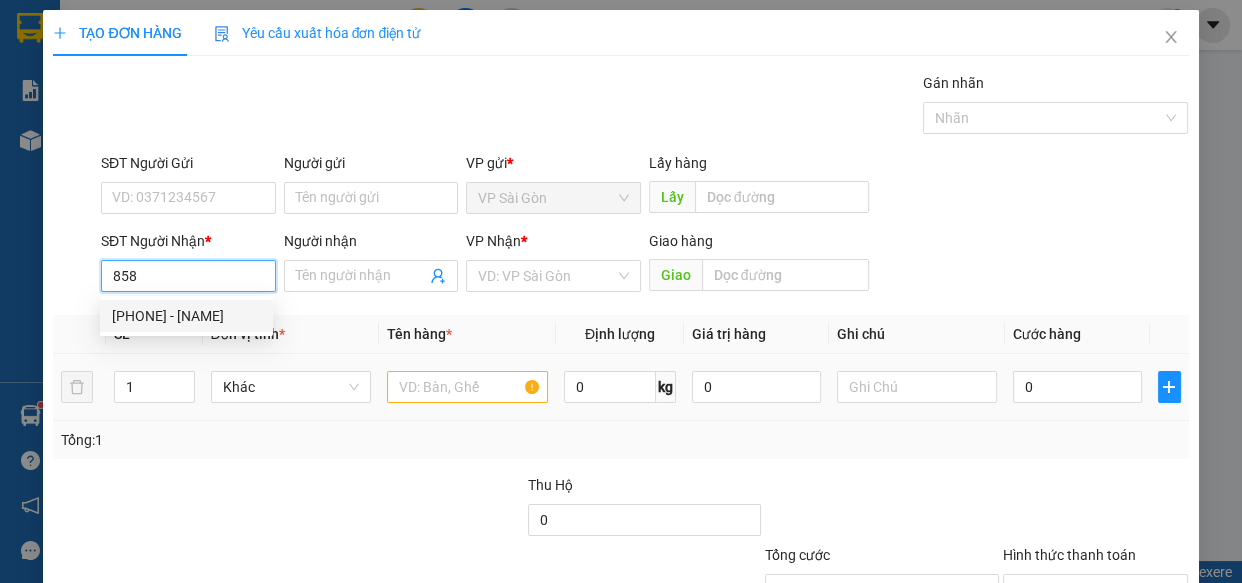 type on "0334203858" 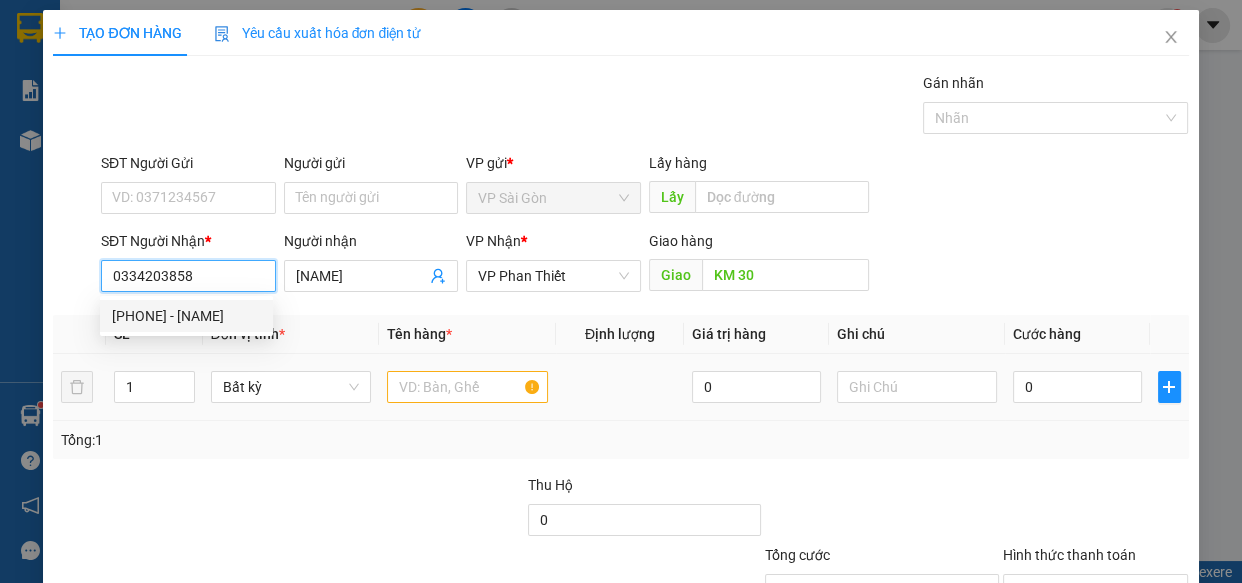 type on "0334203858" 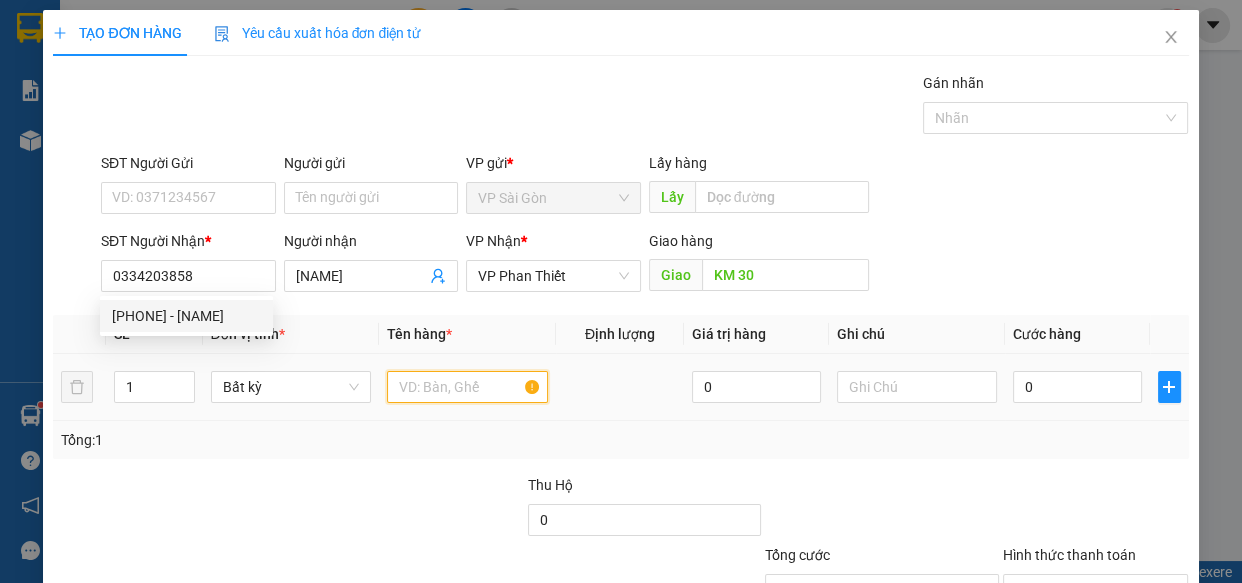 click at bounding box center (467, 387) 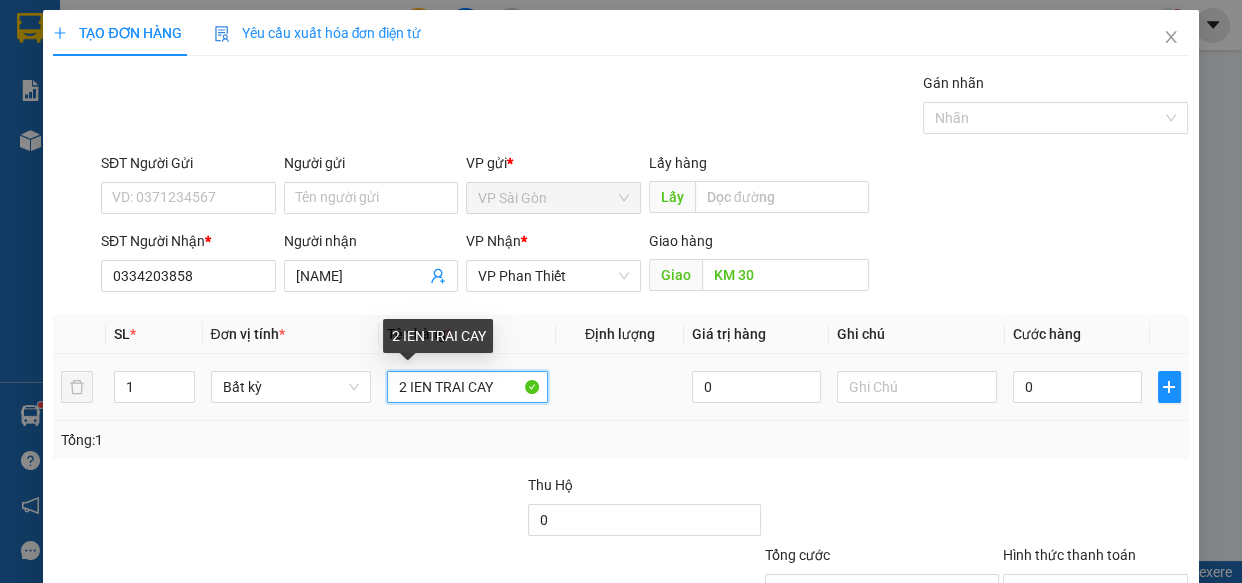 click on "2 IEN TRAI CAY" at bounding box center [467, 387] 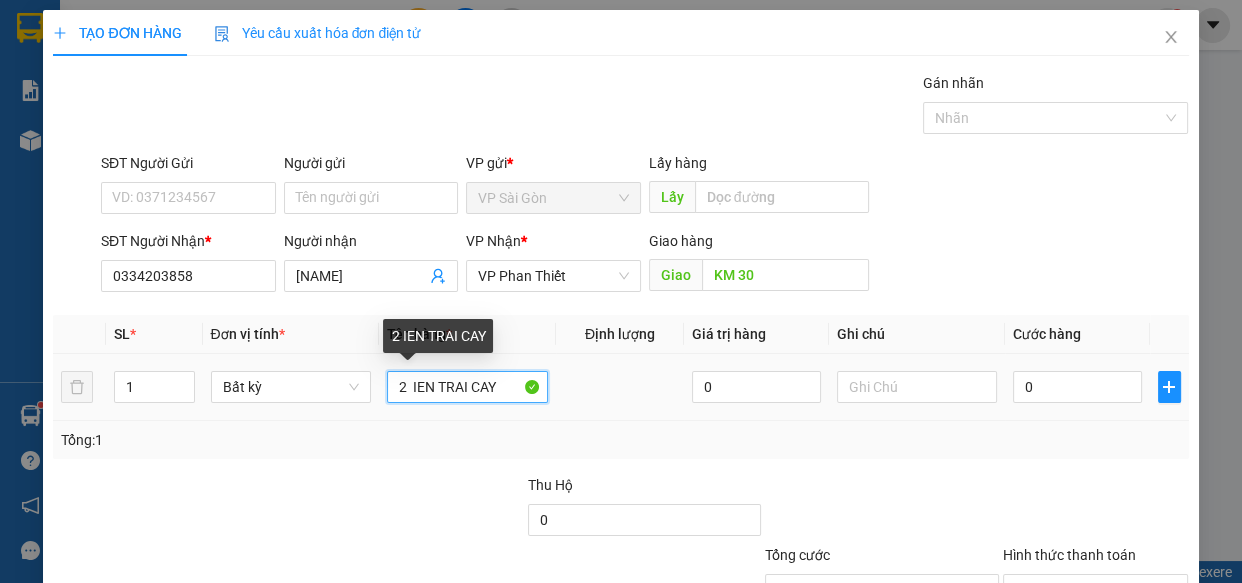 click on "2  IEN TRAI CAY" at bounding box center [467, 387] 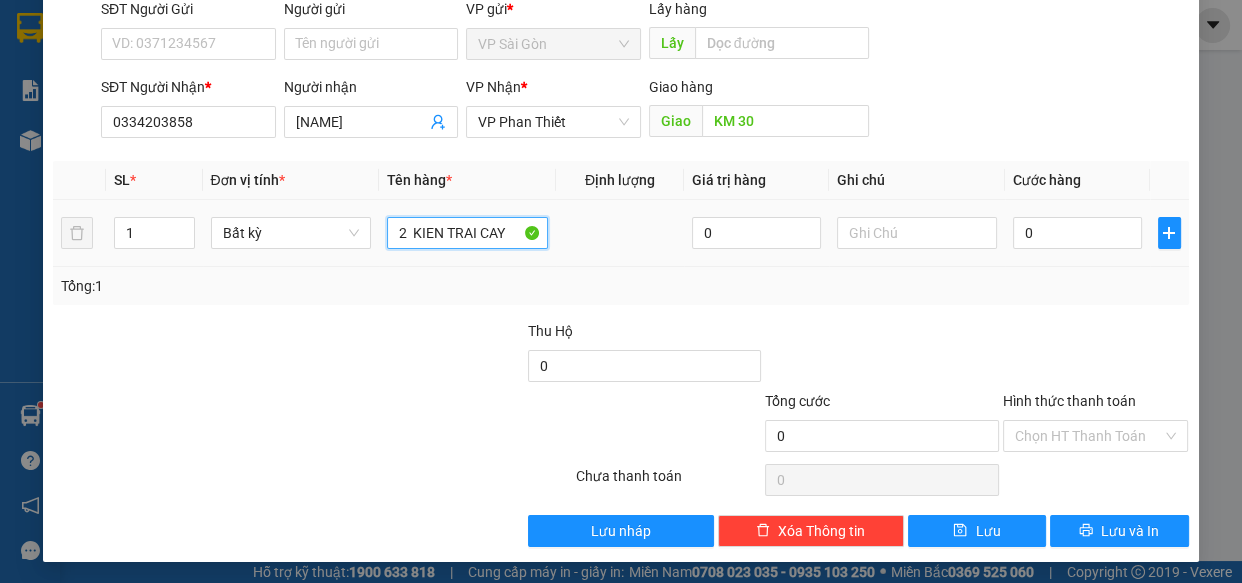 scroll, scrollTop: 156, scrollLeft: 0, axis: vertical 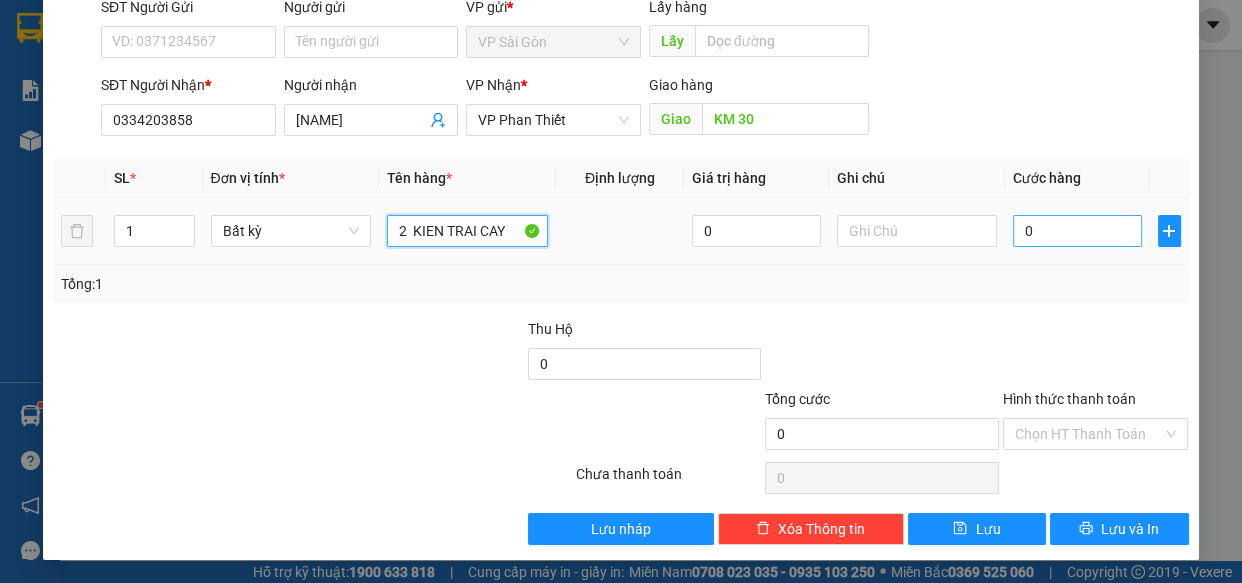 type on "2  KIEN TRAI CAY" 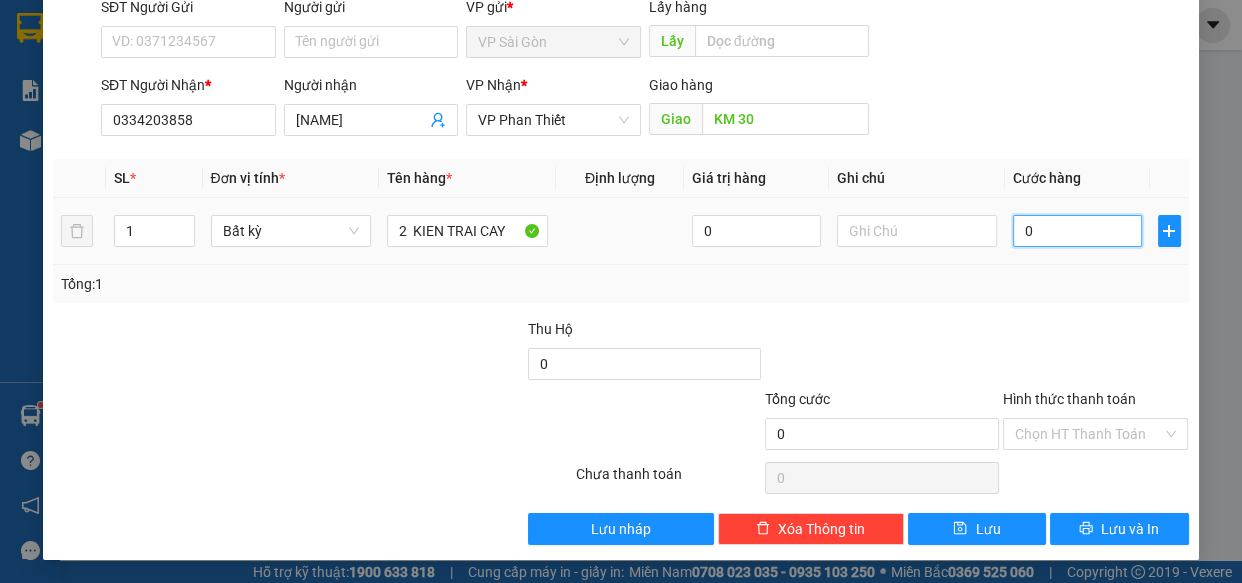 click on "0" at bounding box center [1077, 231] 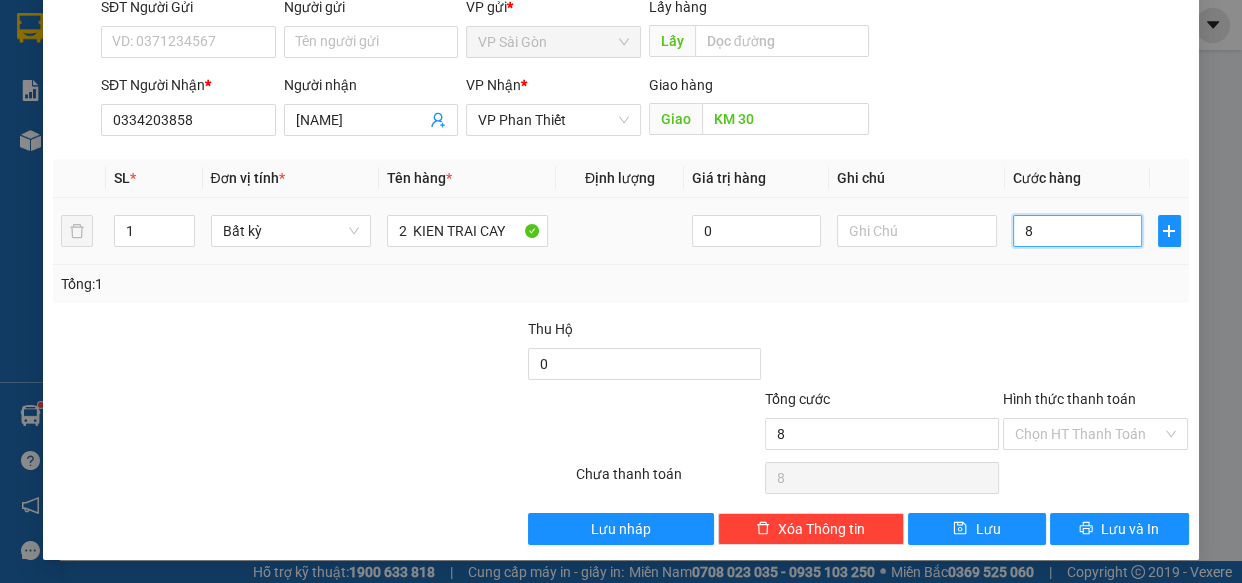 type on "80" 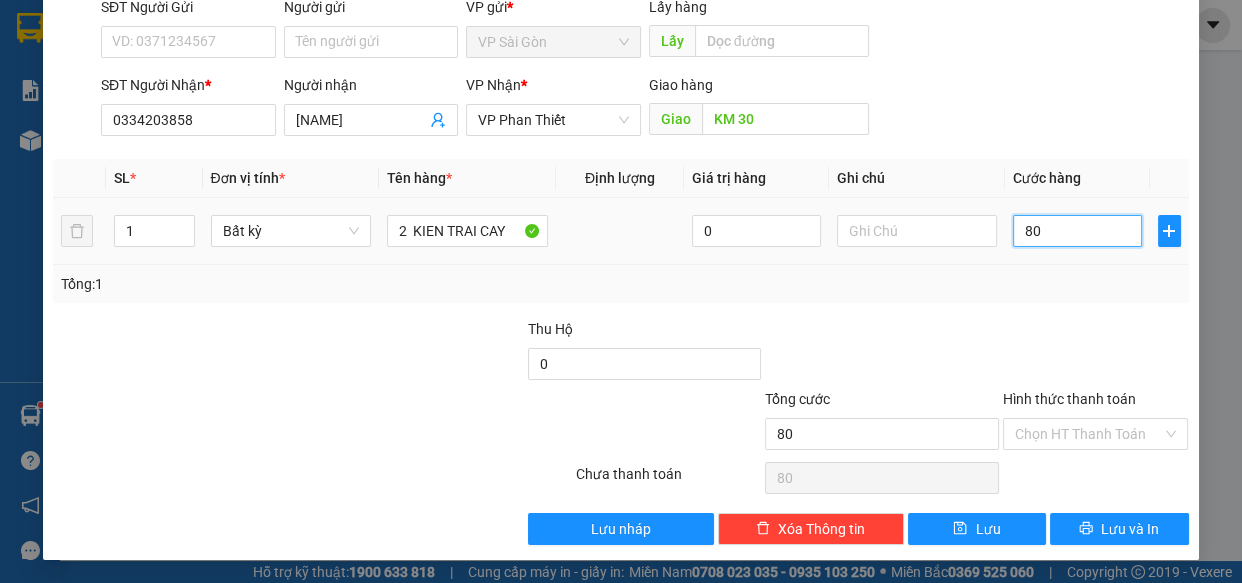 type on "800" 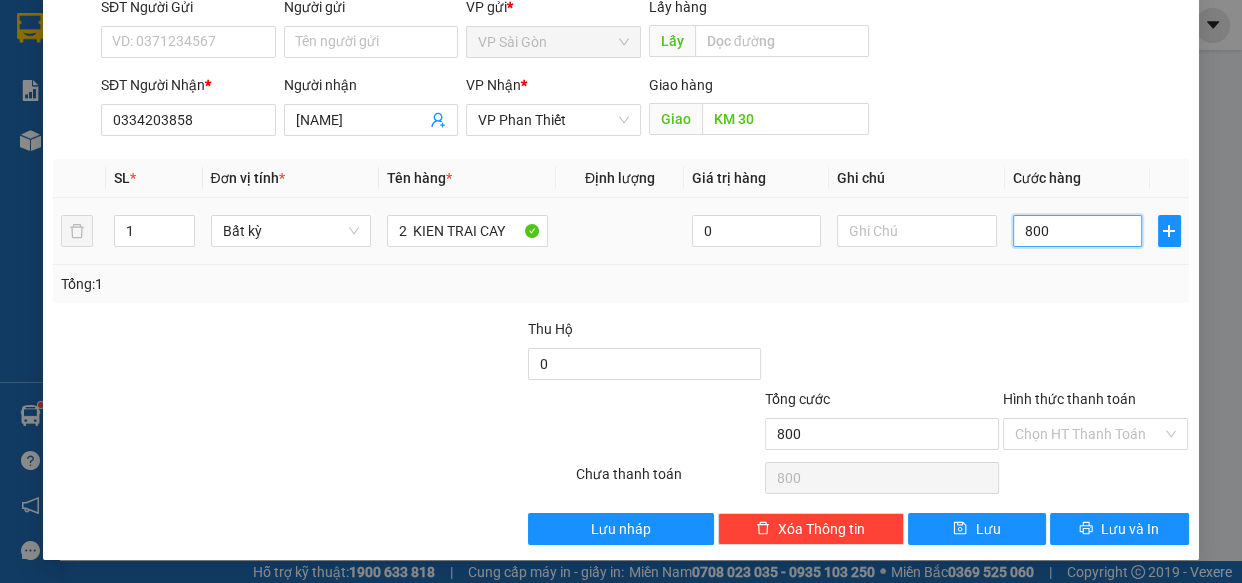 type on "8.000" 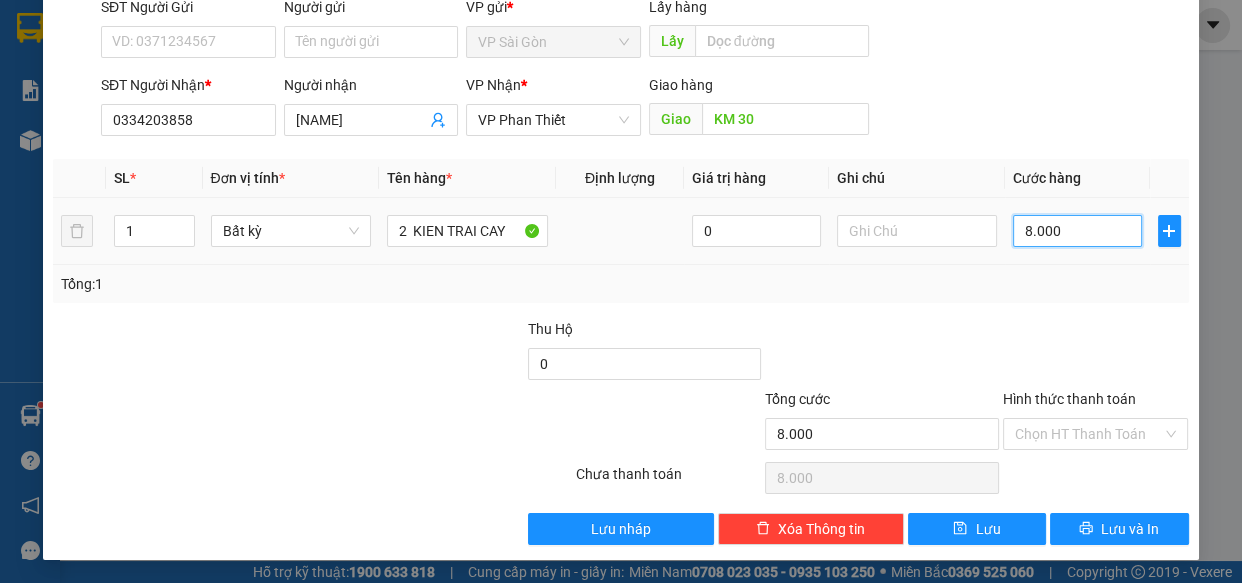 type on "80.000" 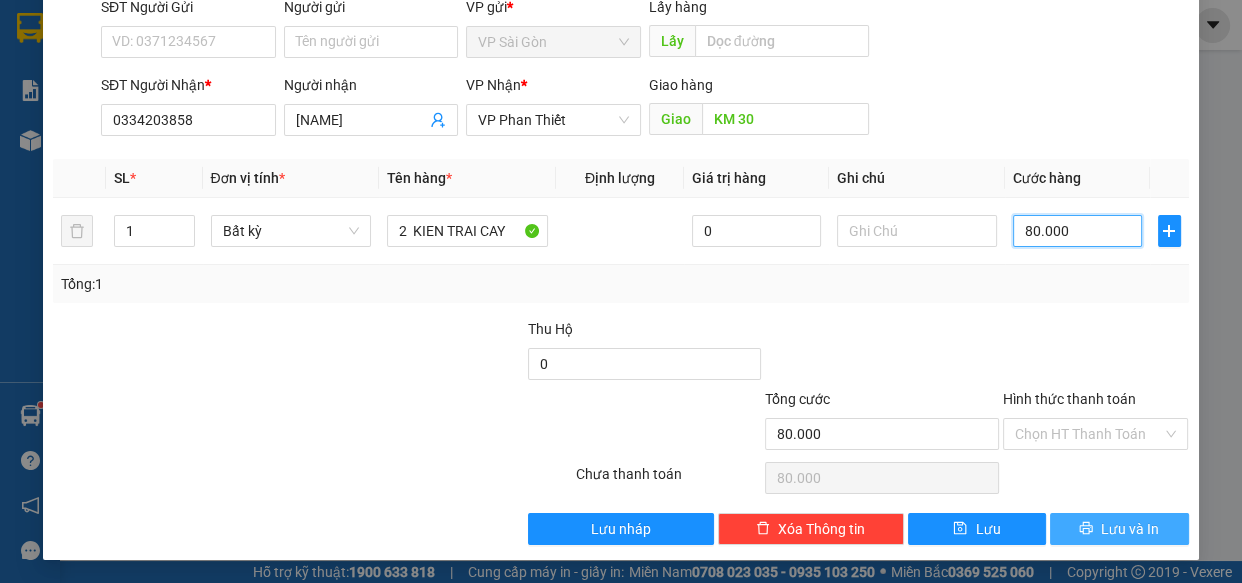 type on "80.000" 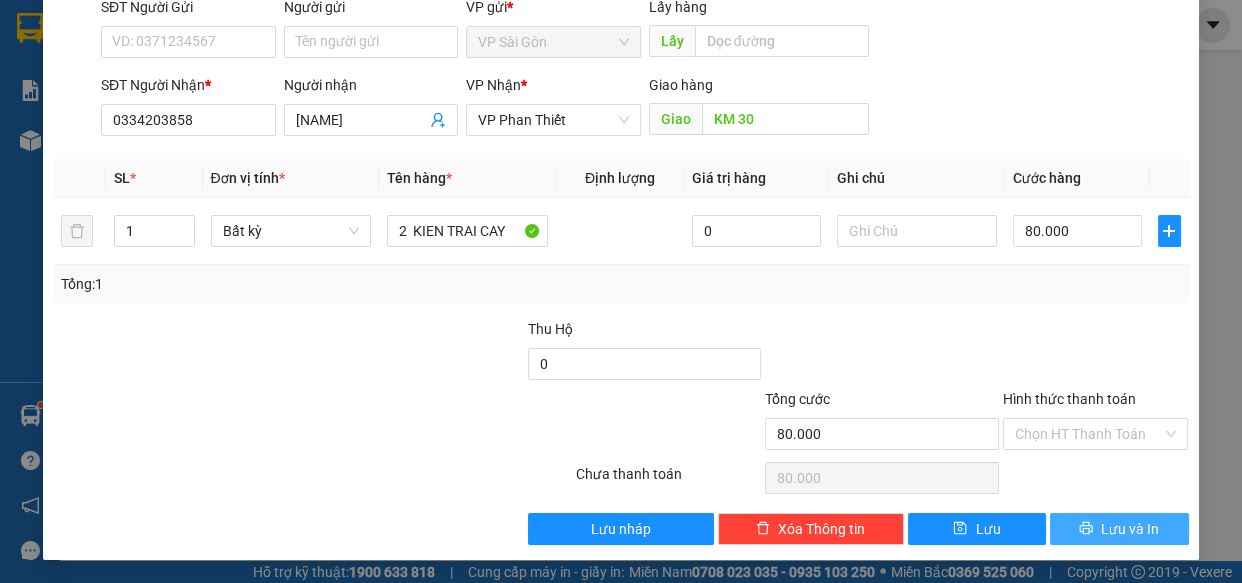 click on "Lưu và In" at bounding box center (1130, 529) 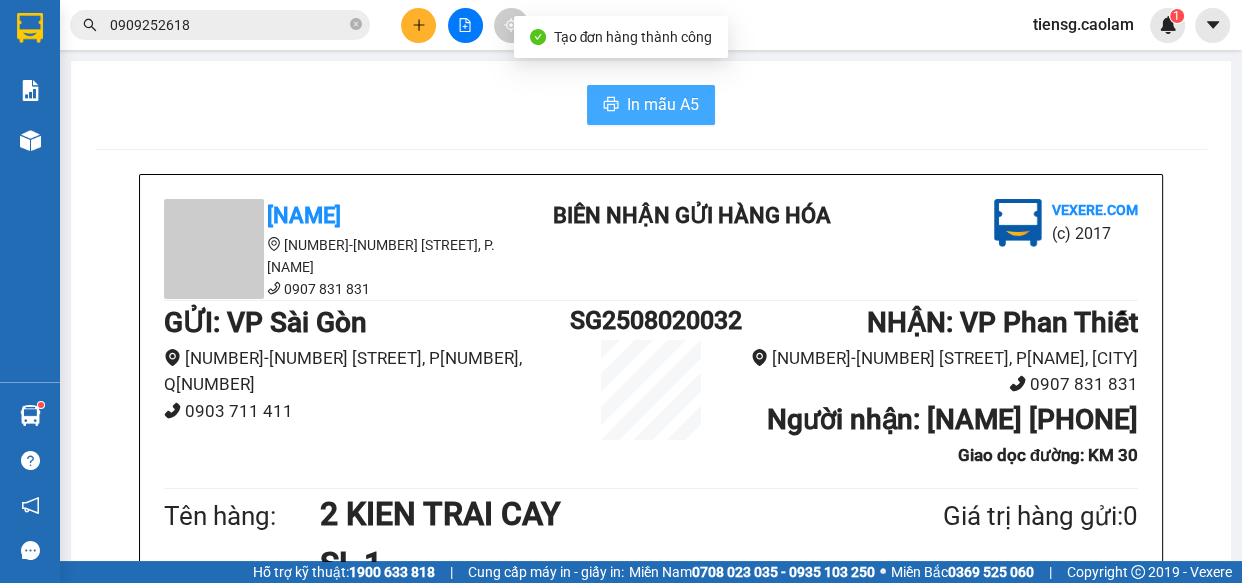 click on "In mẫu A5" at bounding box center (663, 104) 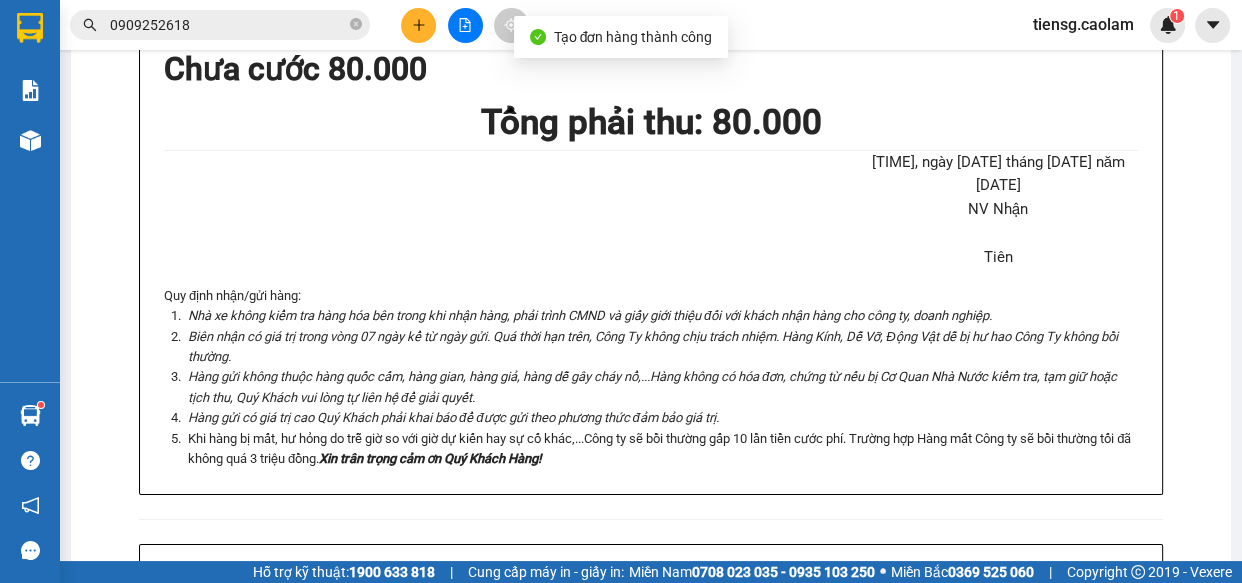 scroll, scrollTop: 0, scrollLeft: 0, axis: both 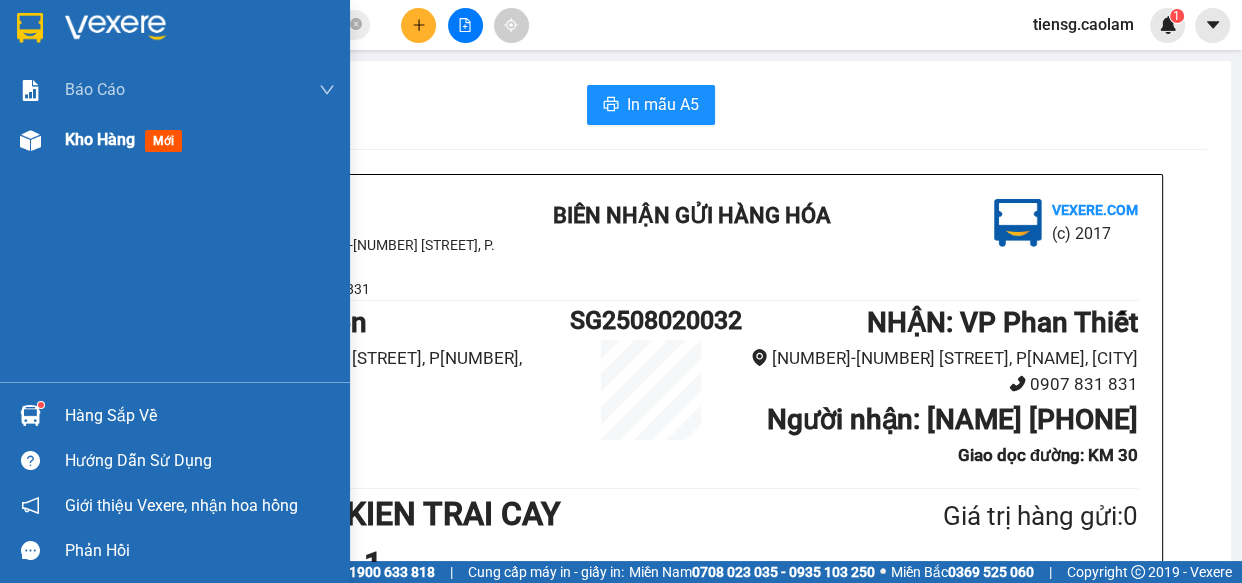 click on "Kho hàng" at bounding box center [100, 139] 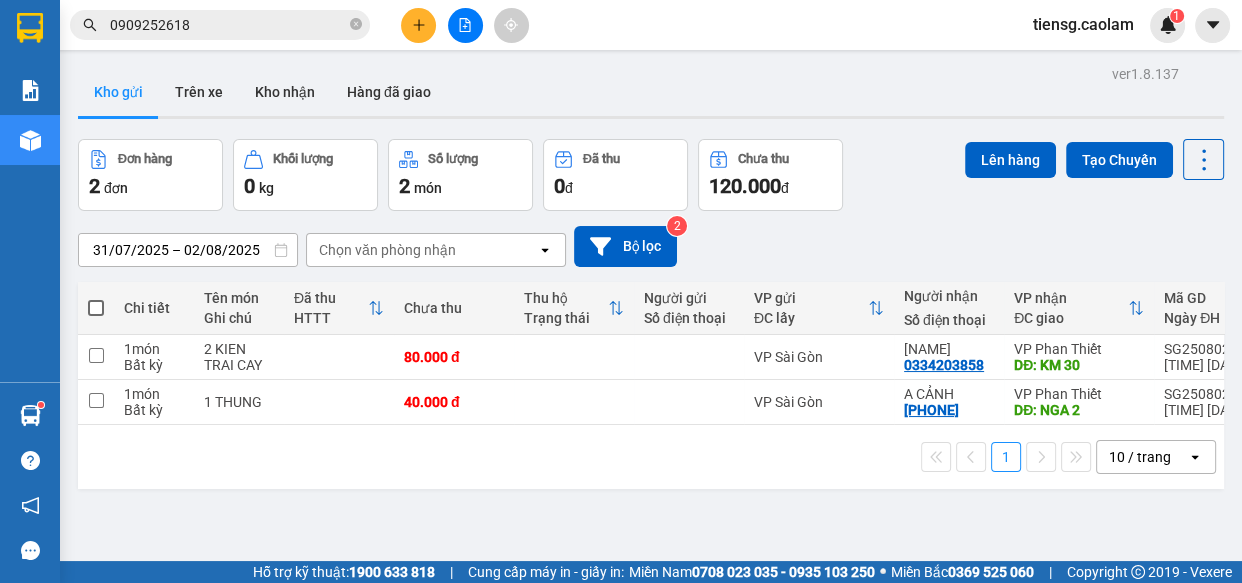 click at bounding box center [96, 308] 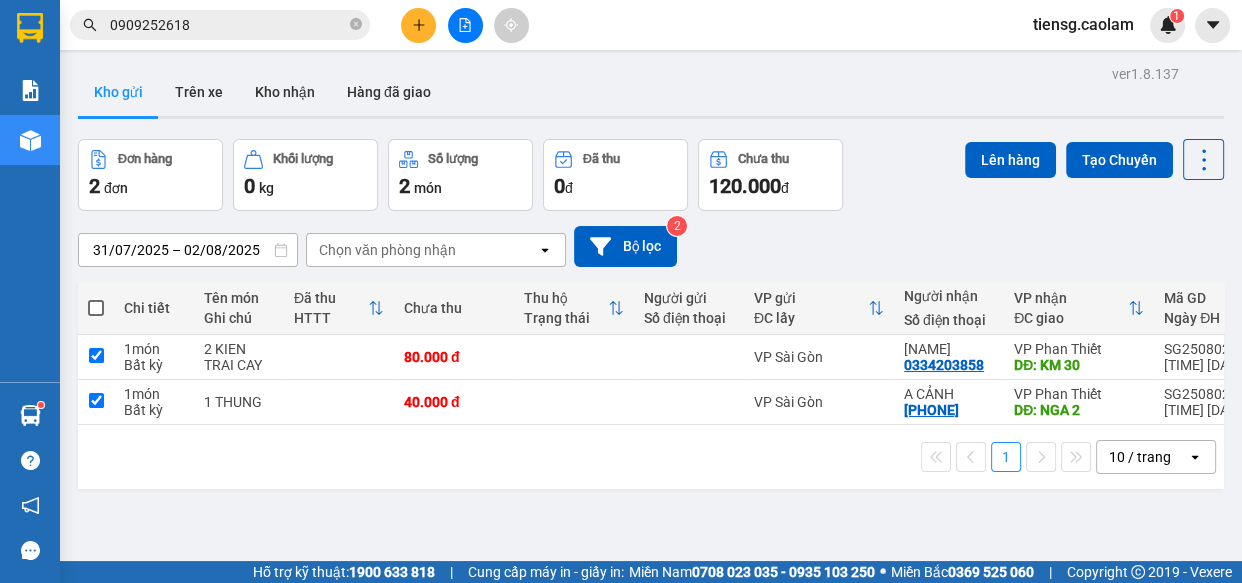 checkbox on "true" 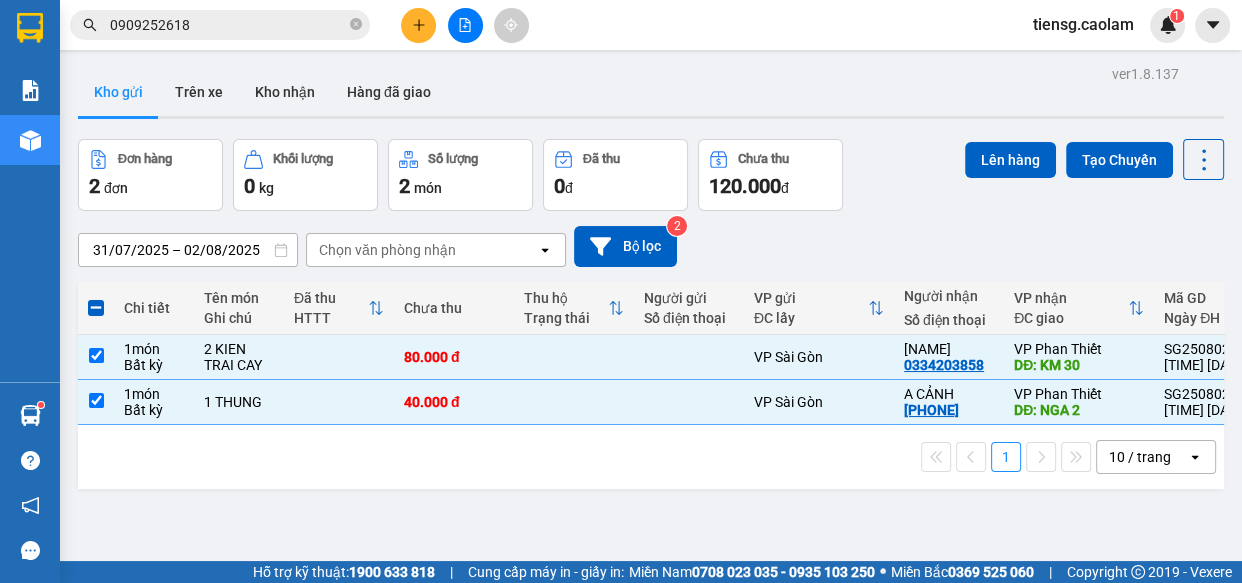 click on "Lên hàng Tạo Chuyến" at bounding box center [1094, 159] 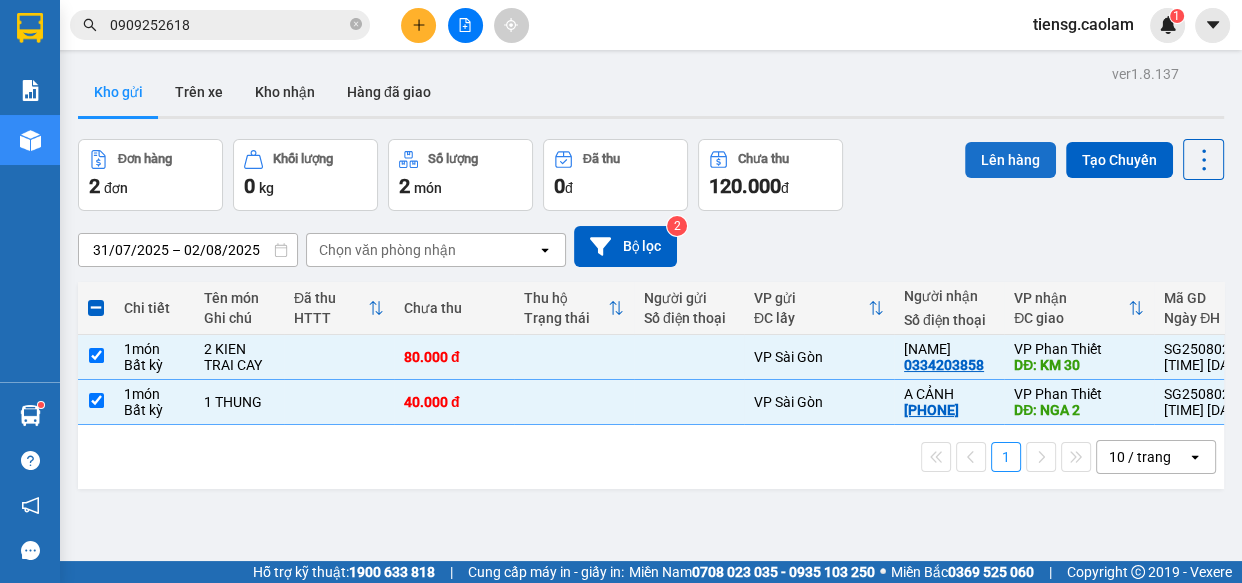 click on "Lên hàng" at bounding box center (1010, 160) 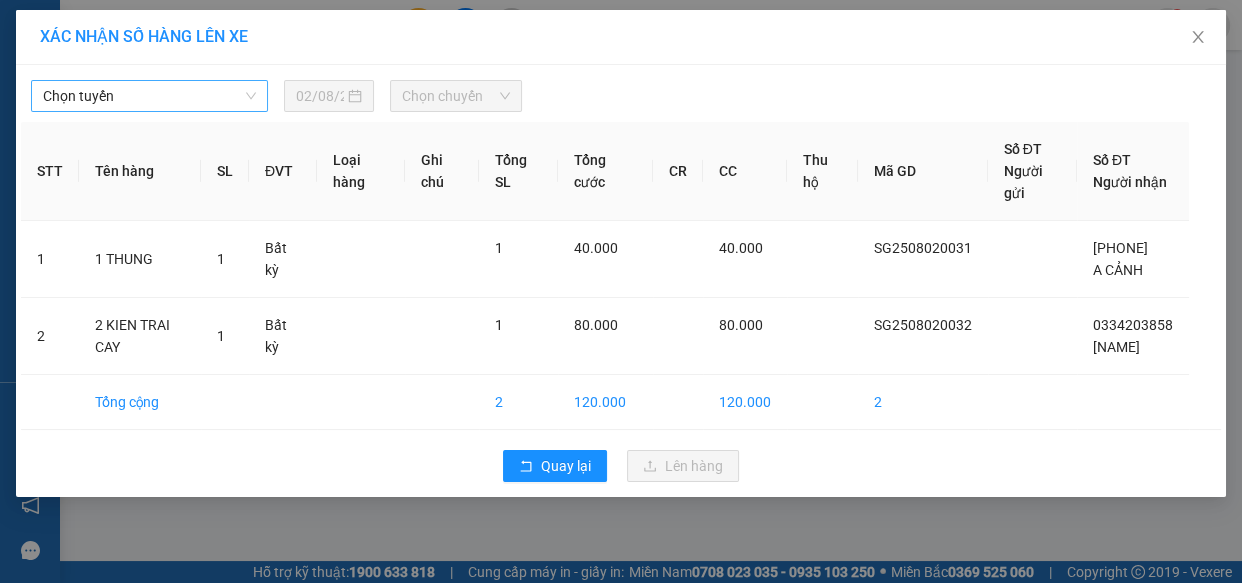 click on "Chọn tuyến" at bounding box center [149, 96] 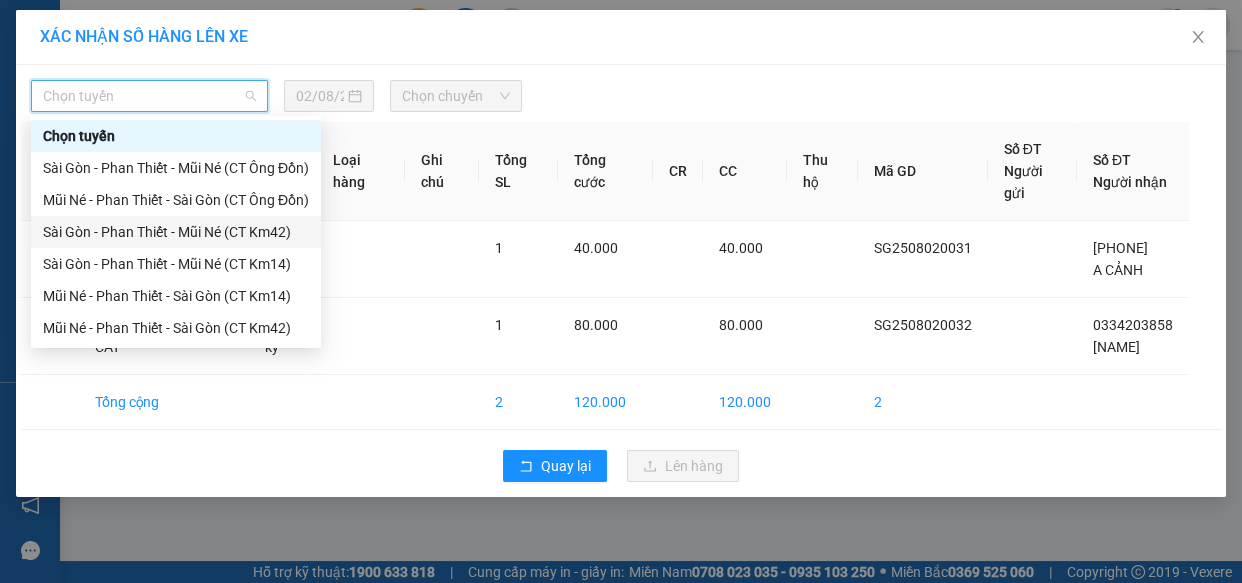 drag, startPoint x: 235, startPoint y: 228, endPoint x: 380, endPoint y: 135, distance: 172.26143 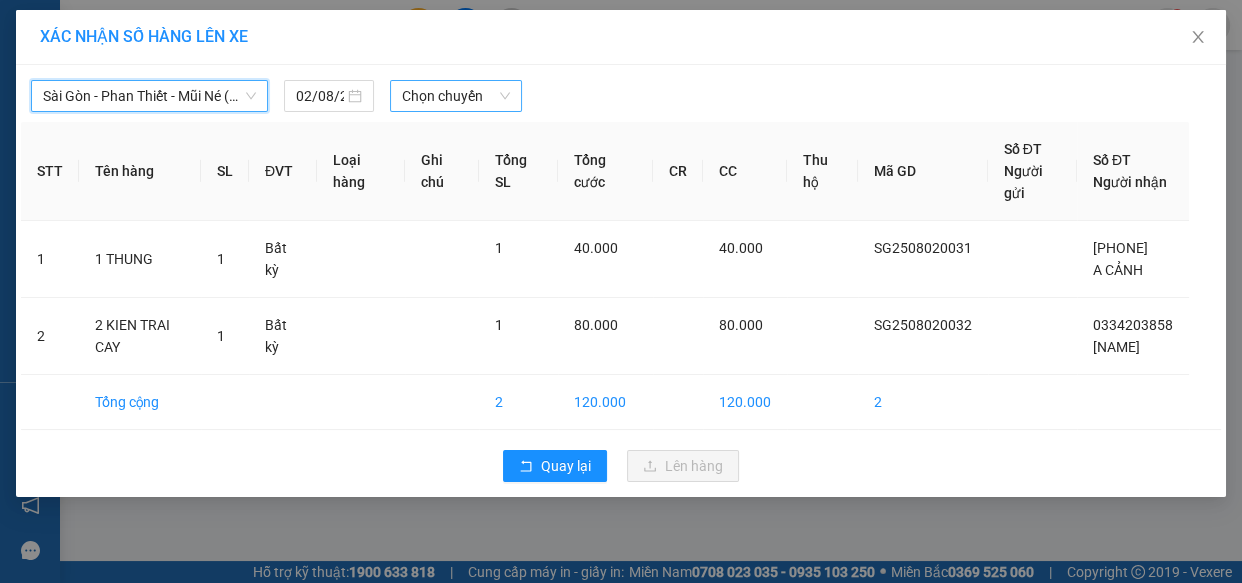 drag, startPoint x: 455, startPoint y: 96, endPoint x: 459, endPoint y: 109, distance: 13.601471 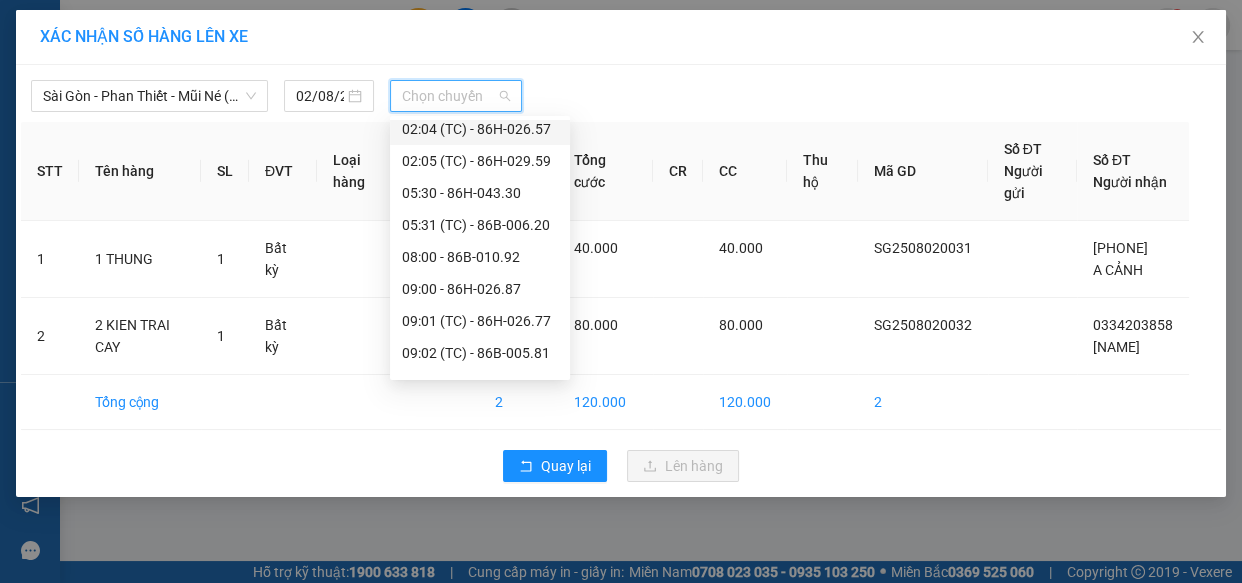 scroll, scrollTop: 415, scrollLeft: 0, axis: vertical 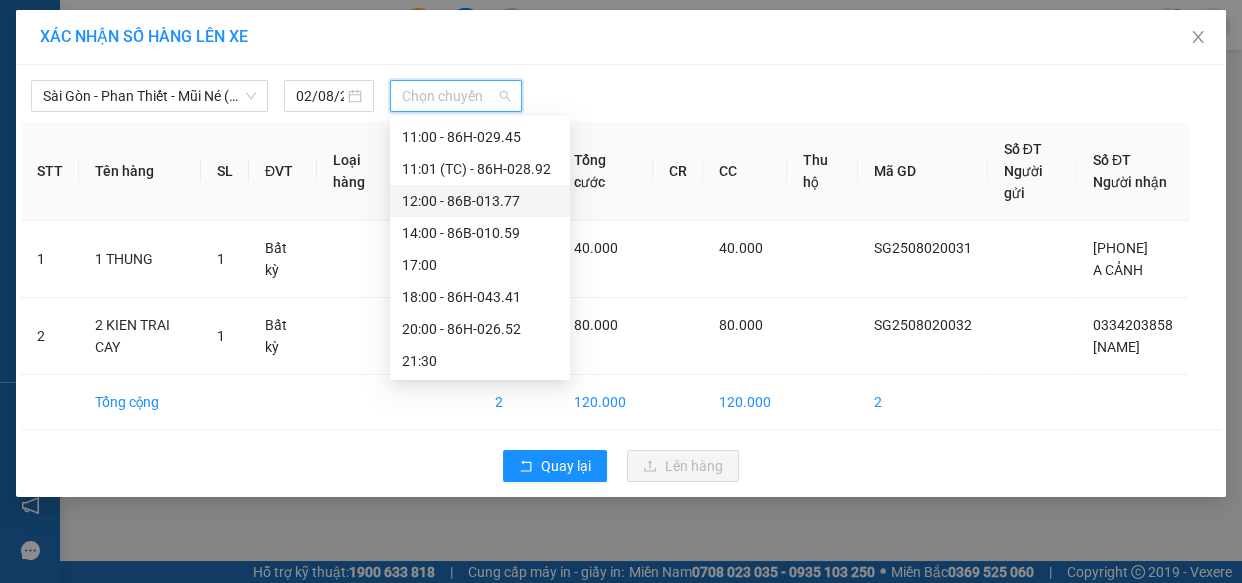 click on "12:00     - 86B-013.77" at bounding box center (480, 201) 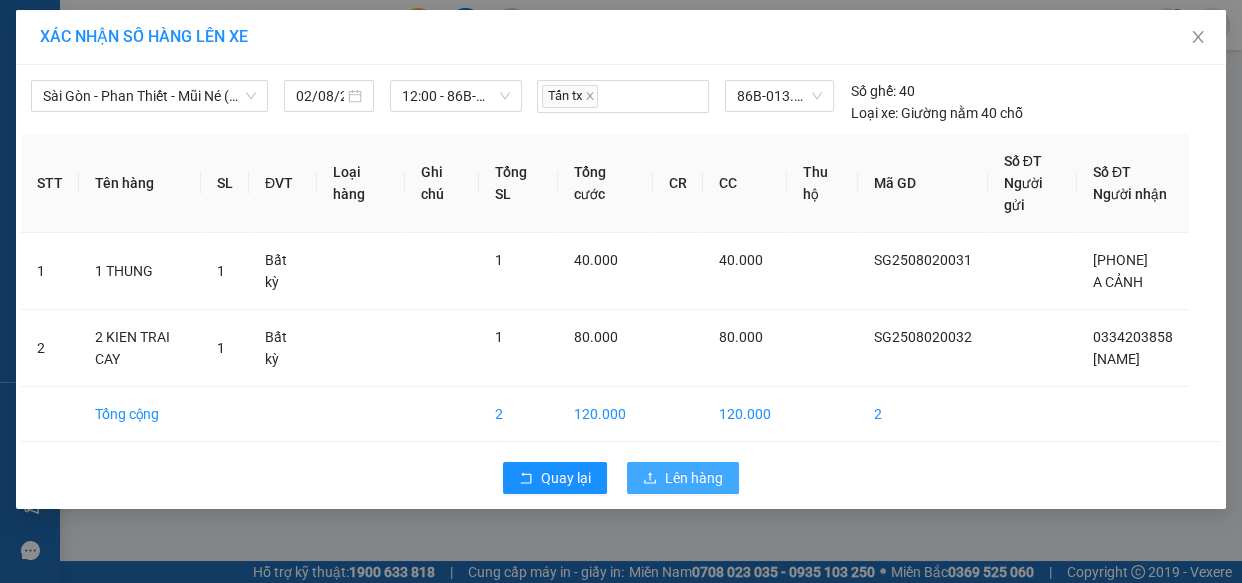 click on "Lên hàng" at bounding box center (694, 478) 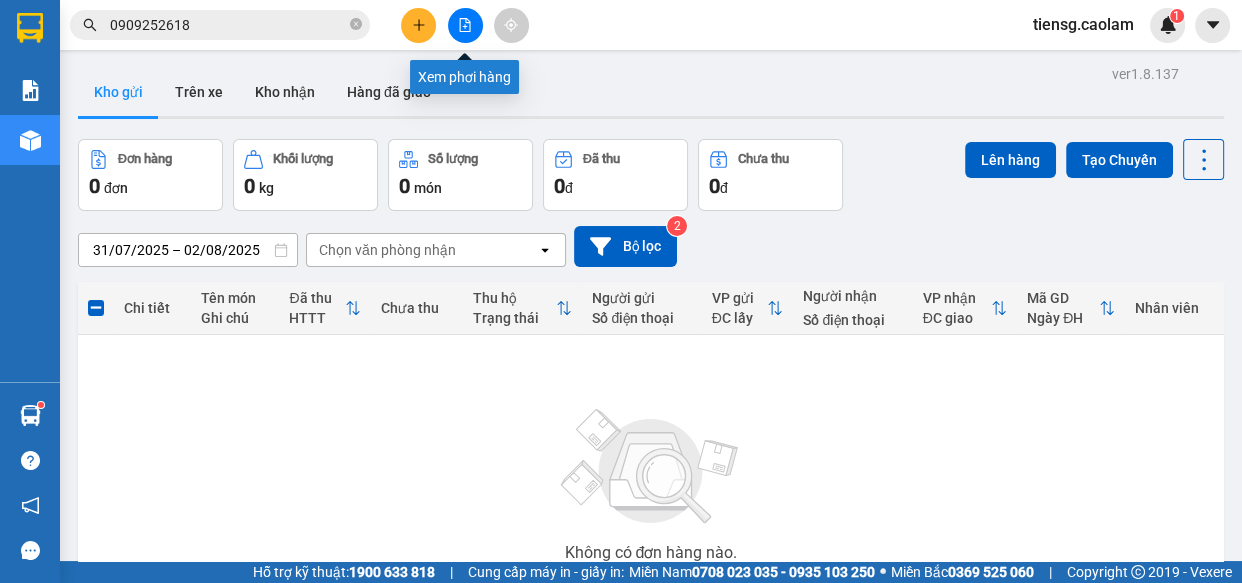 click at bounding box center [465, 25] 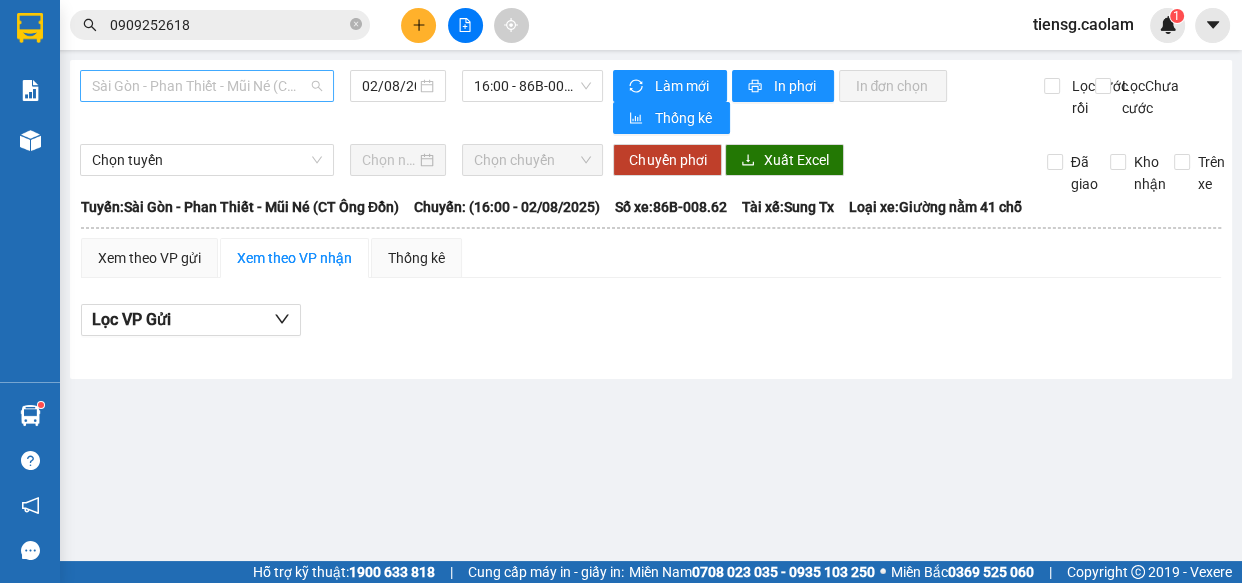 click on "Sài Gòn - Phan Thiết - Mũi Né (CT Ông Đồn)" at bounding box center (207, 86) 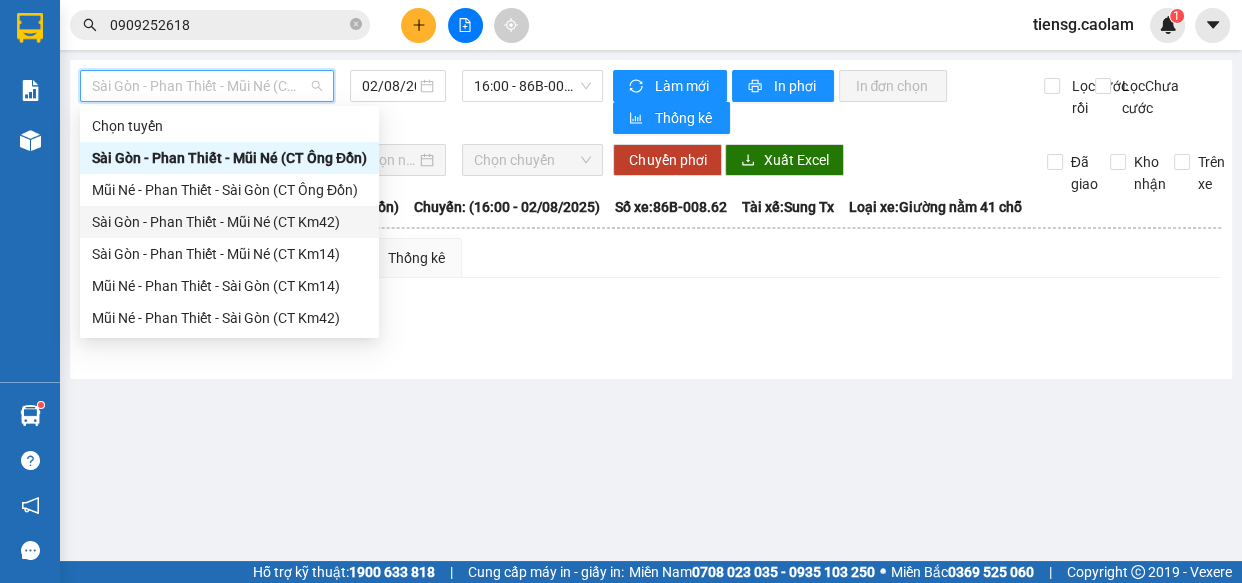 click on "Sài Gòn - Phan Thiết  - Mũi Né (CT Km42)" at bounding box center (229, 222) 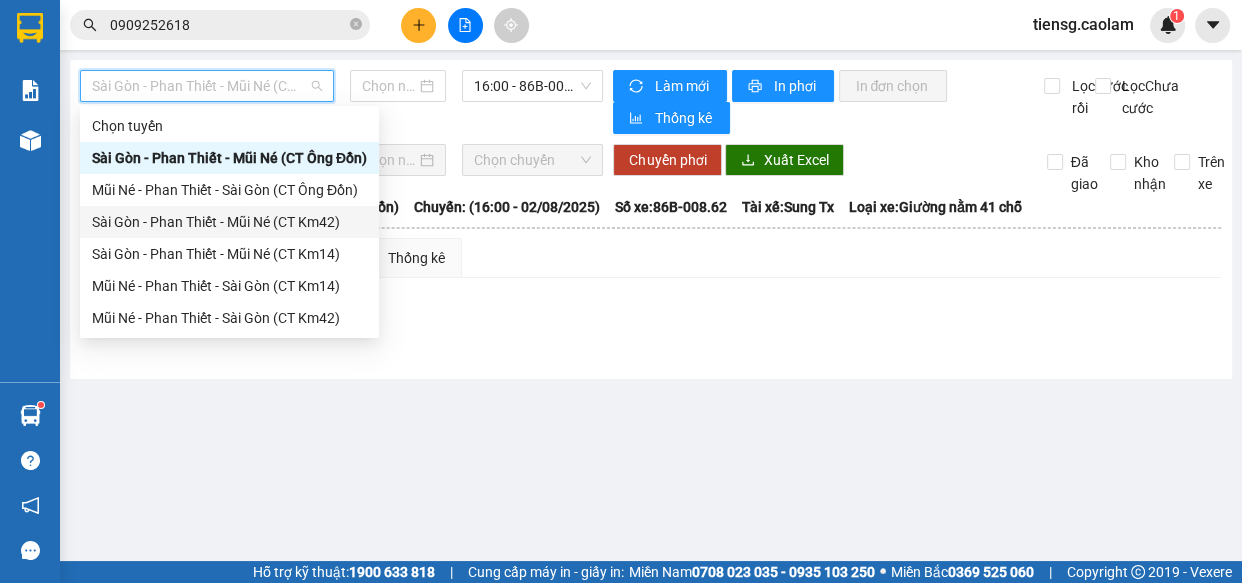 type on "02/08/2025" 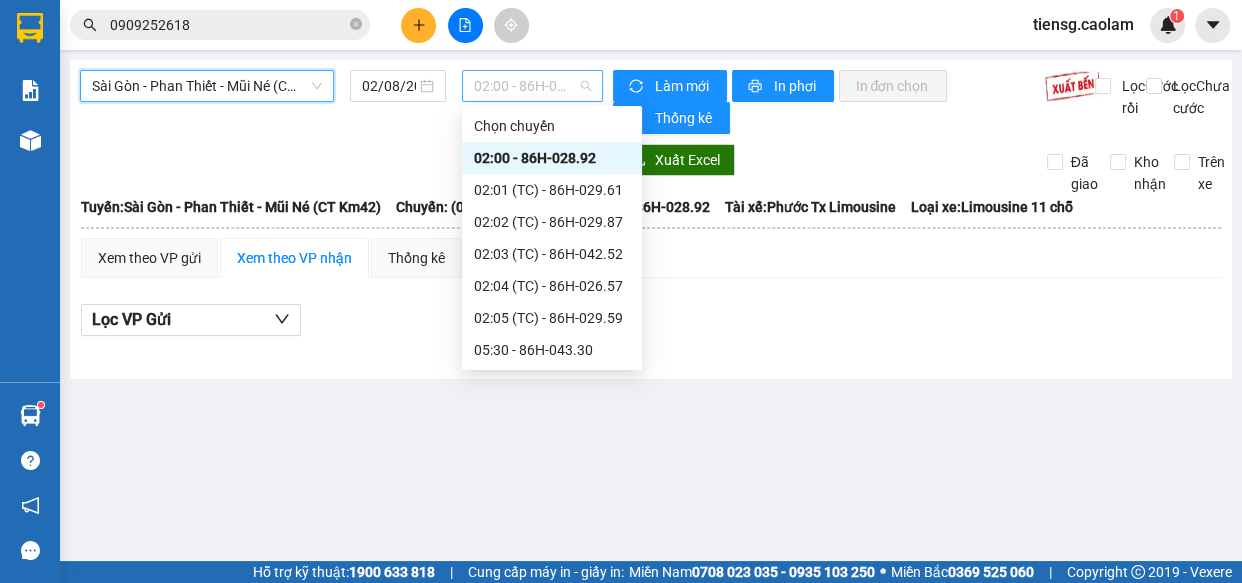 click on "[TIME]     - [PLATE]" at bounding box center (532, 86) 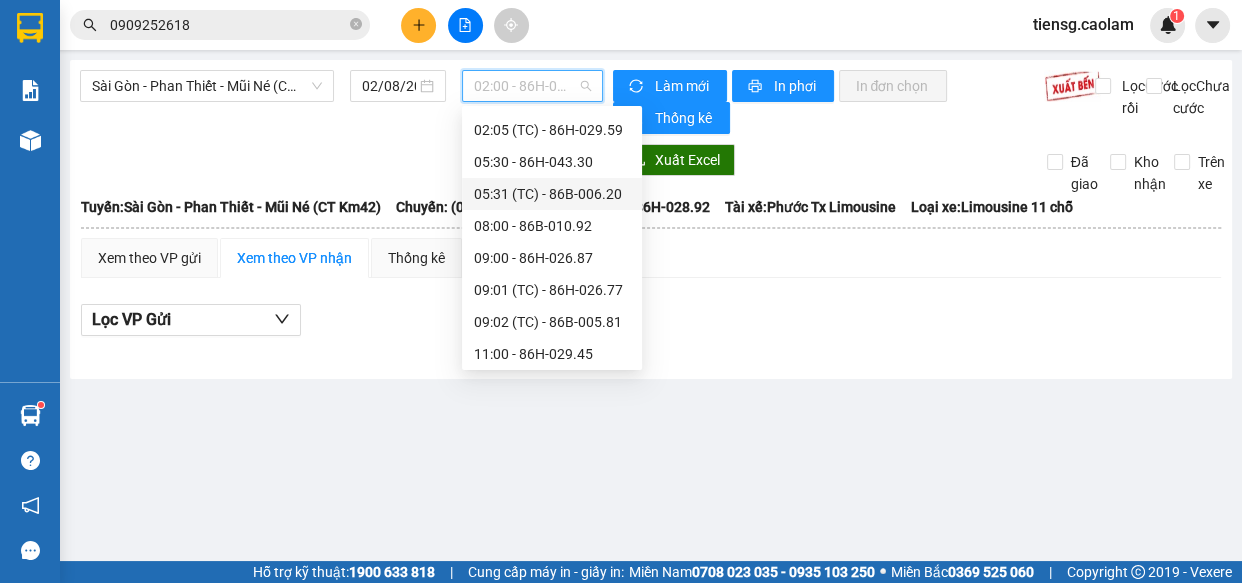 scroll, scrollTop: 363, scrollLeft: 0, axis: vertical 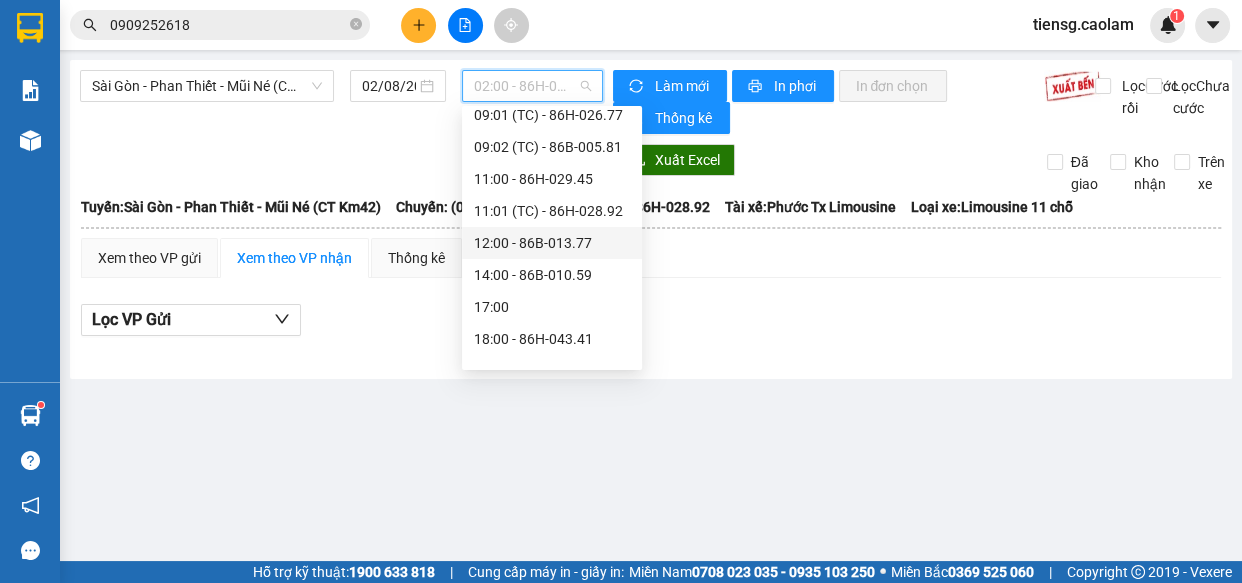 click on "12:00     - 86B-013.77" at bounding box center (552, 243) 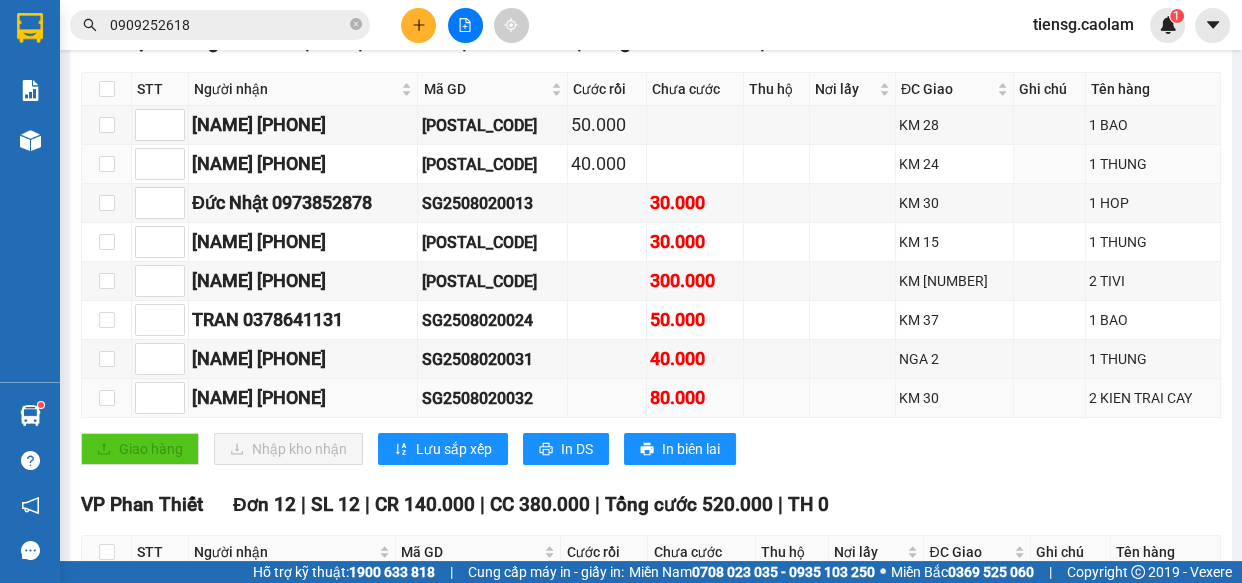 scroll, scrollTop: 363, scrollLeft: 0, axis: vertical 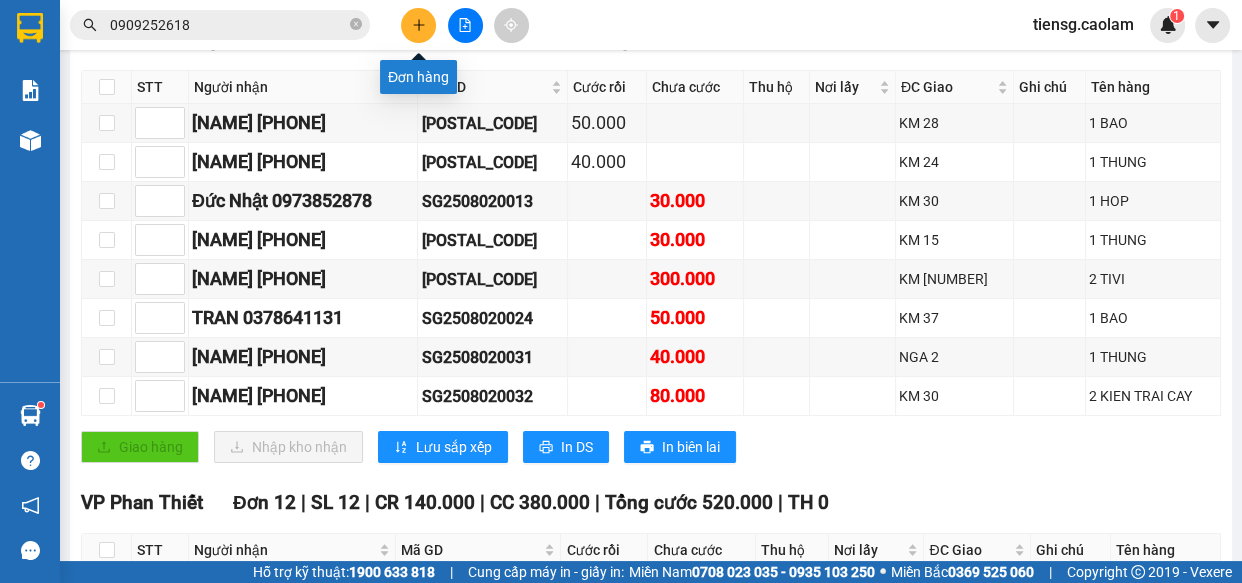click 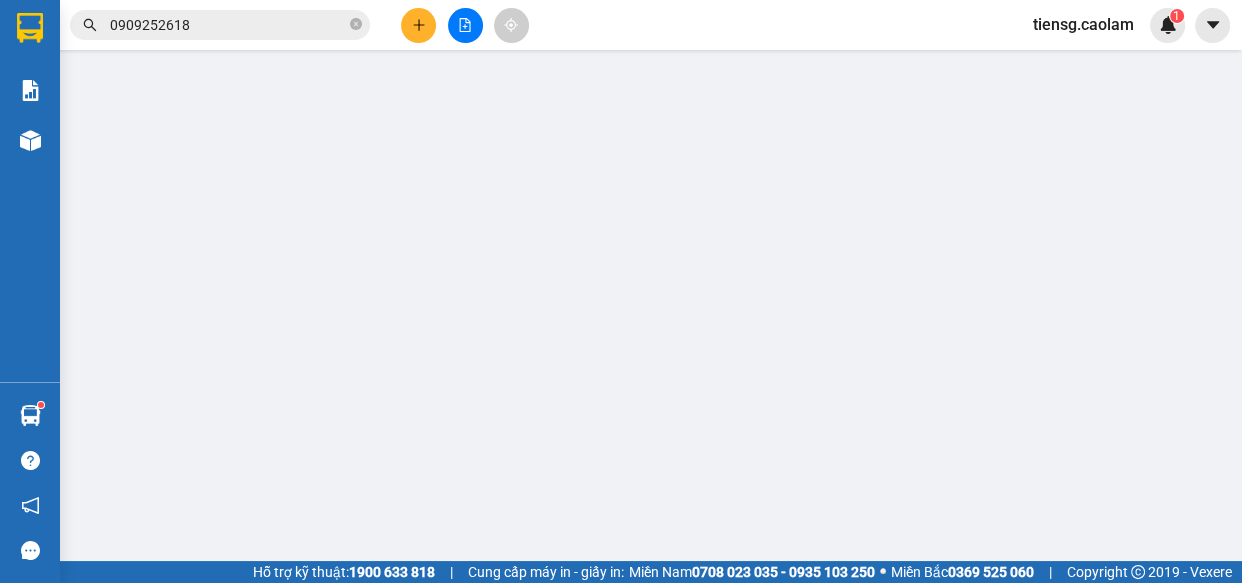 scroll, scrollTop: 0, scrollLeft: 0, axis: both 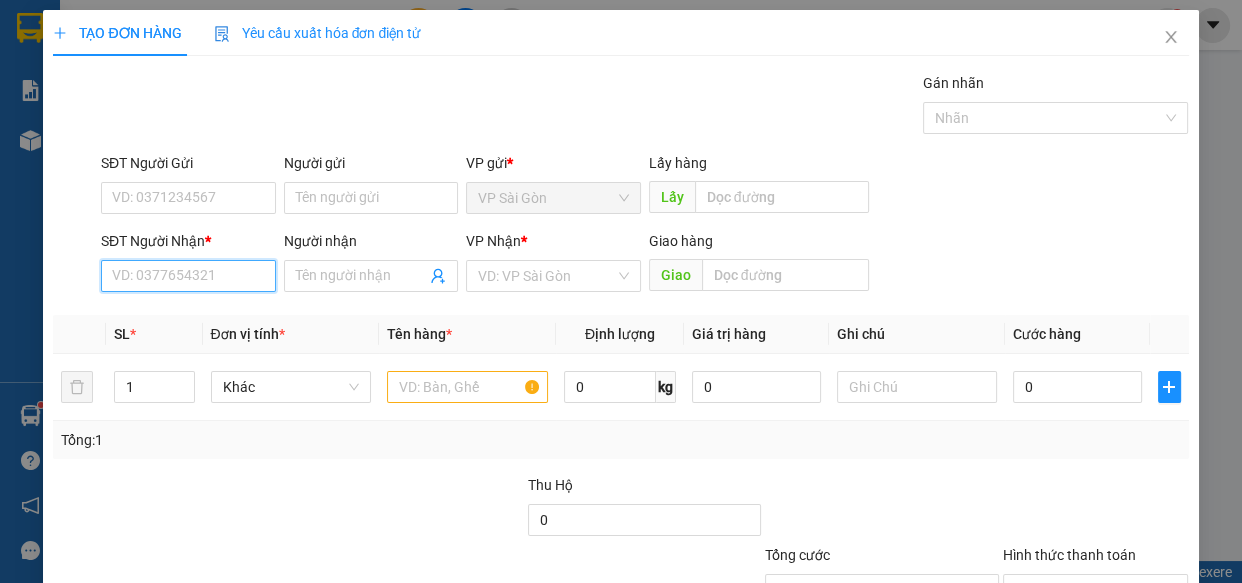 click on "SĐT Người Nhận  *" at bounding box center (188, 276) 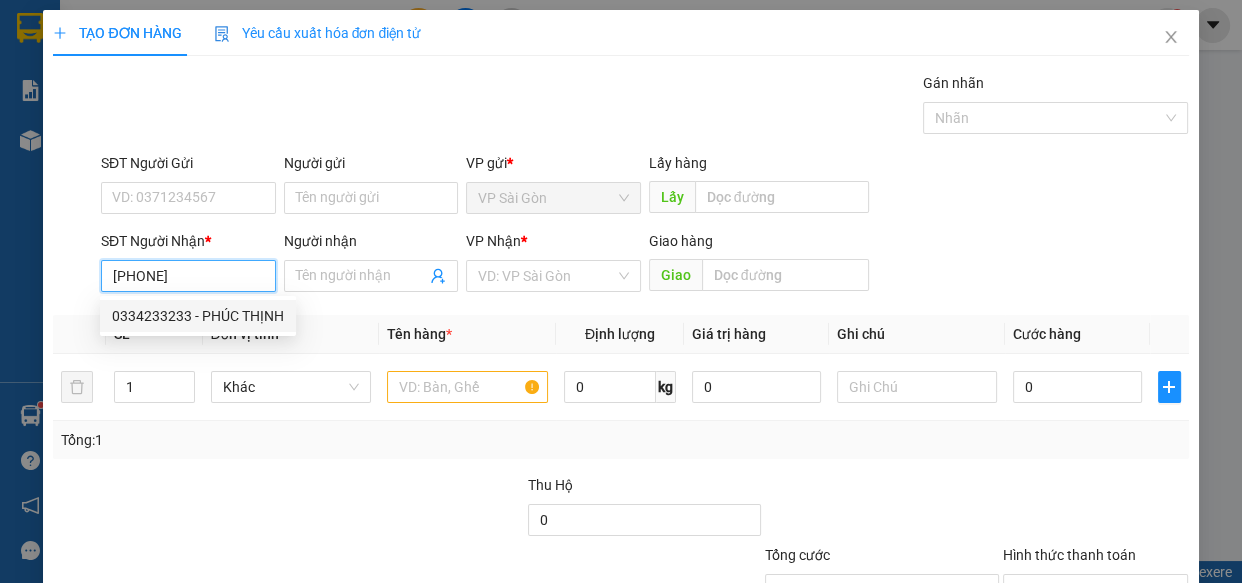 drag, startPoint x: 219, startPoint y: 318, endPoint x: 482, endPoint y: 366, distance: 267.34436 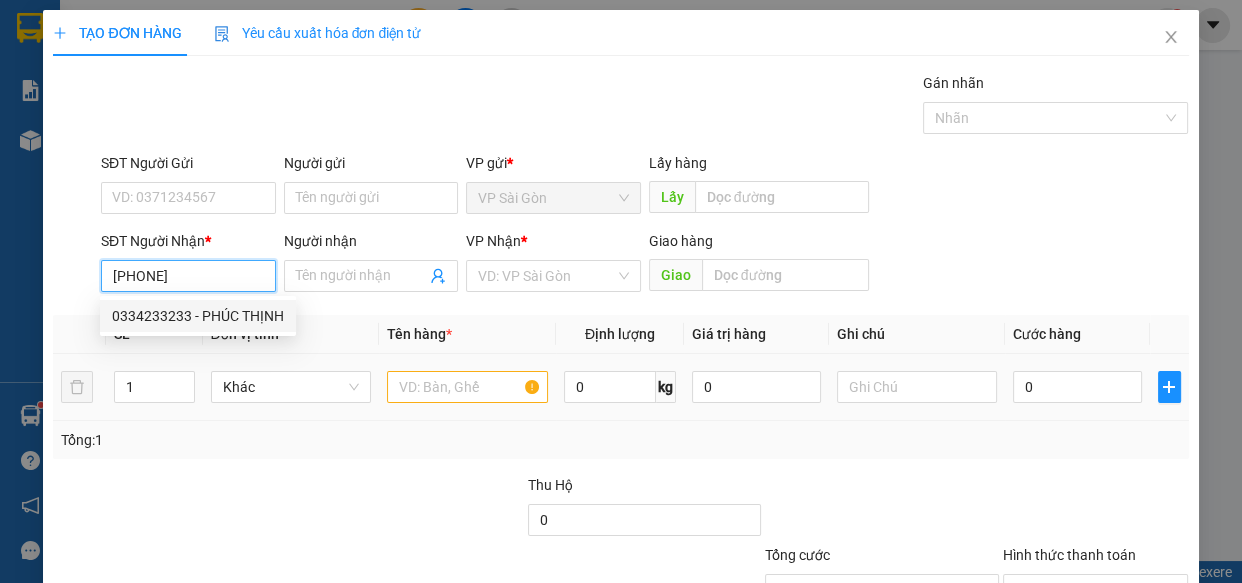 click on "0334233233 - PHÚC THỊNH" at bounding box center [198, 316] 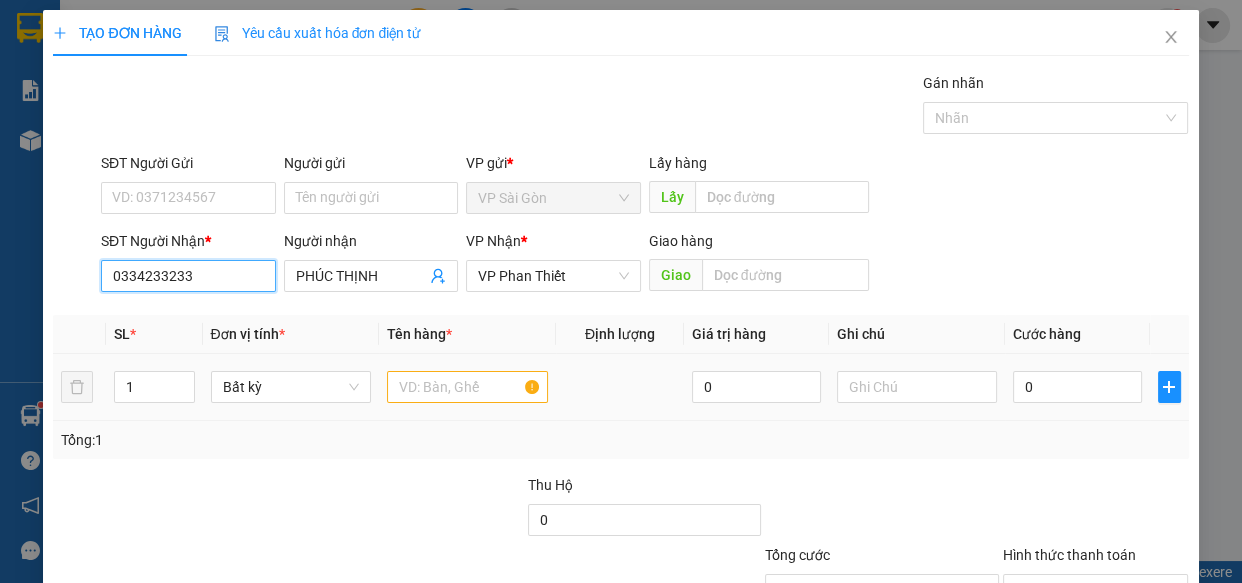 type on "0334233233" 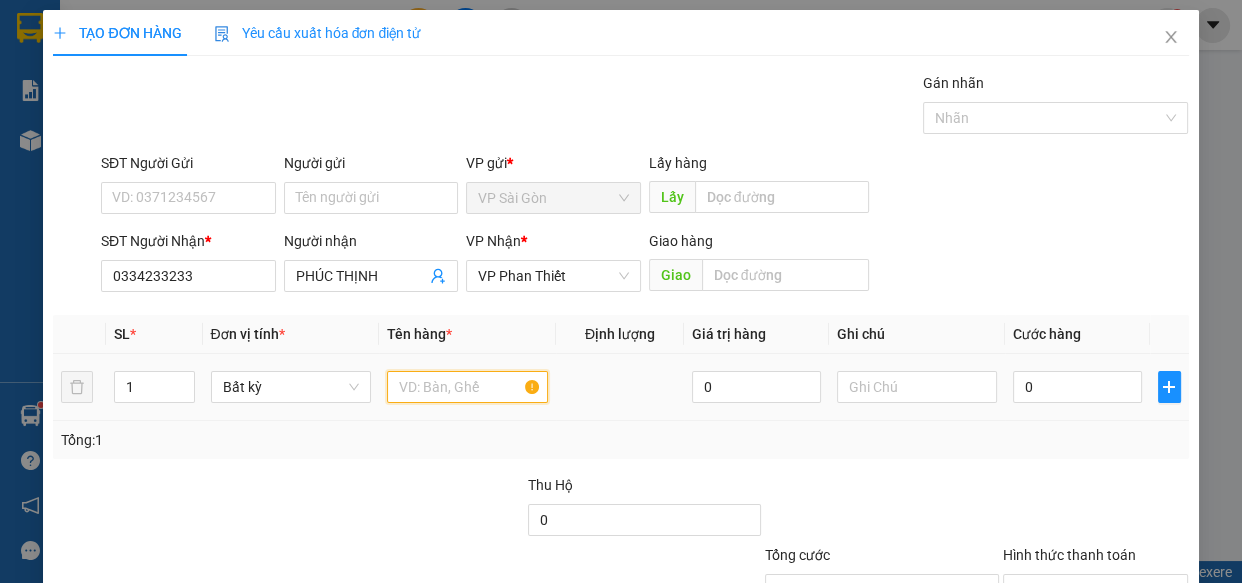click at bounding box center [467, 387] 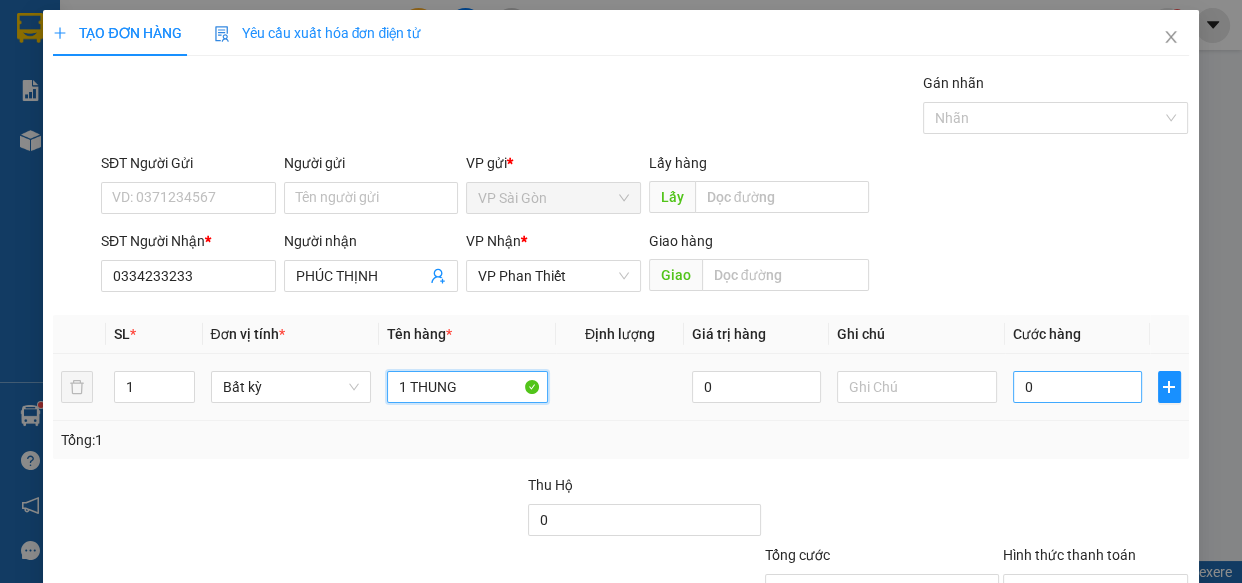 type on "1 THUNG" 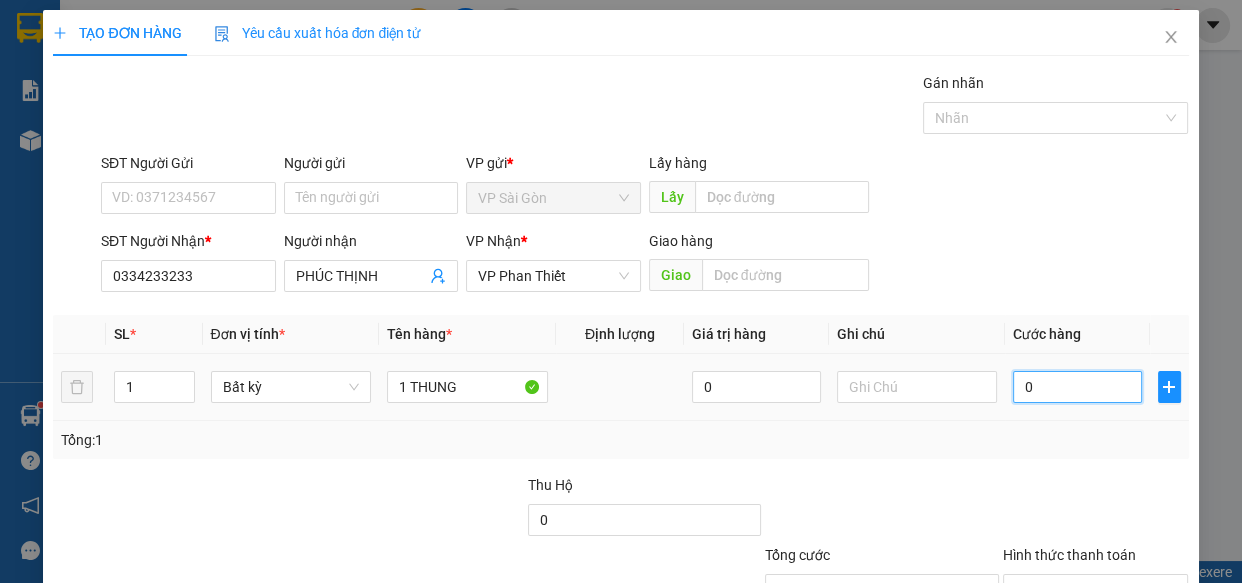 click on "0" at bounding box center [1077, 387] 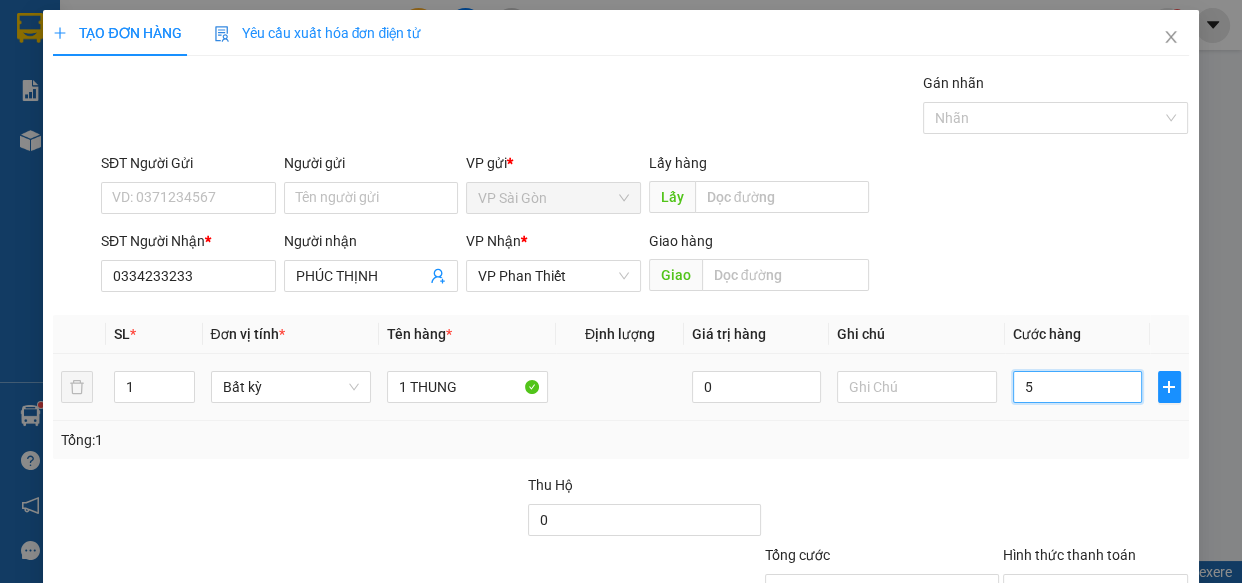 type on "50" 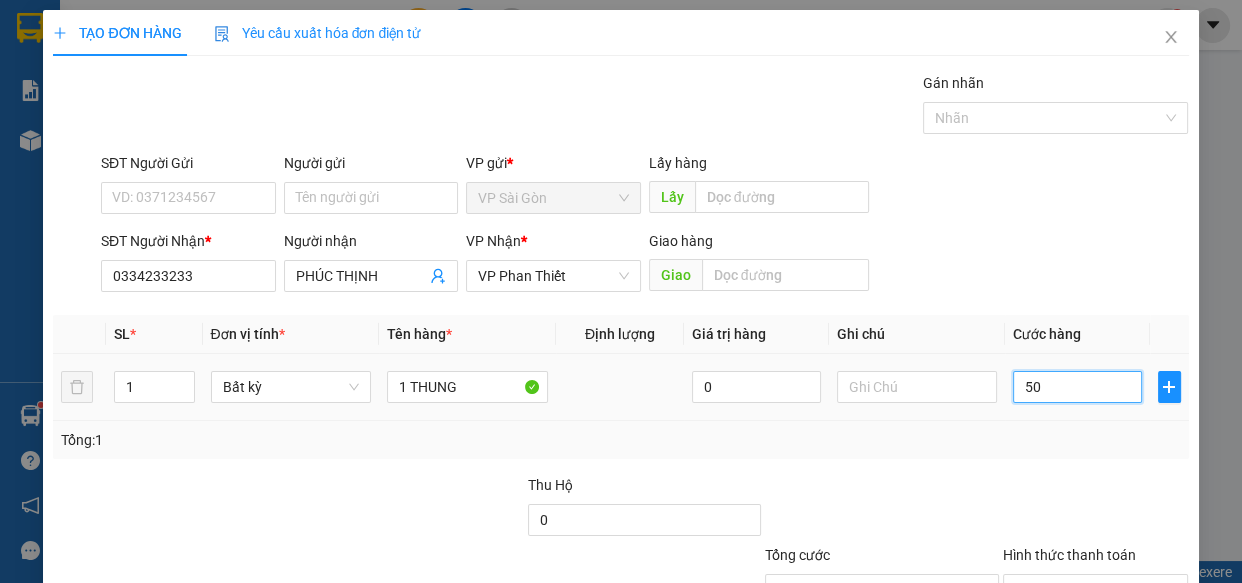 type on "50" 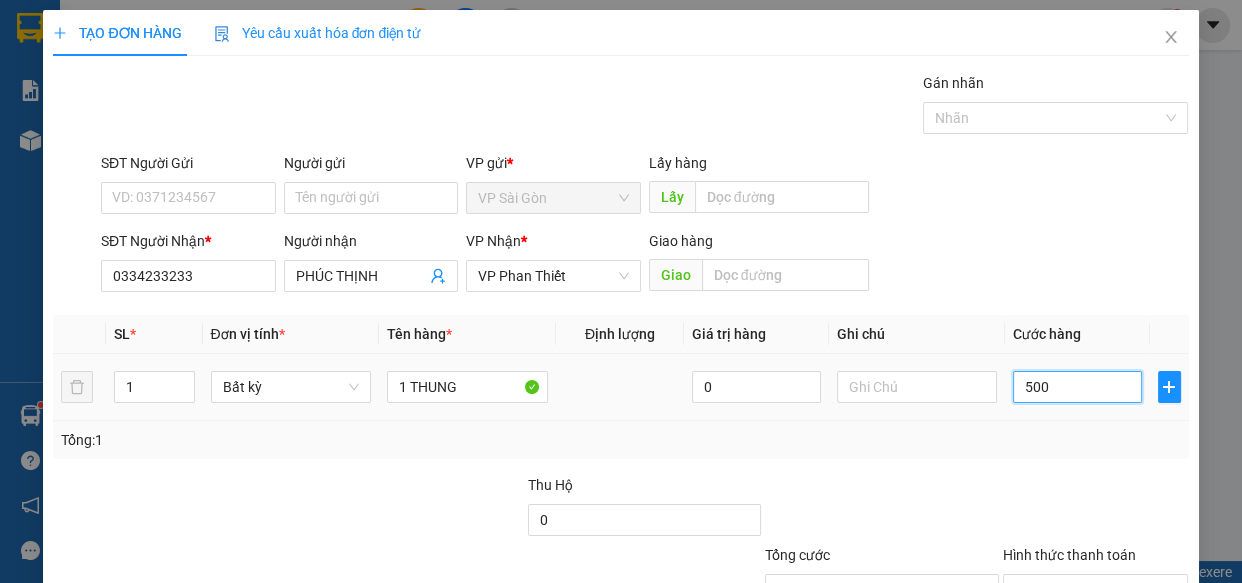 type on "50" 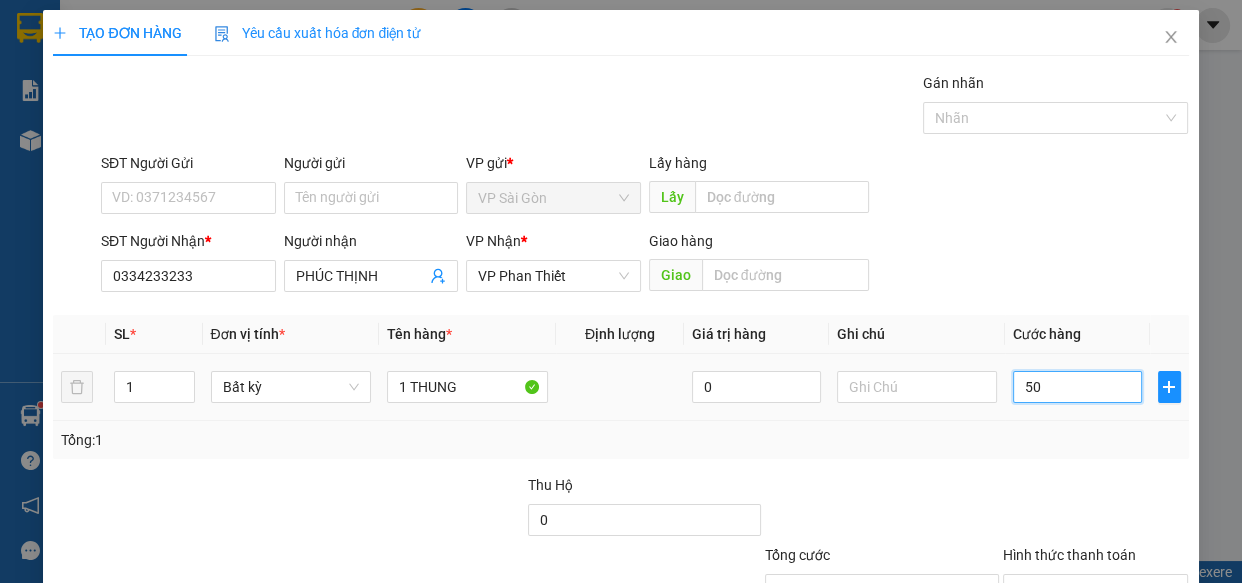 type on "5" 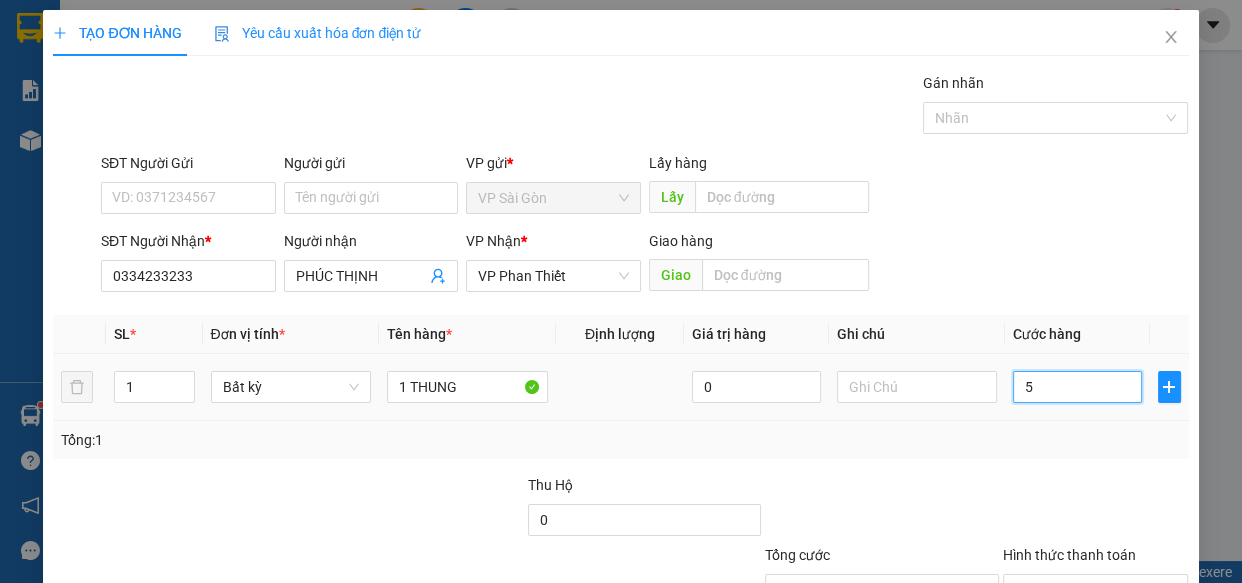 type on "0" 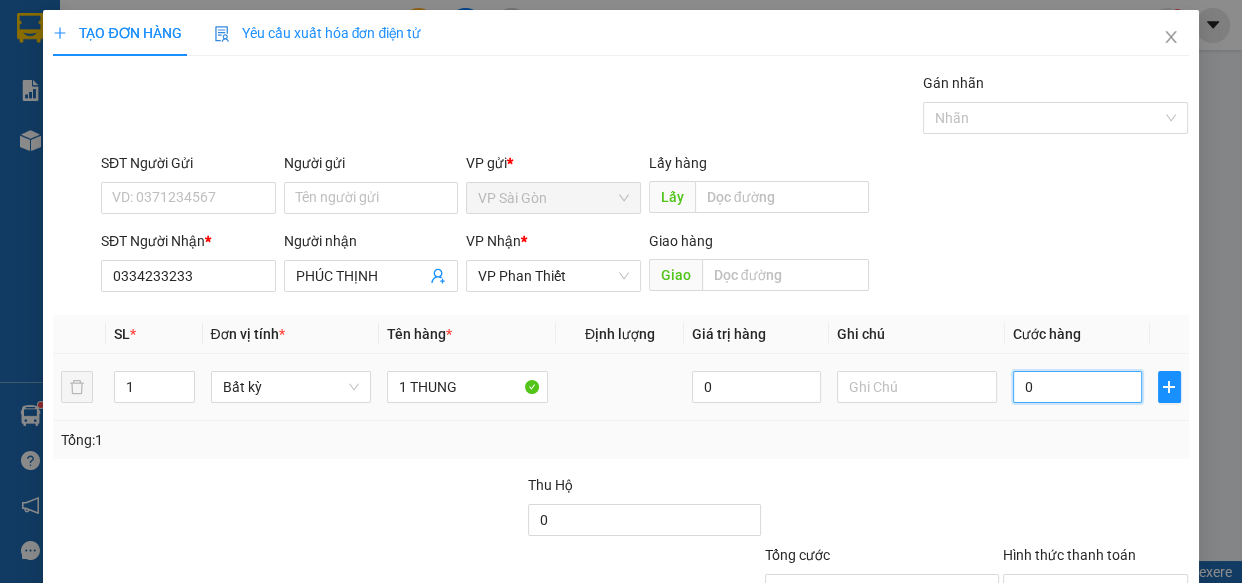 type on "07" 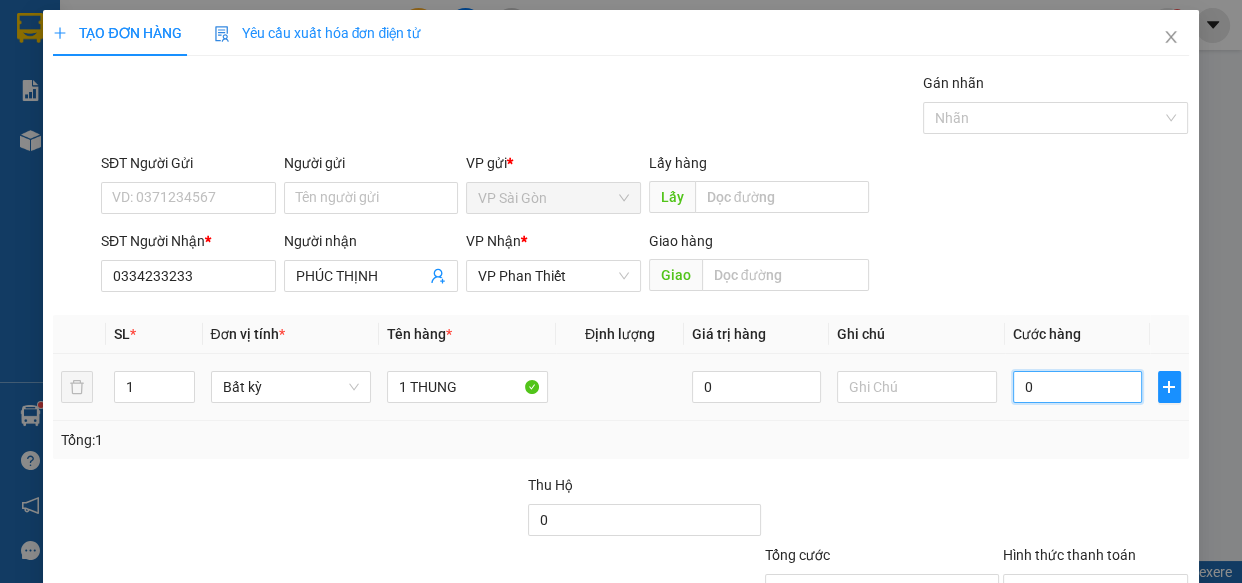 type on "7" 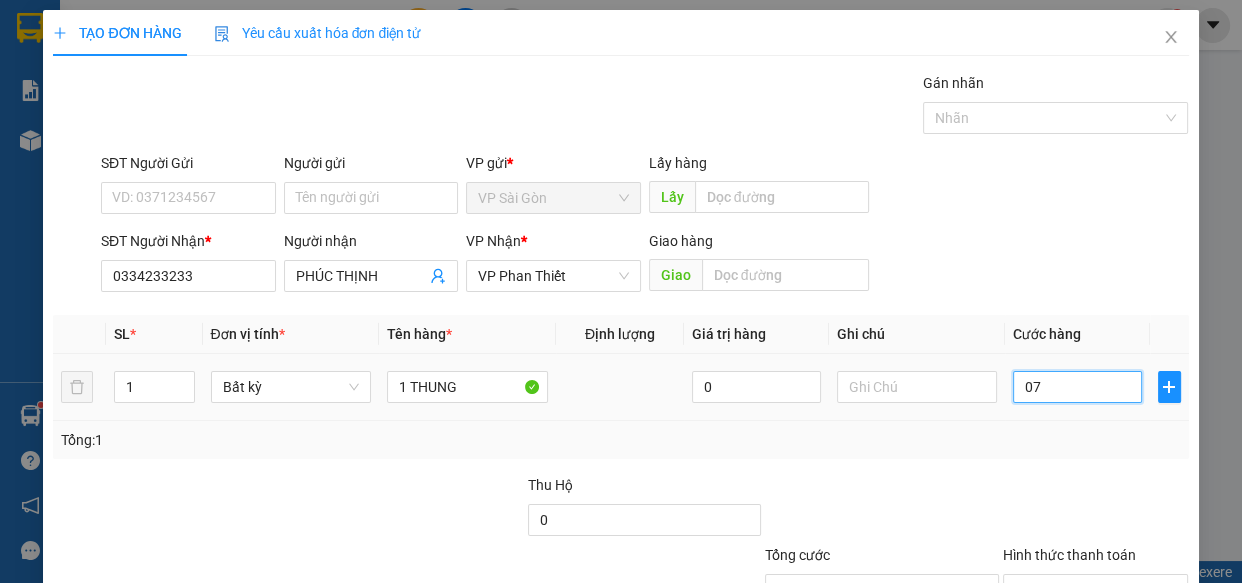 type on "070" 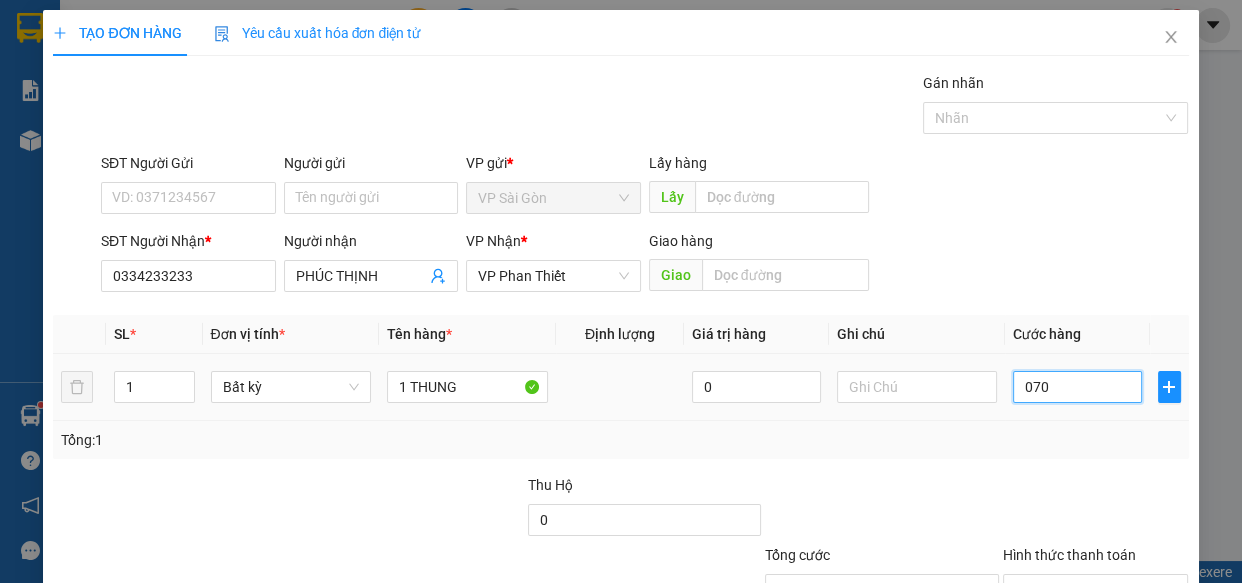 type on "0.700" 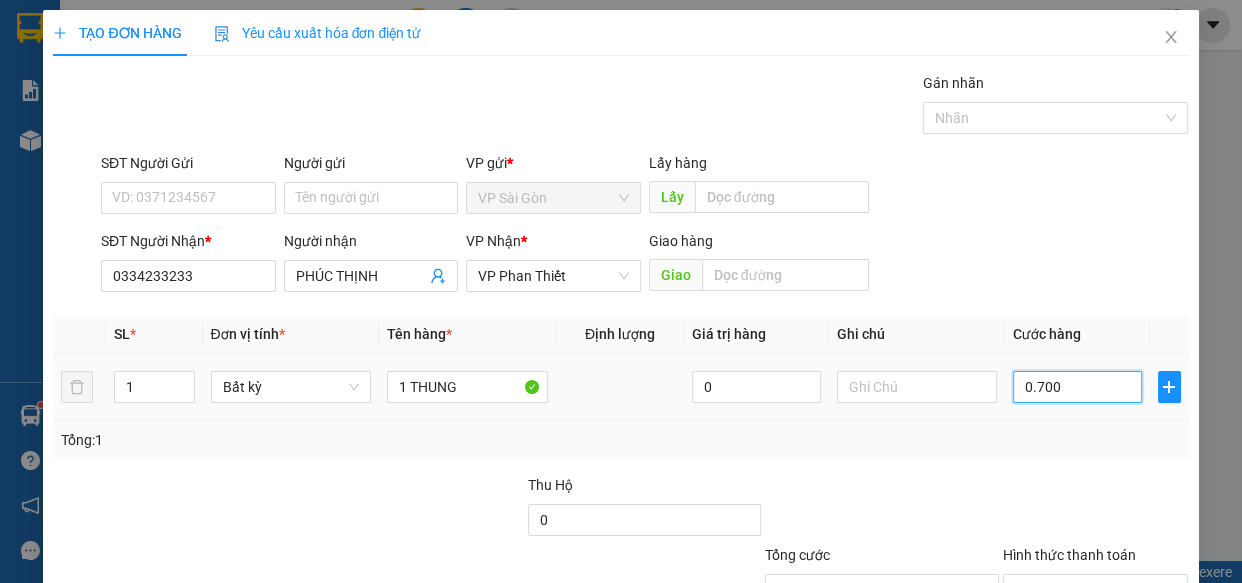 type on "07.000" 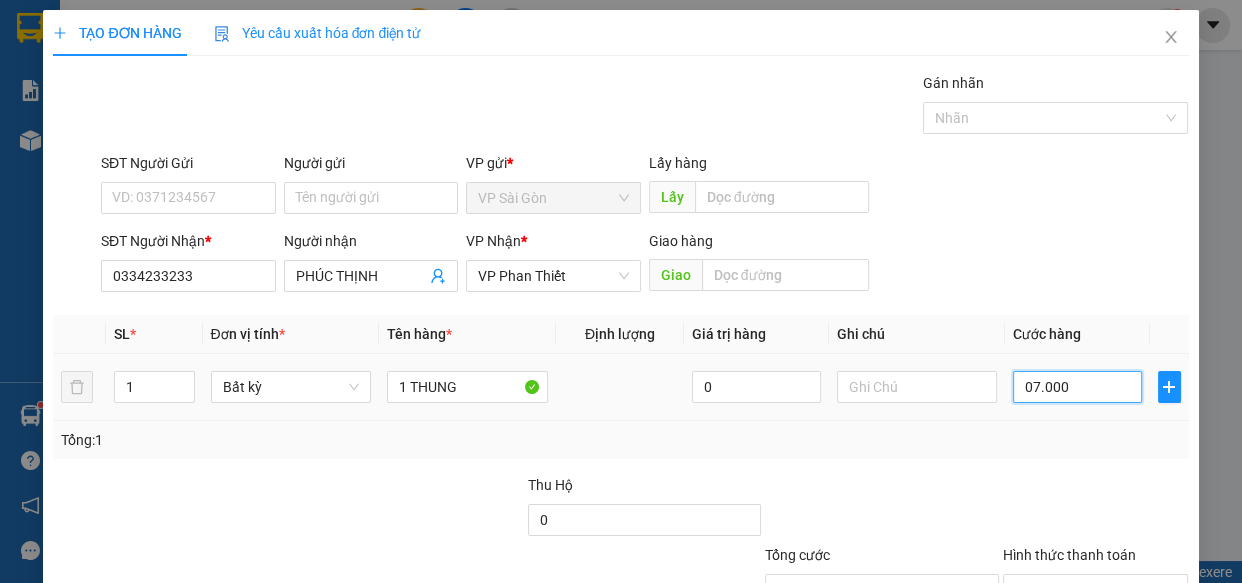 type on "070.000" 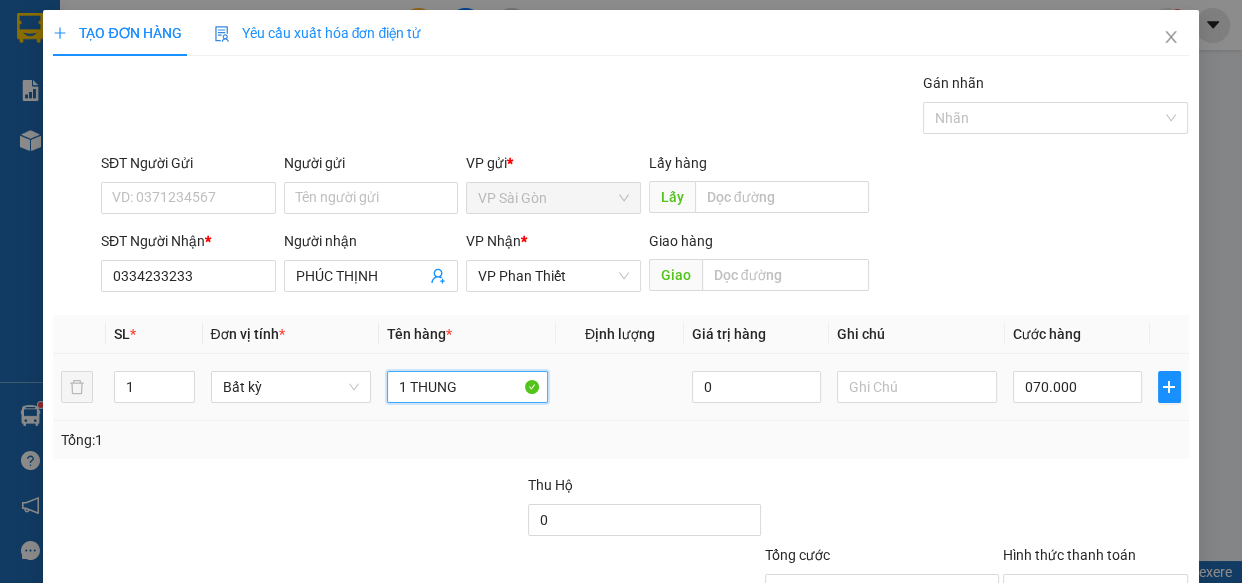 type on "70.000" 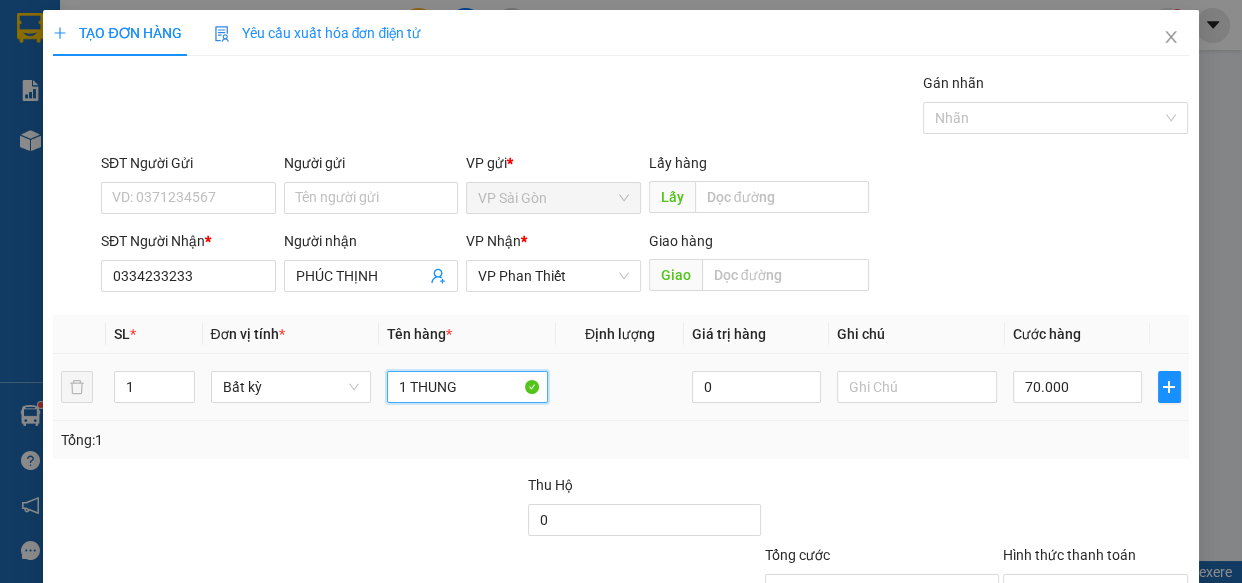 click on "1 THUNG" at bounding box center [467, 387] 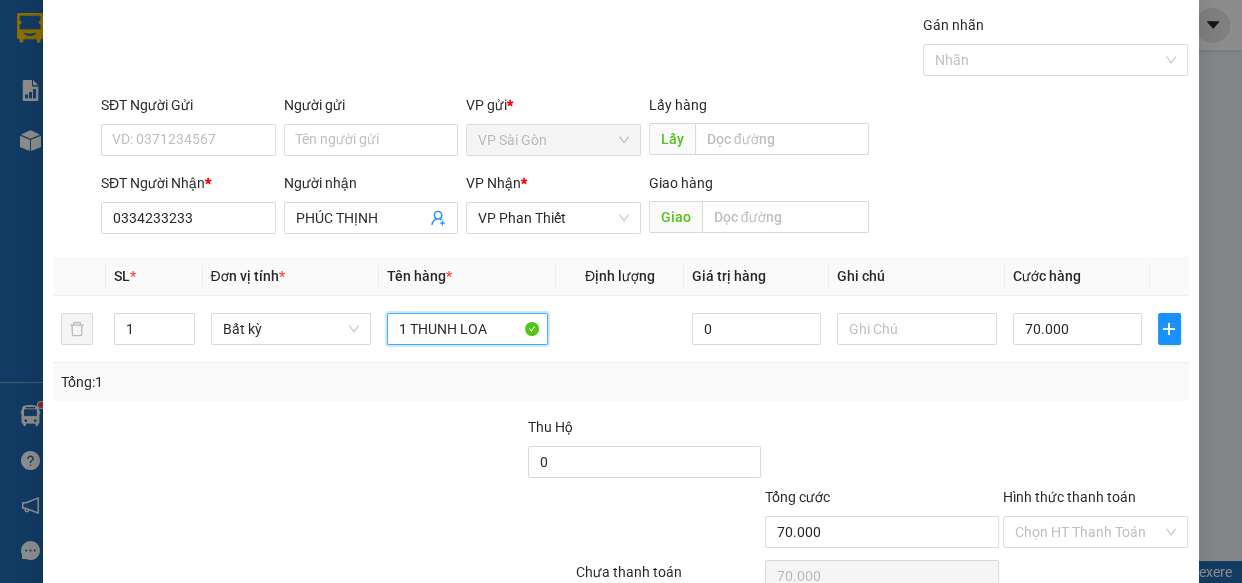 scroll, scrollTop: 156, scrollLeft: 0, axis: vertical 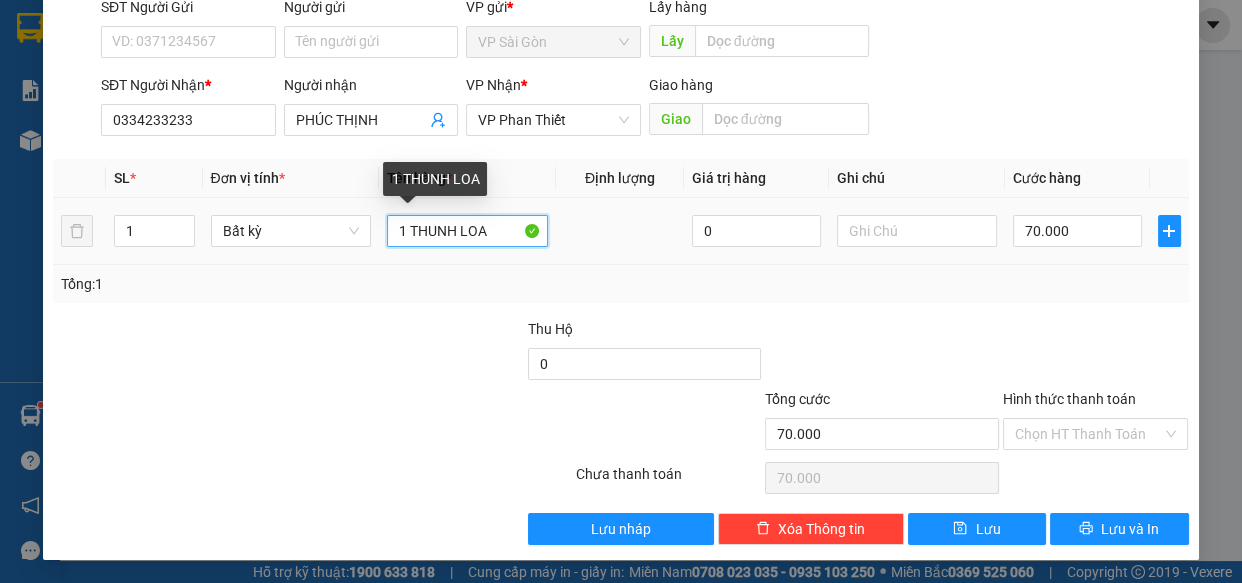 click on "1 THUNH LOA" at bounding box center [467, 231] 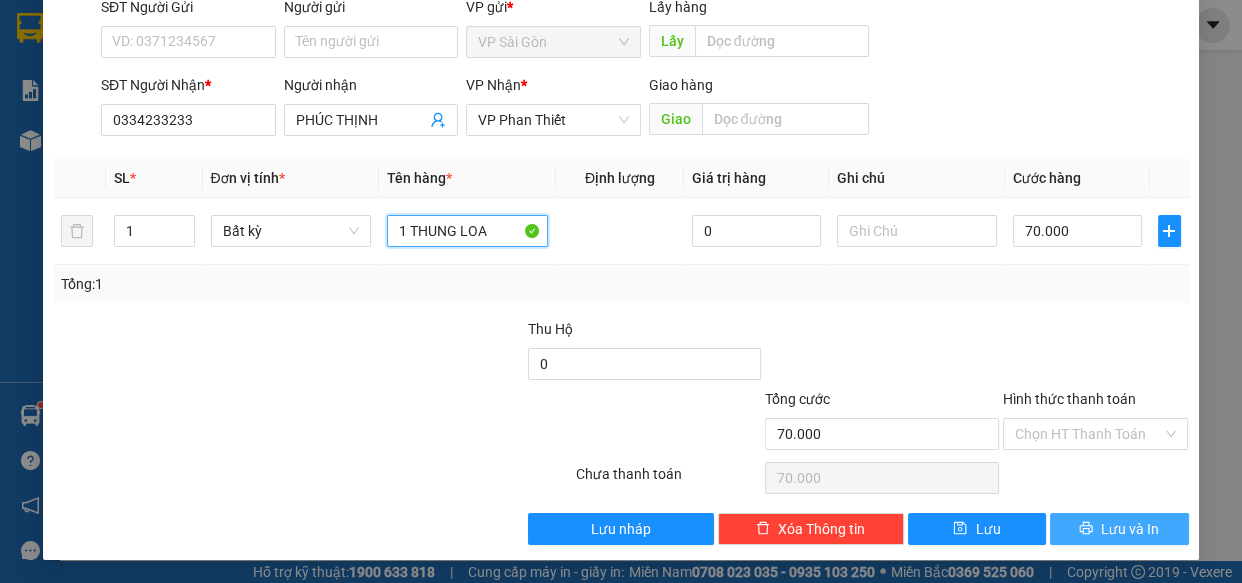 type on "1 THUNG LOA" 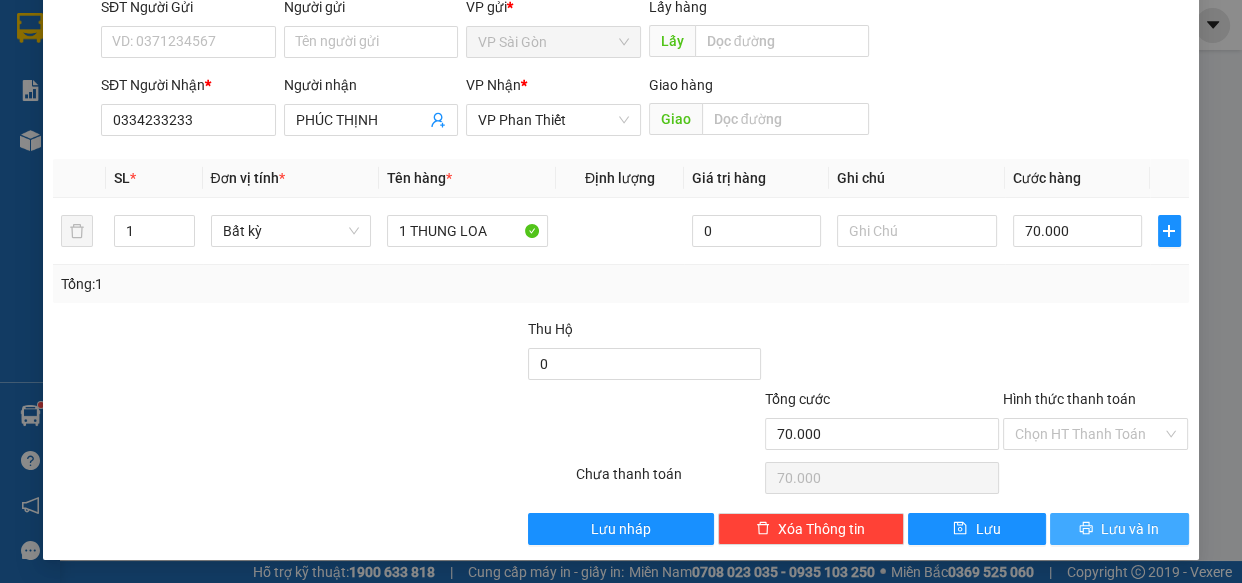 click on "Lưu và In" at bounding box center (1130, 529) 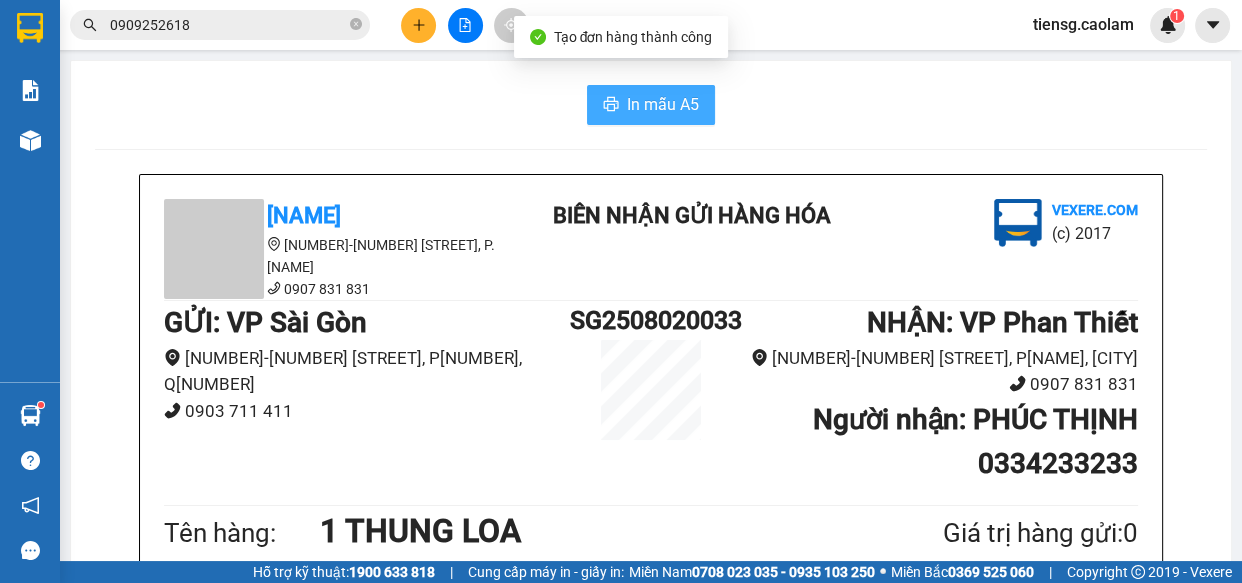 click on "In mẫu A5" at bounding box center [663, 104] 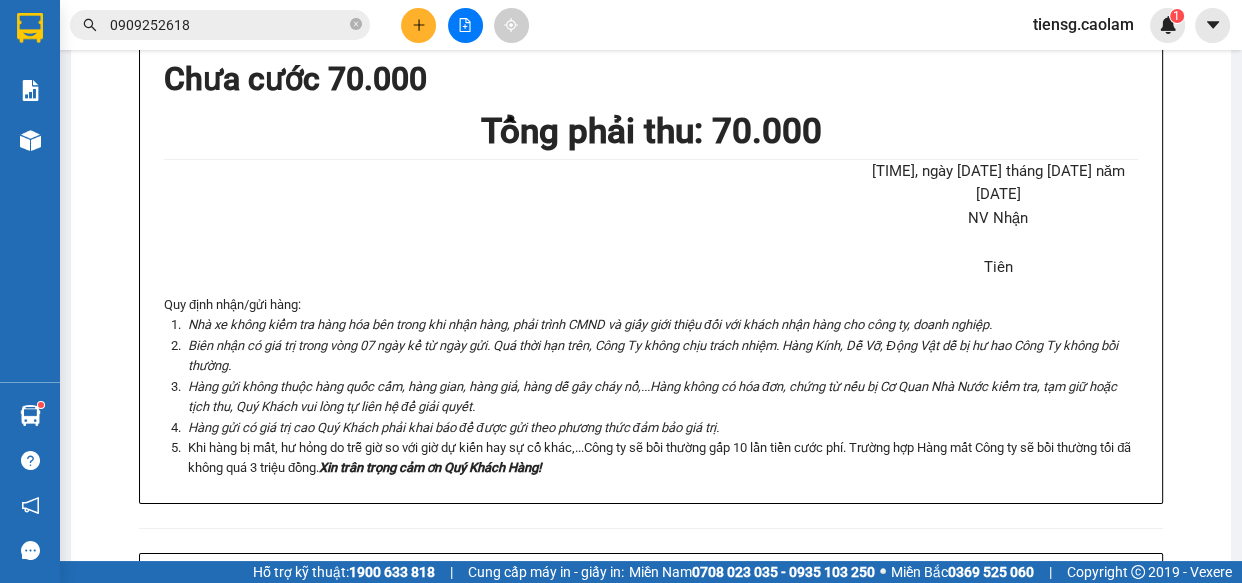 scroll, scrollTop: 272, scrollLeft: 0, axis: vertical 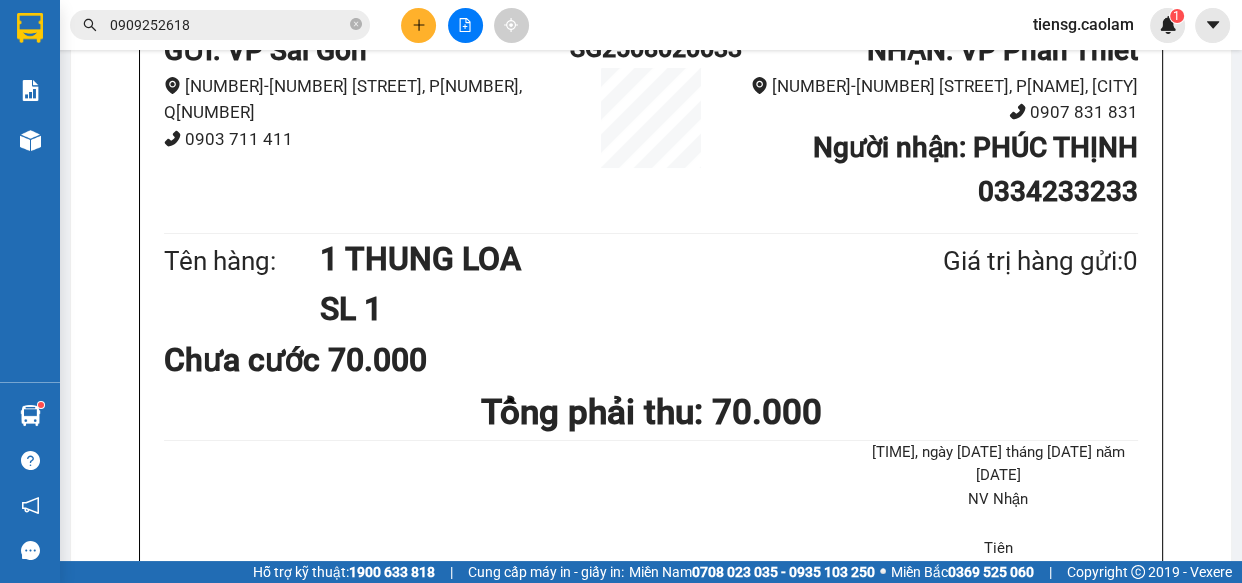 drag, startPoint x: 679, startPoint y: 248, endPoint x: 658, endPoint y: 239, distance: 22.847319 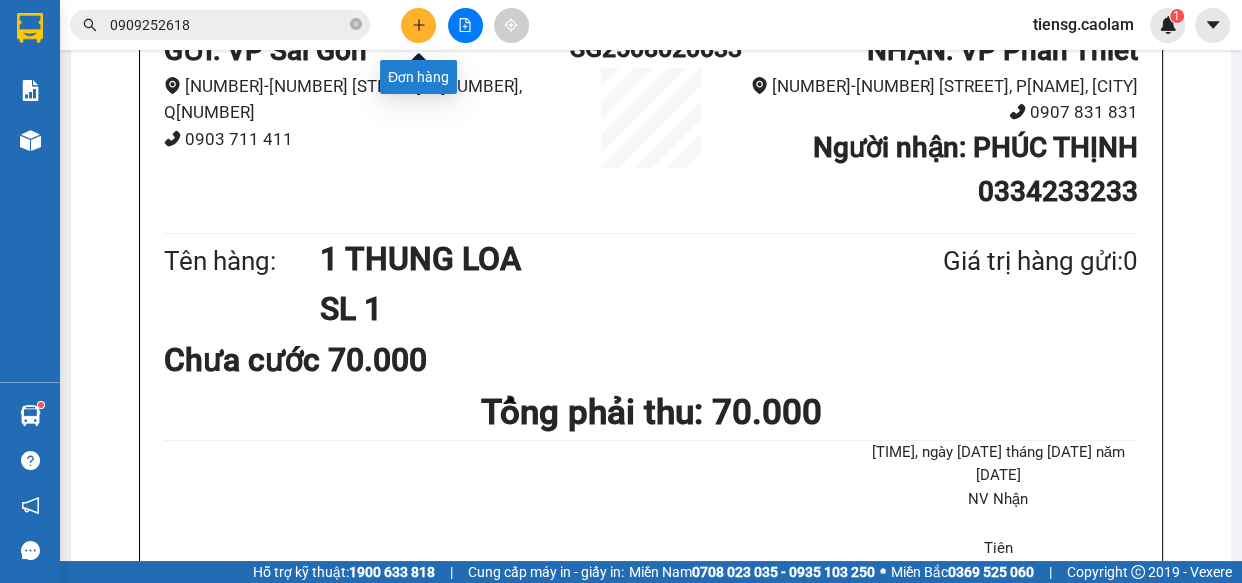 drag, startPoint x: 411, startPoint y: 24, endPoint x: 420, endPoint y: 17, distance: 11.401754 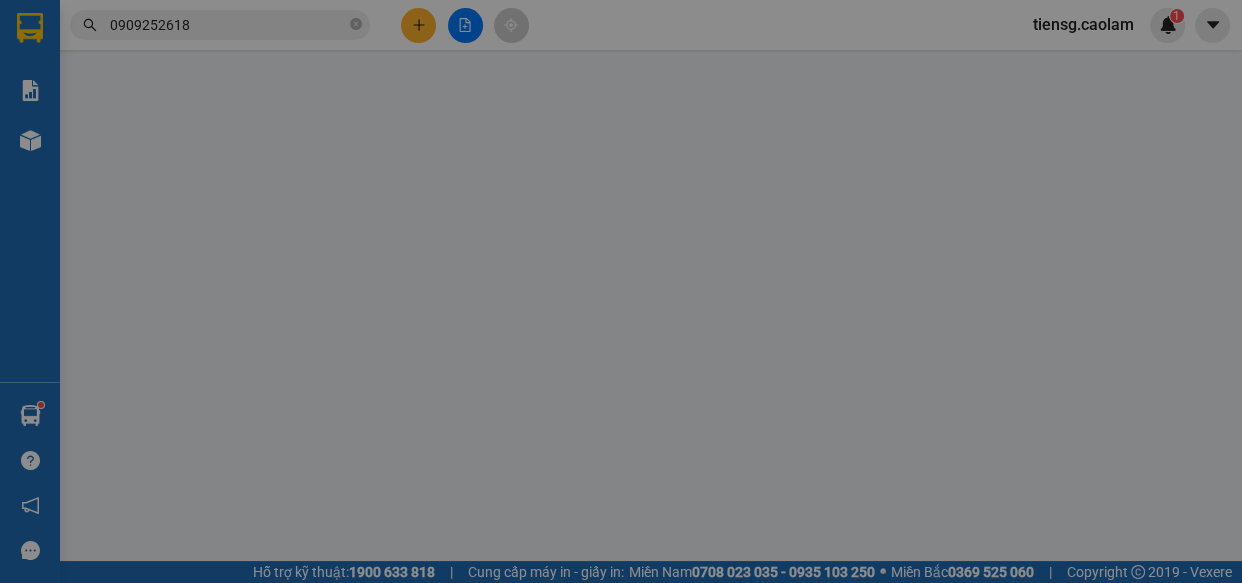 scroll, scrollTop: 0, scrollLeft: 0, axis: both 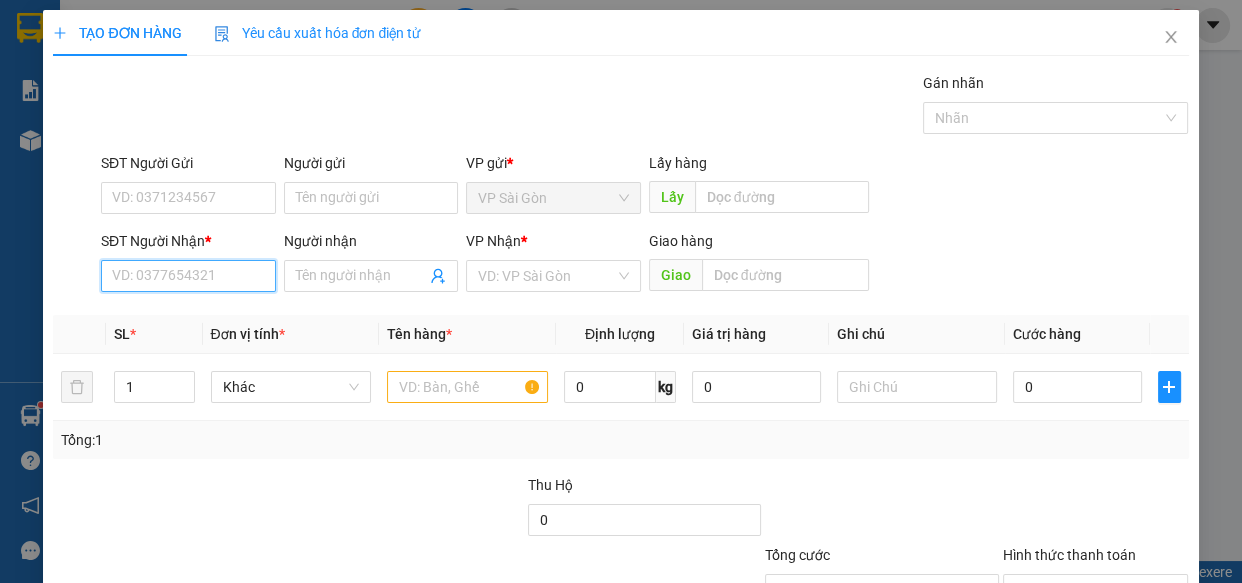 click on "SĐT Người Nhận  *" at bounding box center (188, 276) 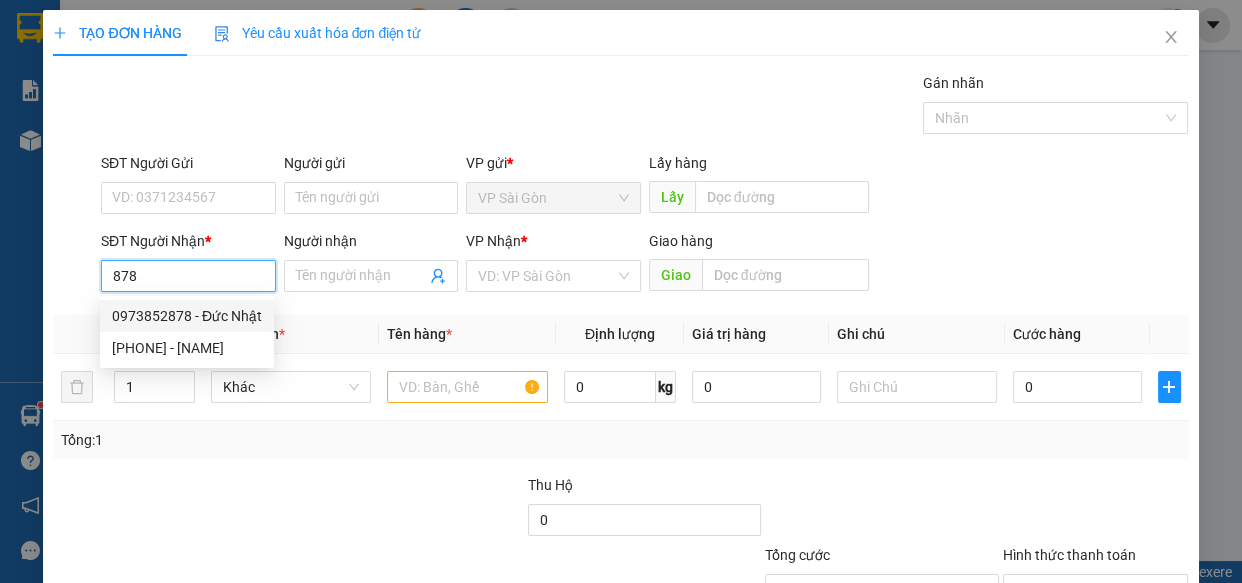 click on "0973852878 - Đức Nhật" at bounding box center (187, 316) 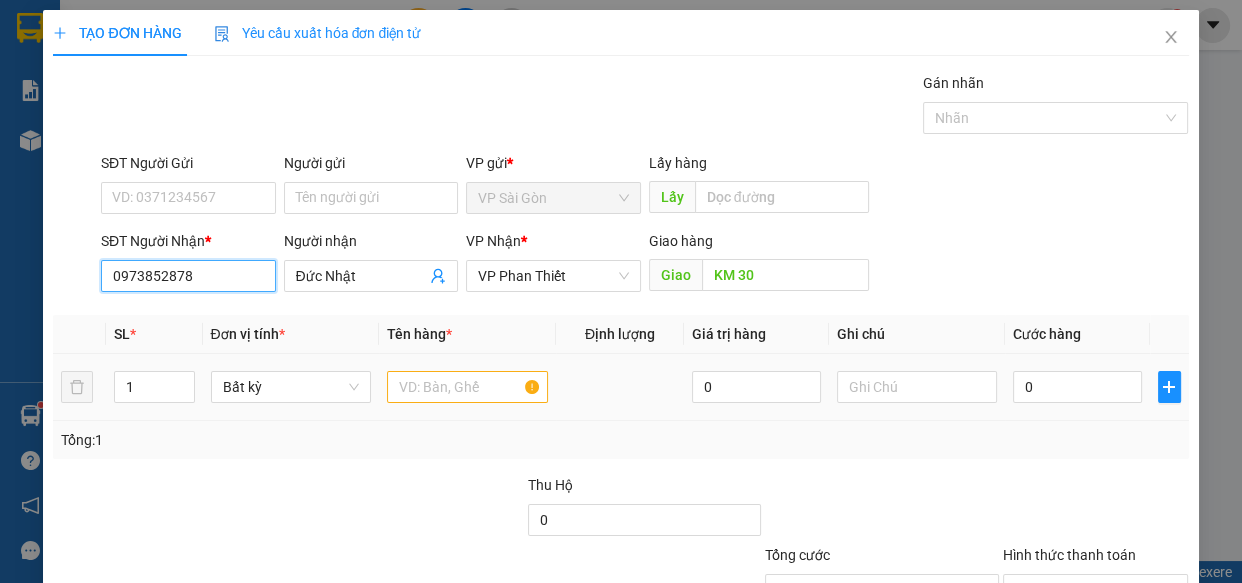 type on "0973852878" 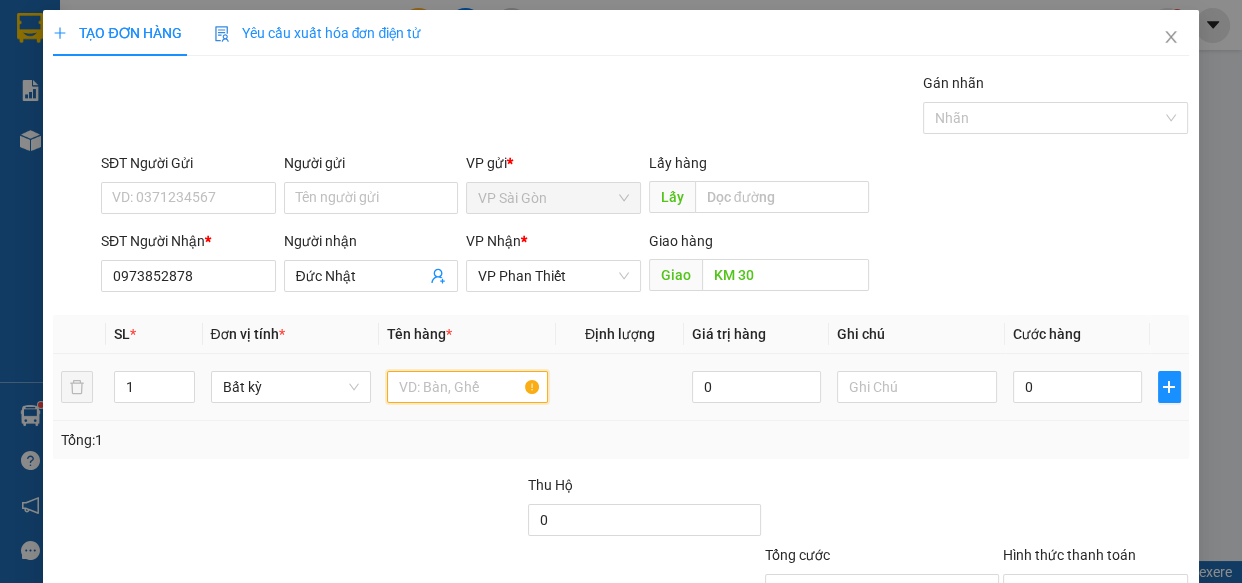 click at bounding box center [467, 387] 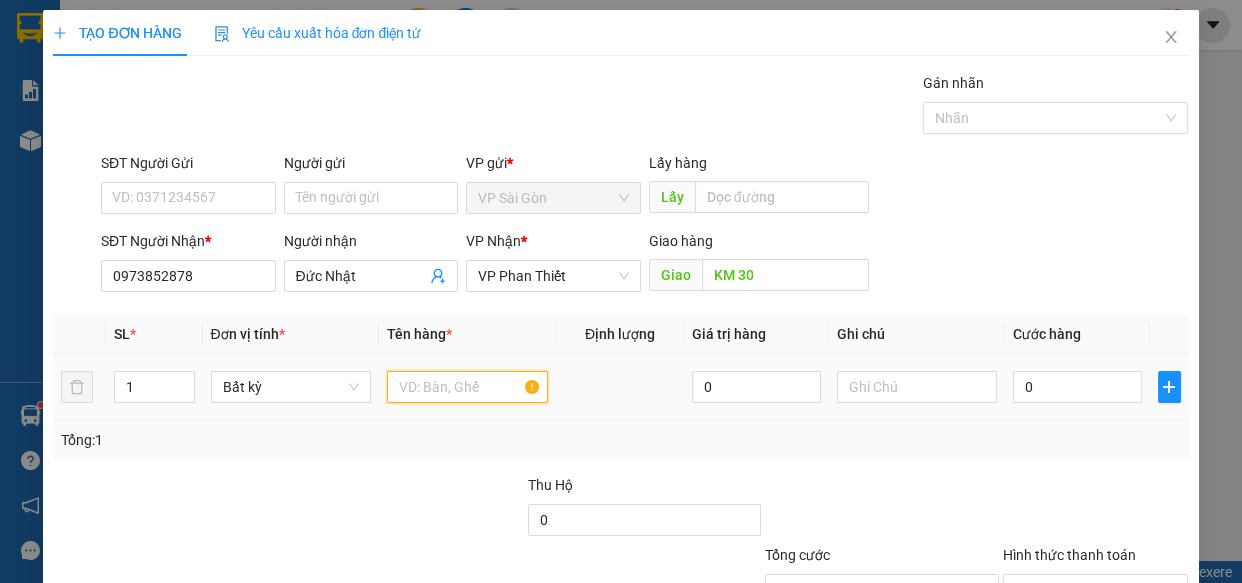 click at bounding box center (467, 387) 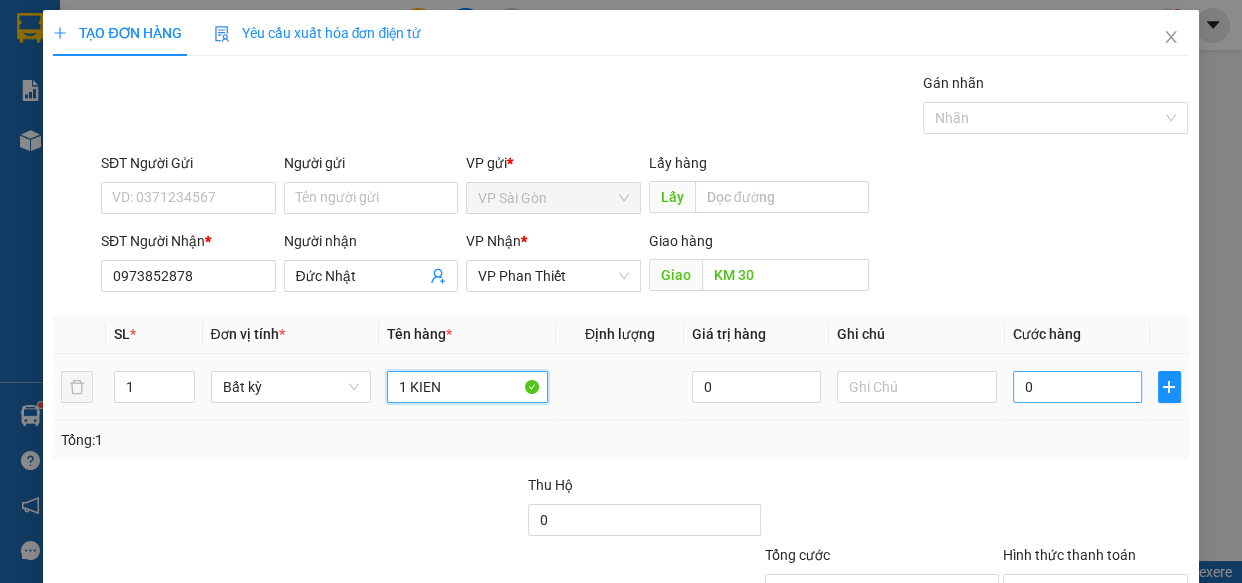 type on "1 KIEN" 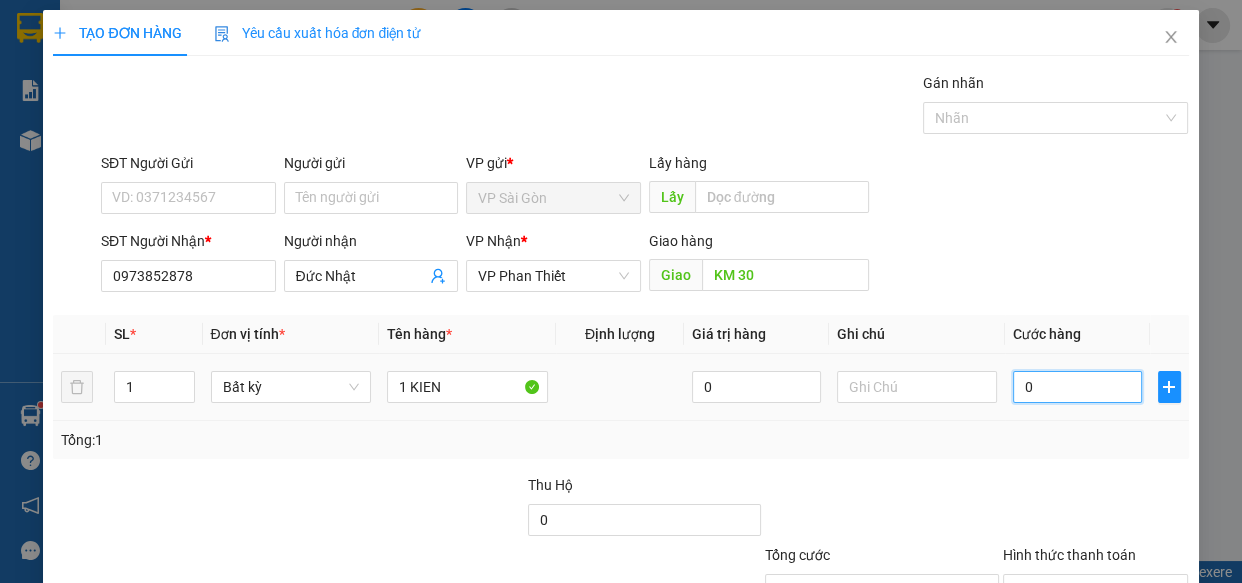 click on "0" at bounding box center (1077, 387) 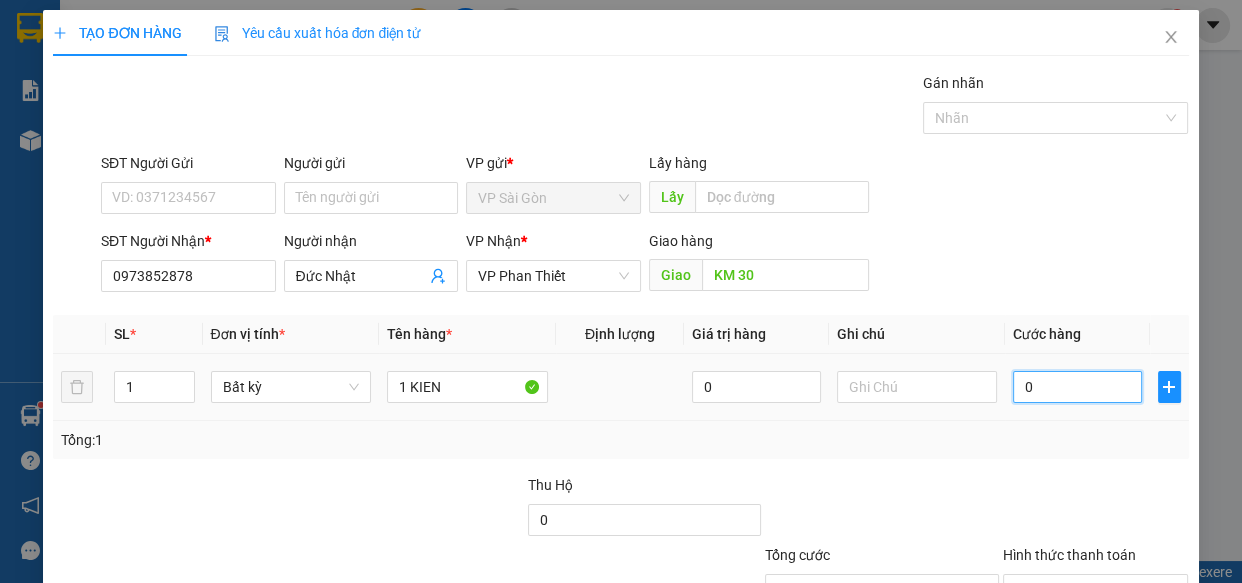 type on "3" 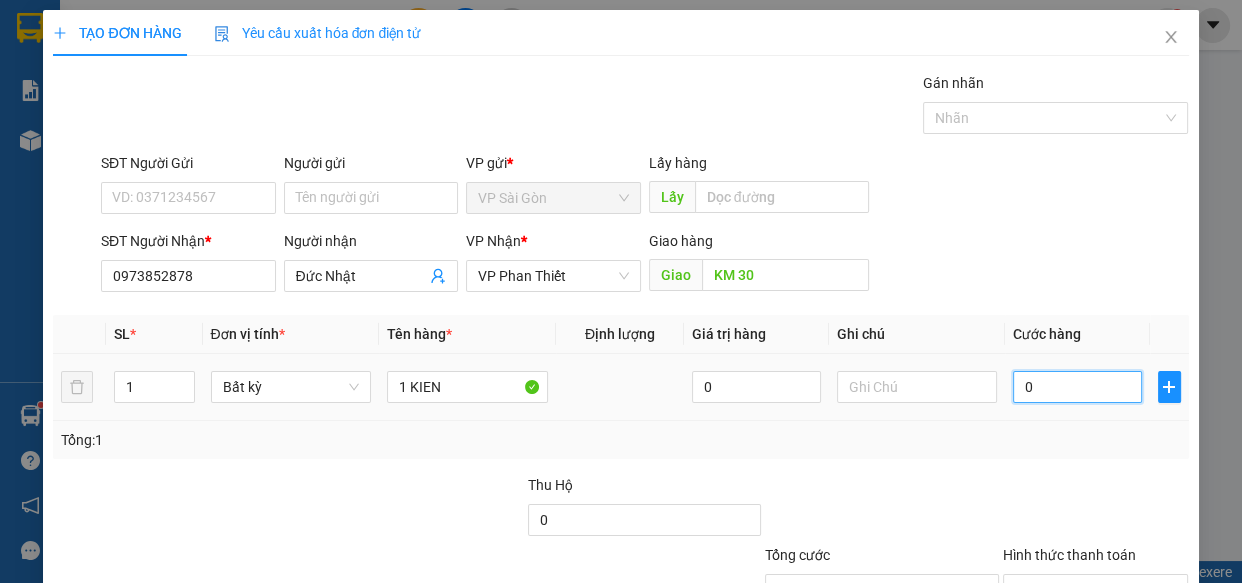 type on "3" 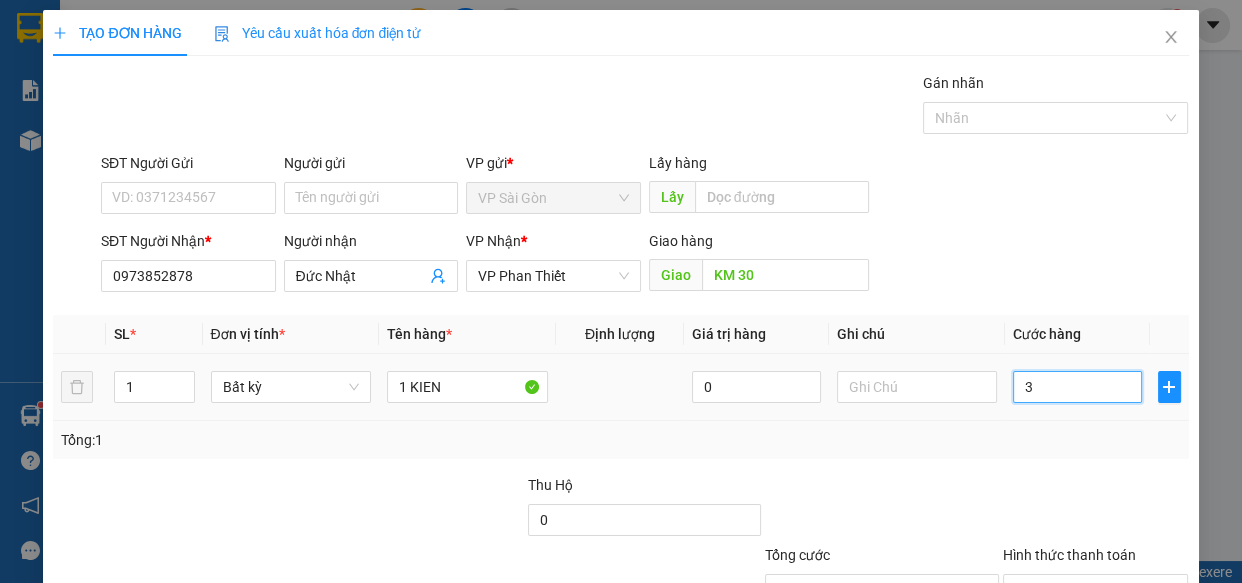 type on "30" 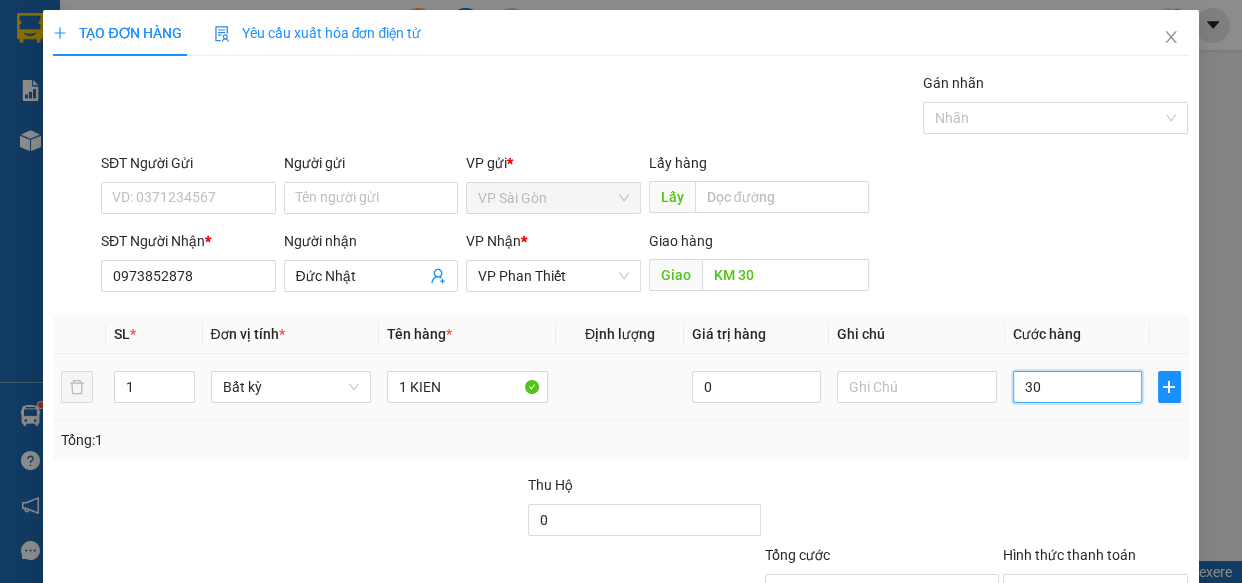 type on "300" 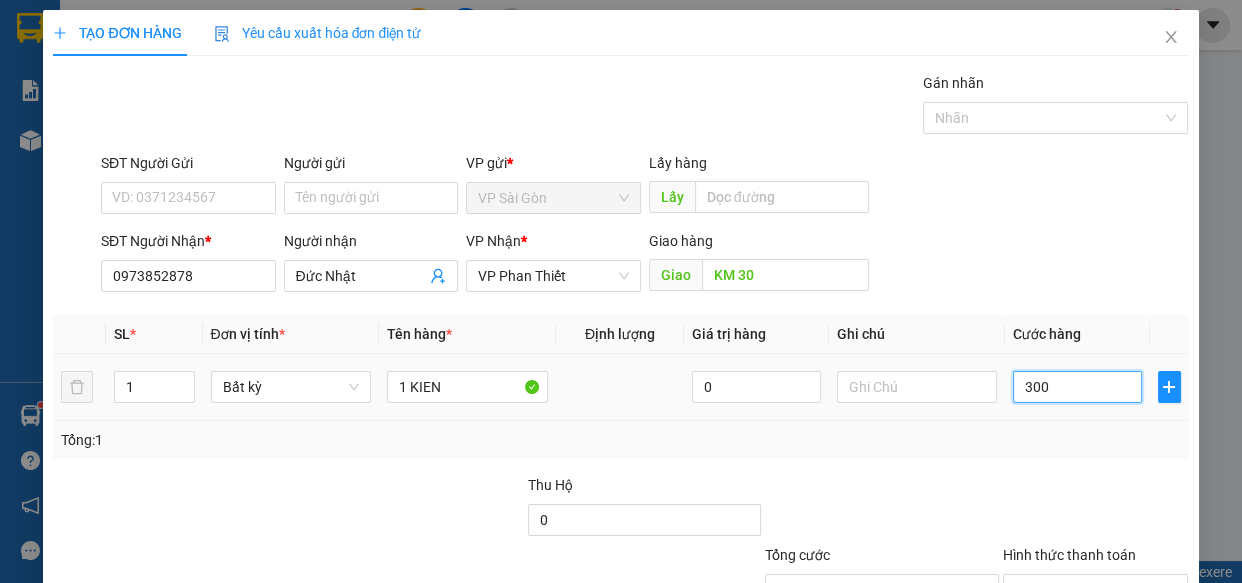 type on "3.000" 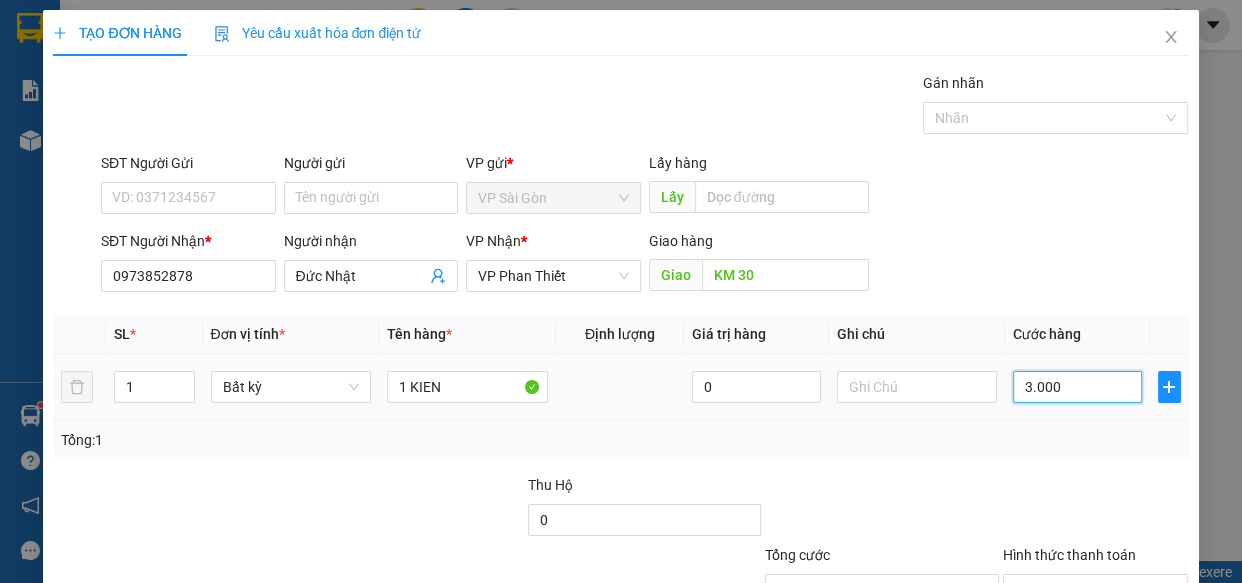 type on "30.000" 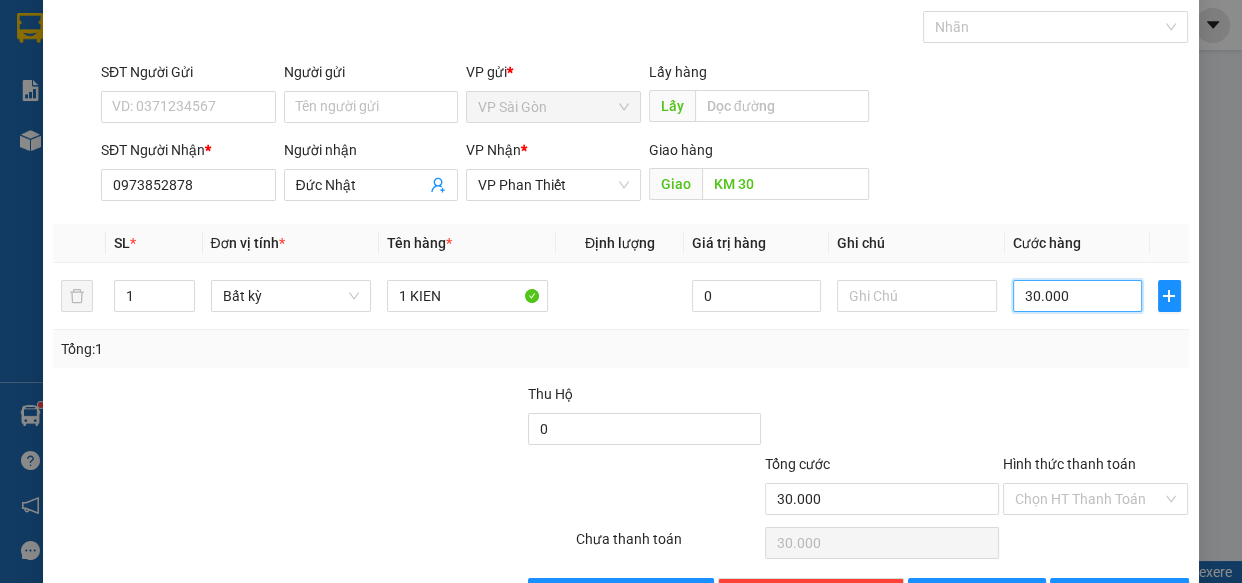 scroll, scrollTop: 156, scrollLeft: 0, axis: vertical 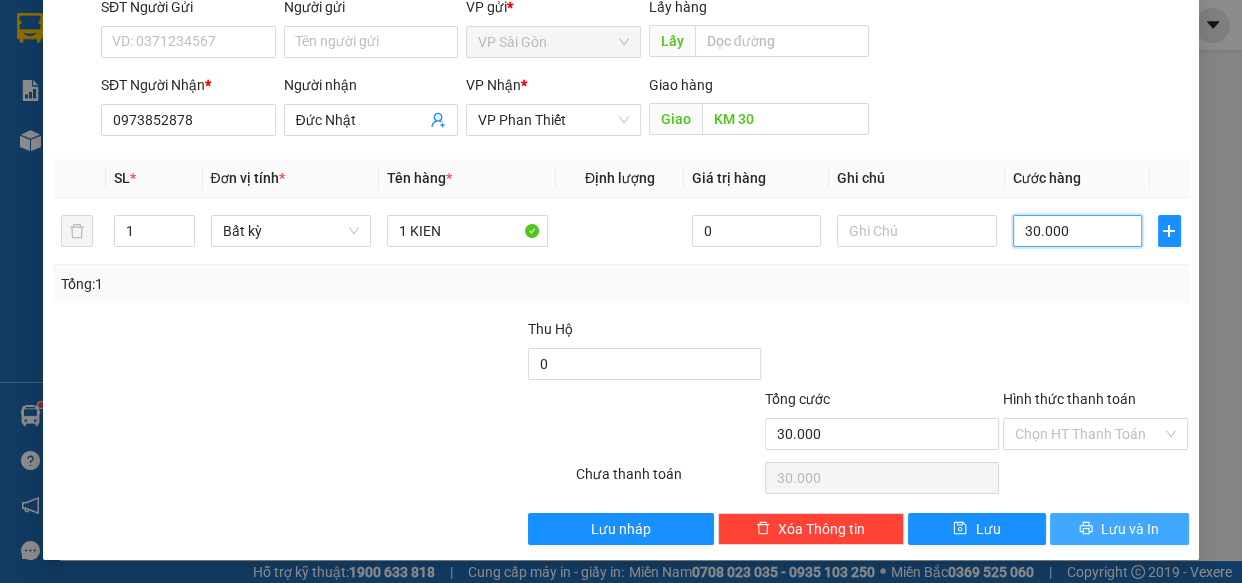 type on "30.000" 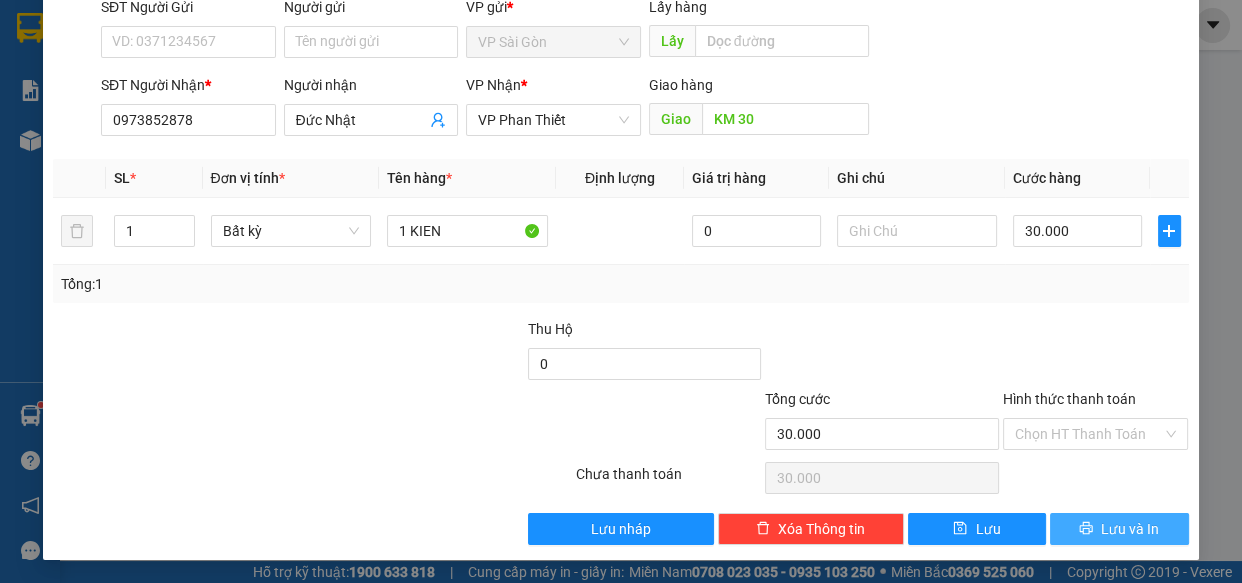 click 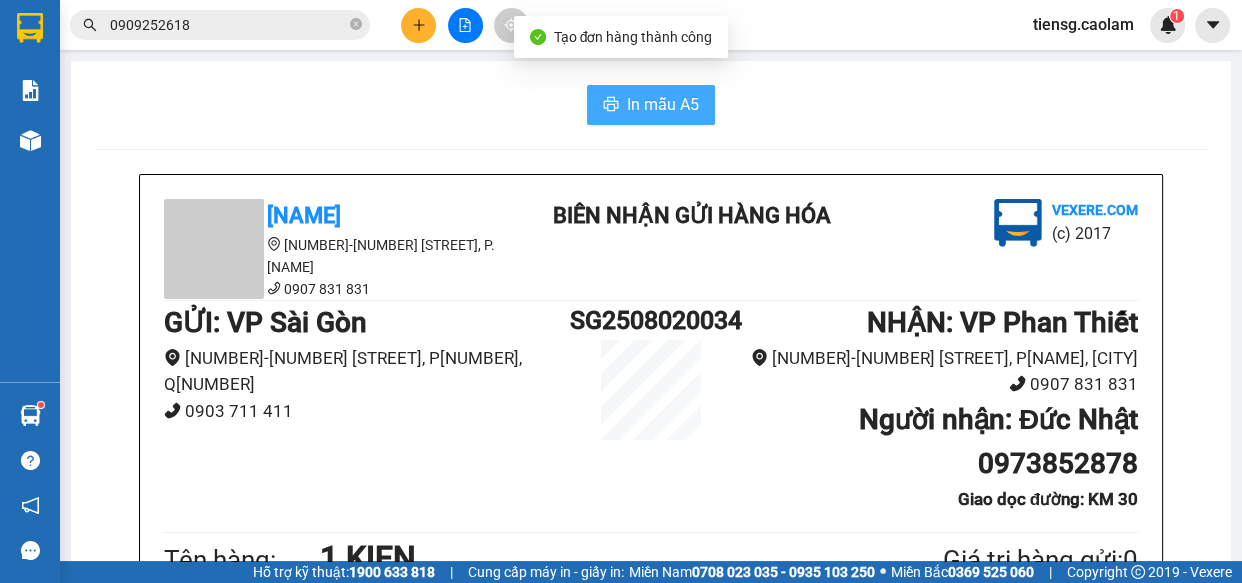 drag, startPoint x: 622, startPoint y: 98, endPoint x: 620, endPoint y: 109, distance: 11.18034 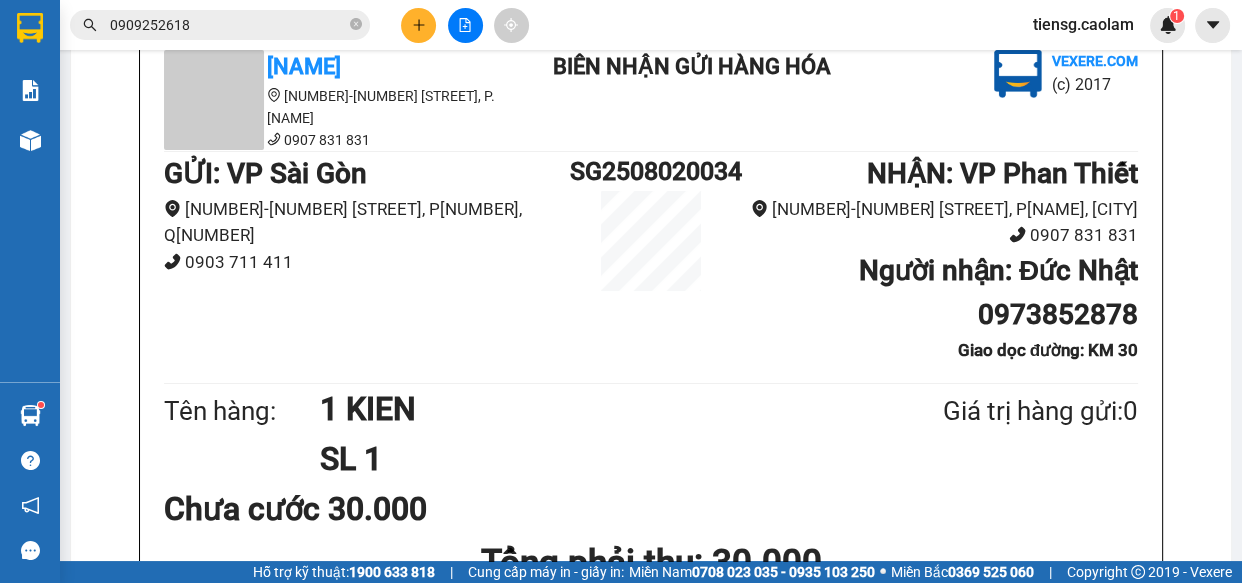 scroll, scrollTop: 0, scrollLeft: 0, axis: both 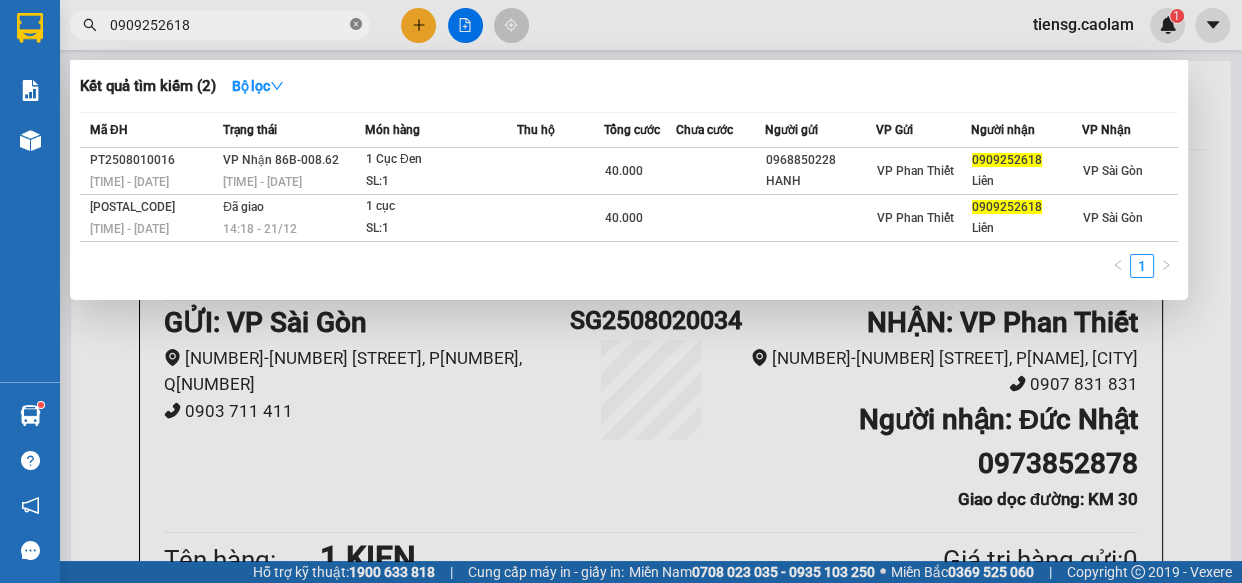 click 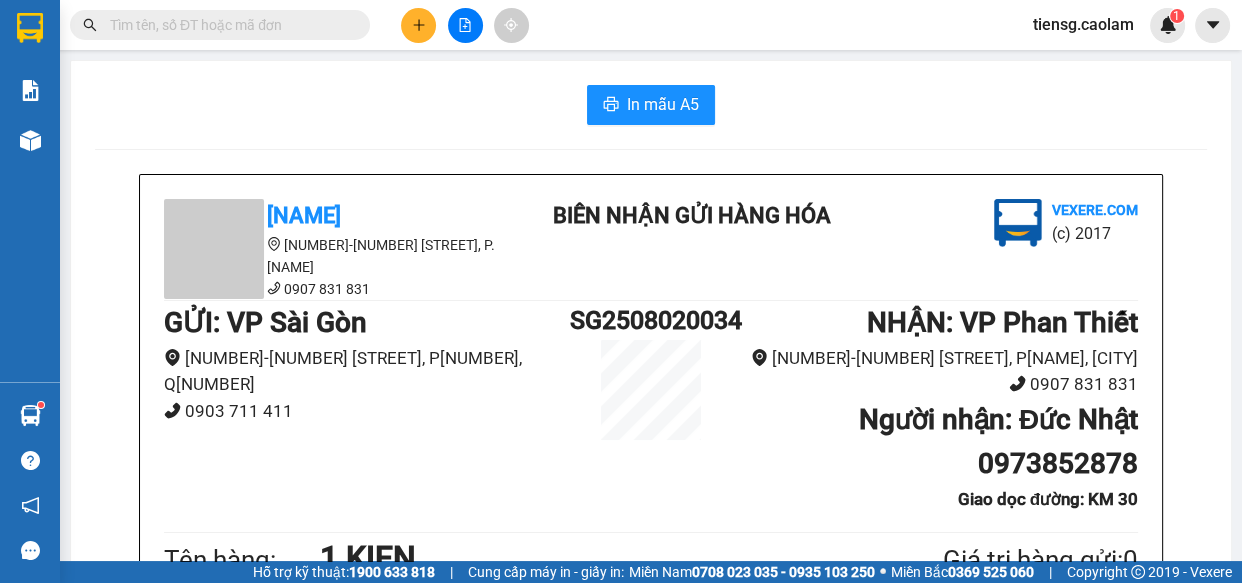 click at bounding box center (228, 25) 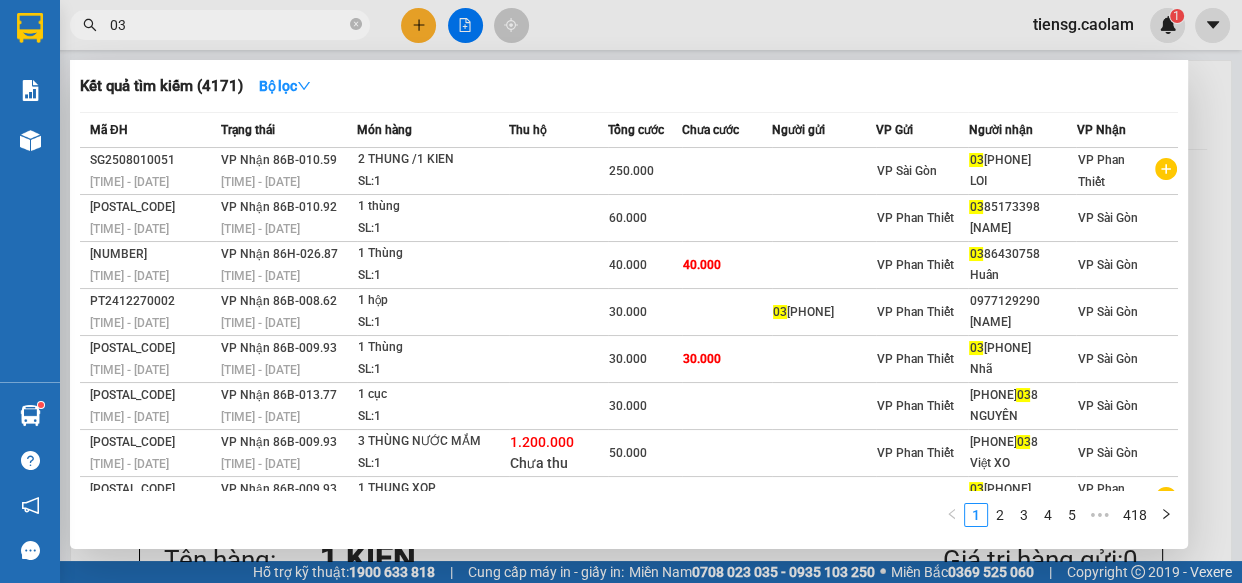 type on "0" 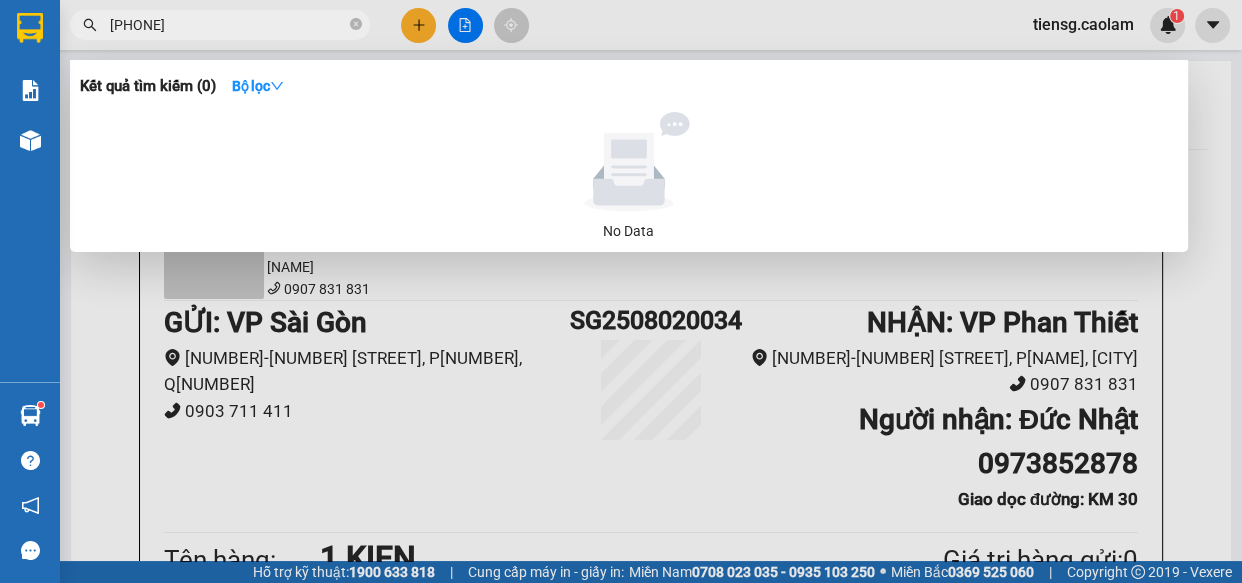 click on "[PHONE]" at bounding box center [228, 25] 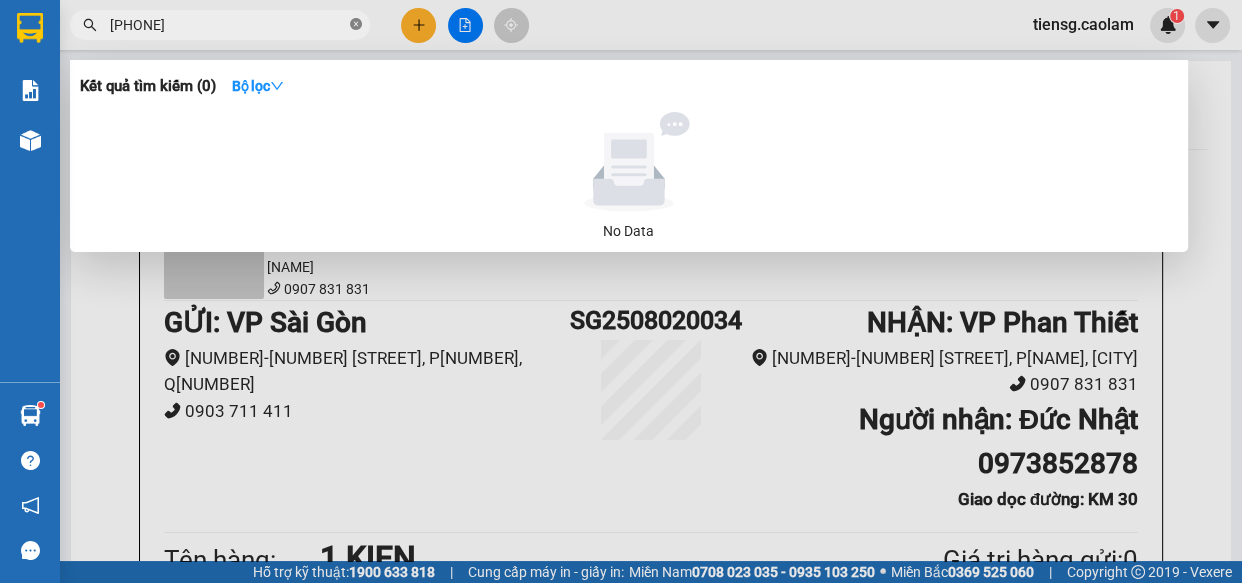 click 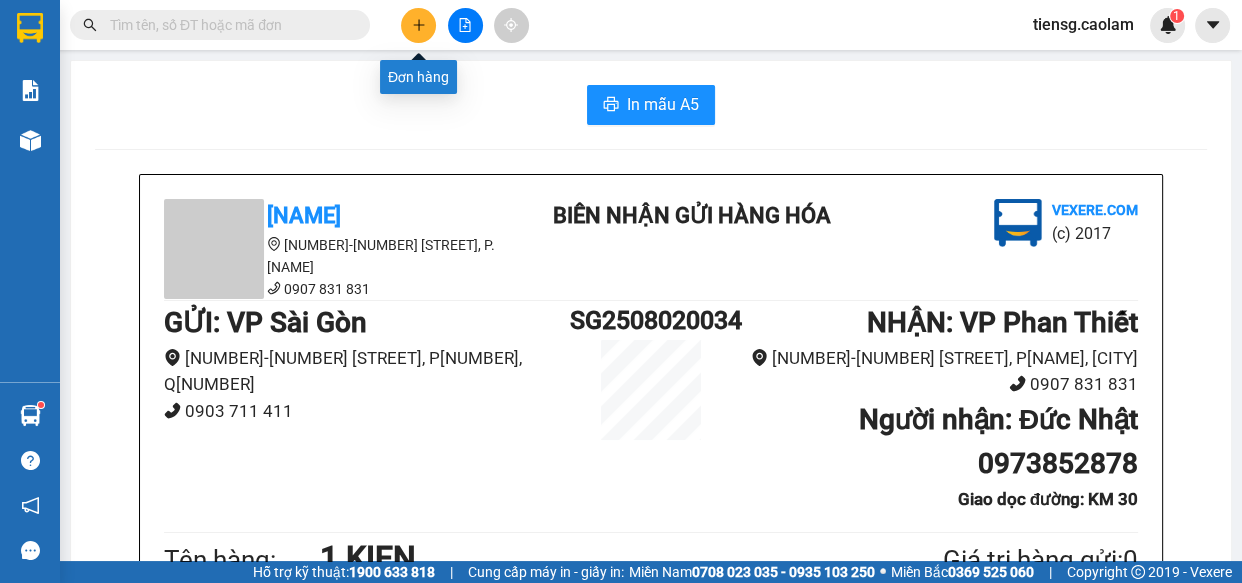 click at bounding box center [418, 25] 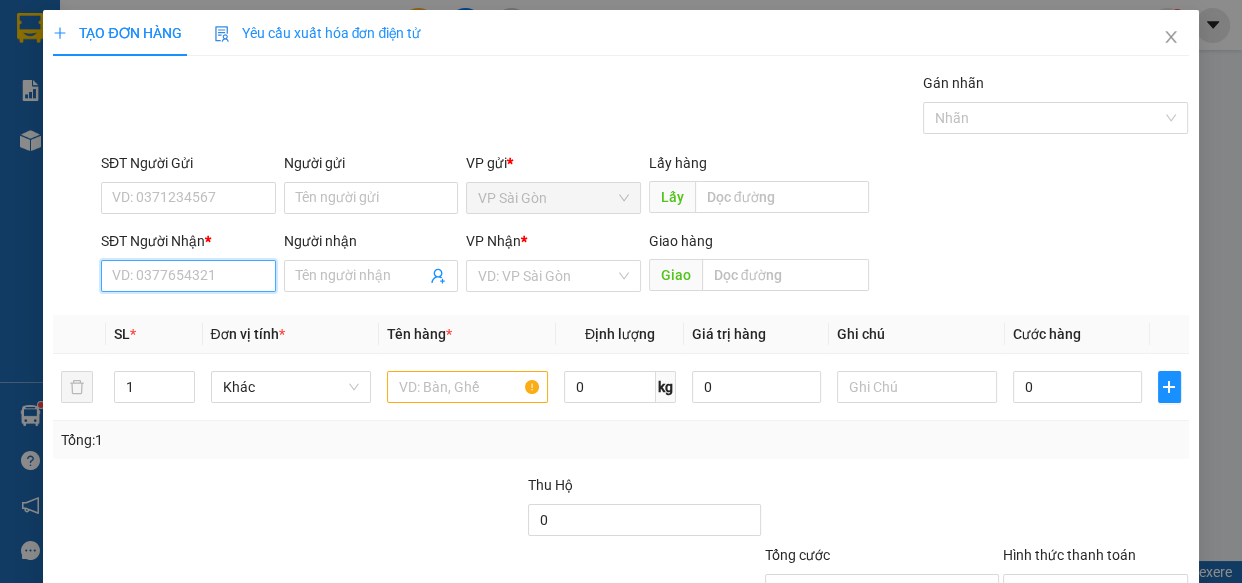 click on "SĐT Người Nhận  *" at bounding box center [188, 276] 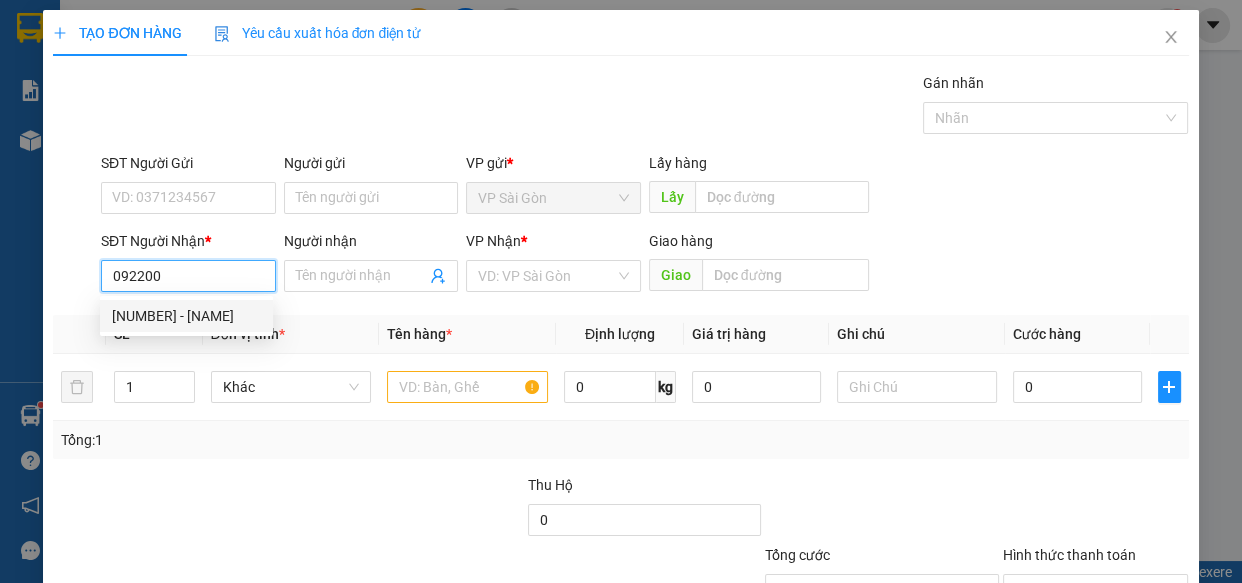 click on "[NUMBER] - [NAME]" at bounding box center (186, 316) 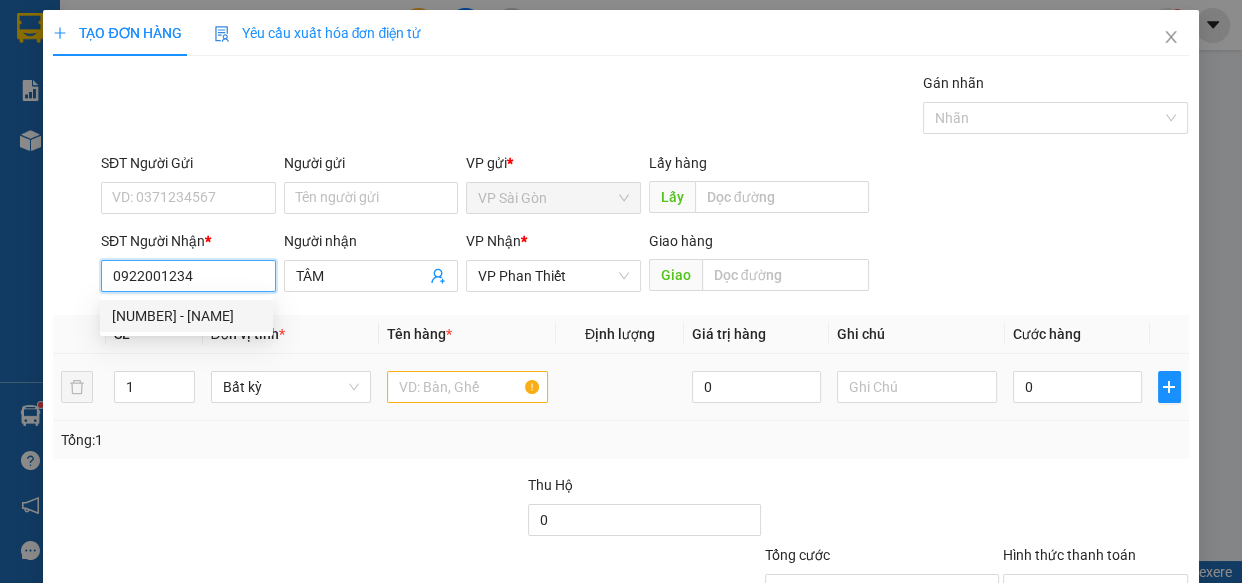 type on "0922001234" 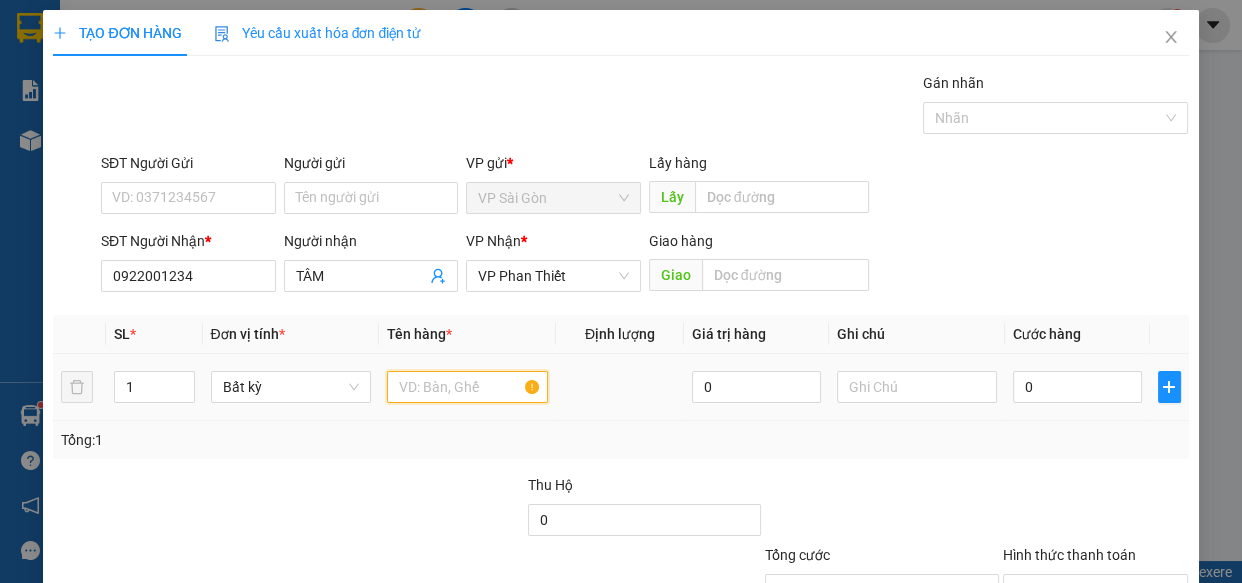 click at bounding box center [467, 387] 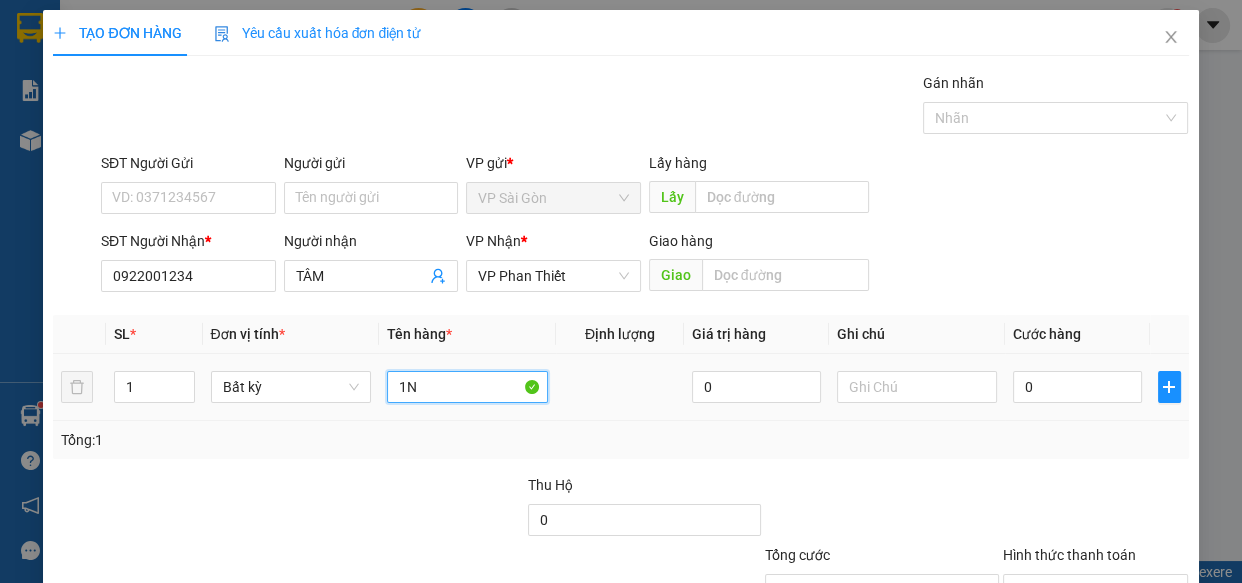 type on "1" 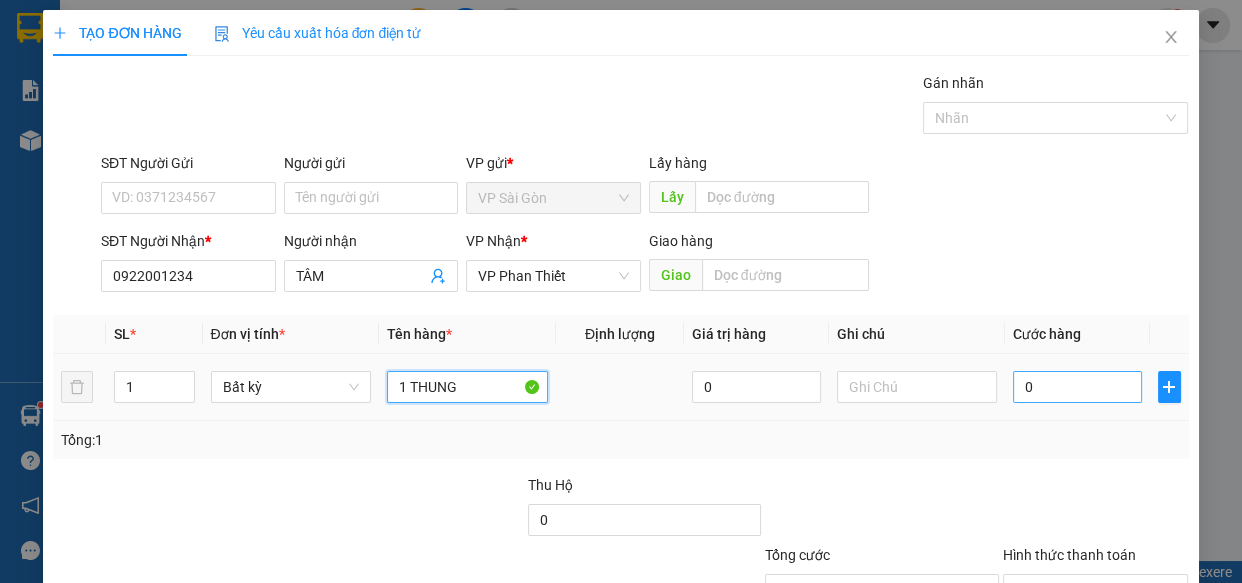 type on "1 THUNG" 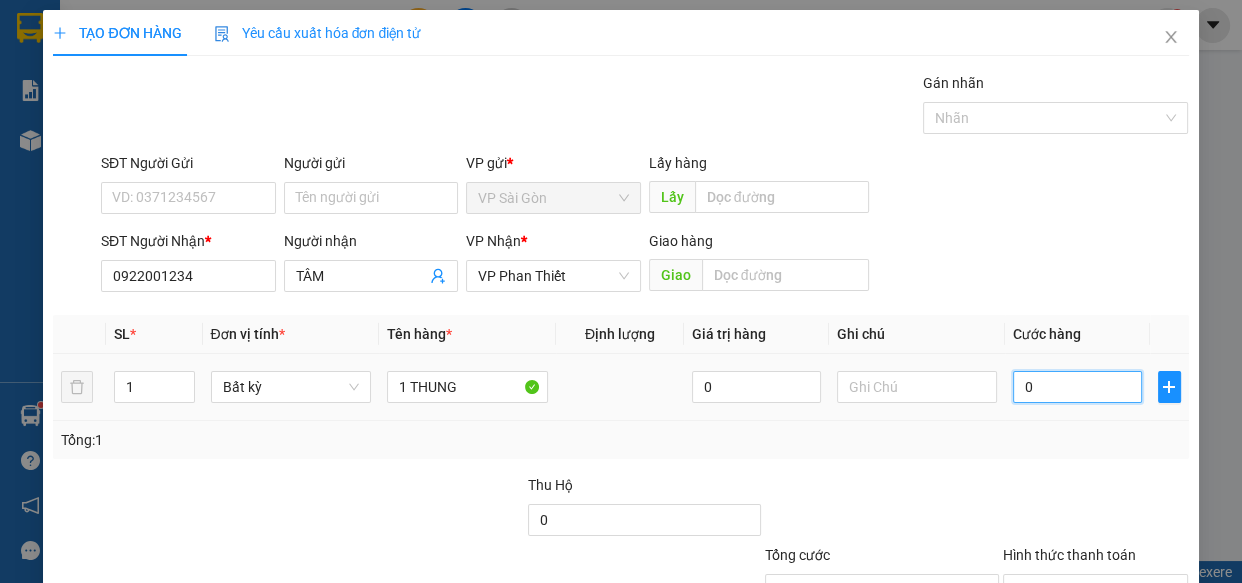 click on "0" at bounding box center (1077, 387) 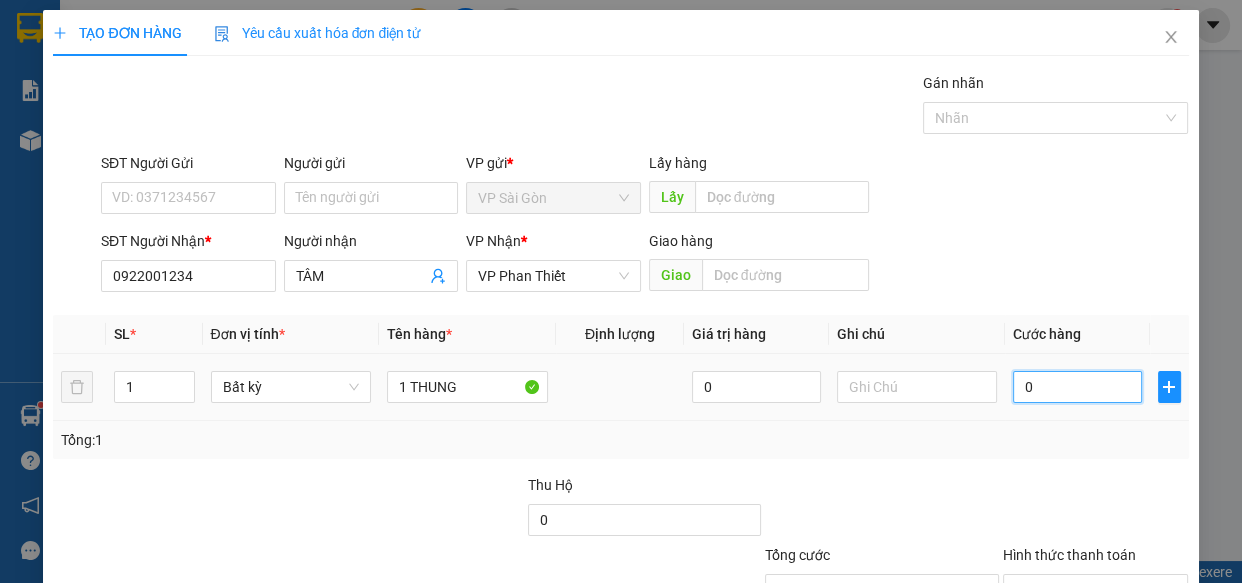type on "5" 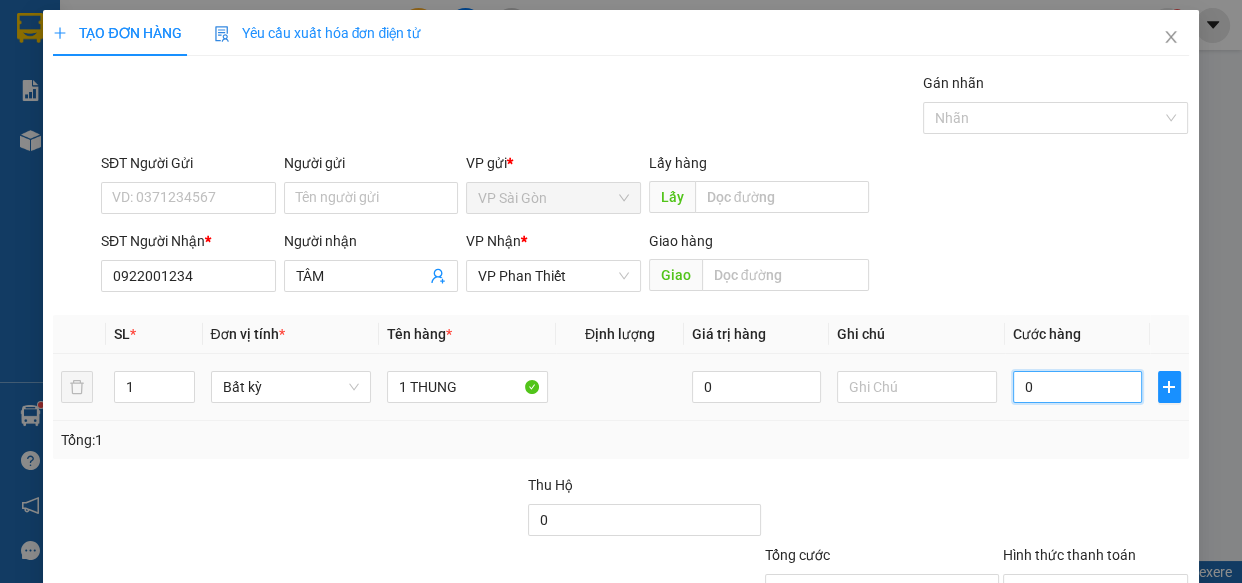 type on "5" 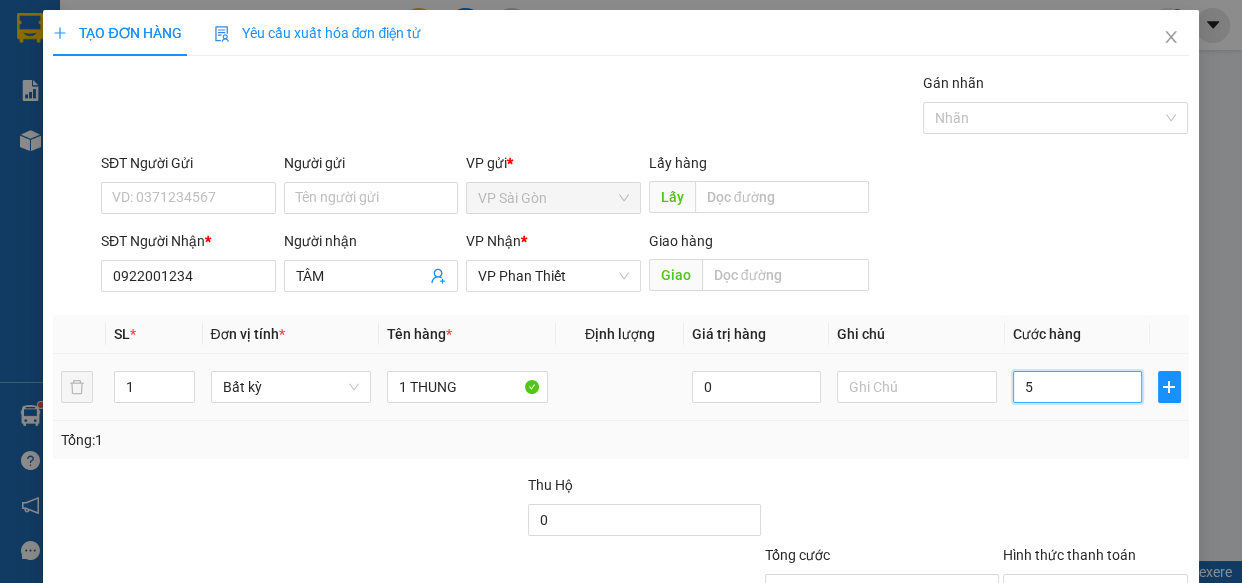 type on "50" 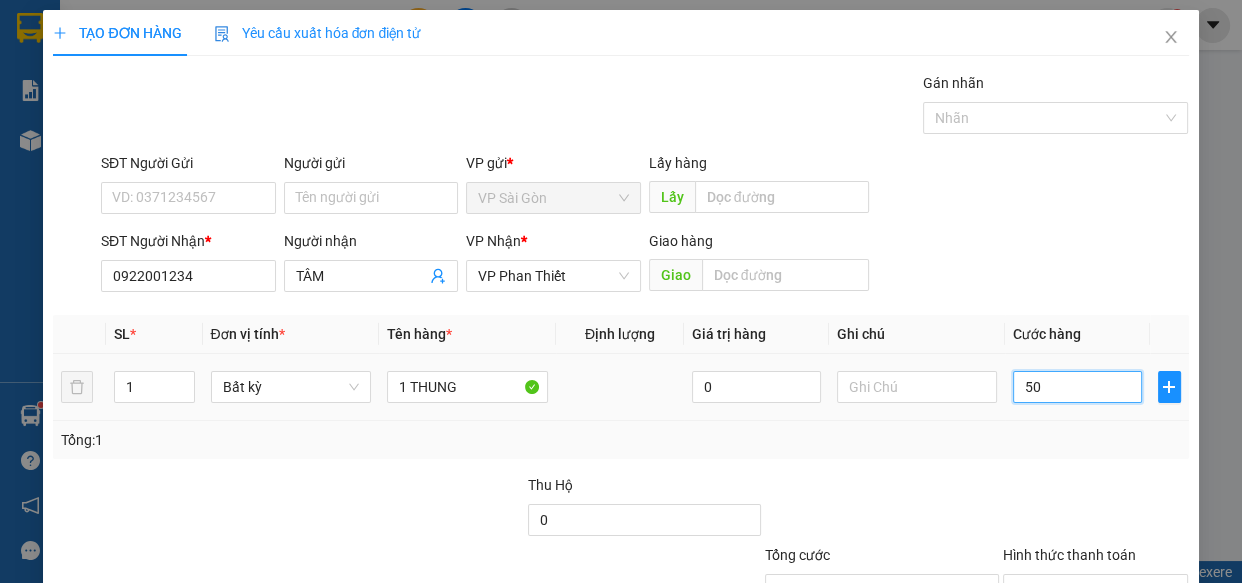 type on "500" 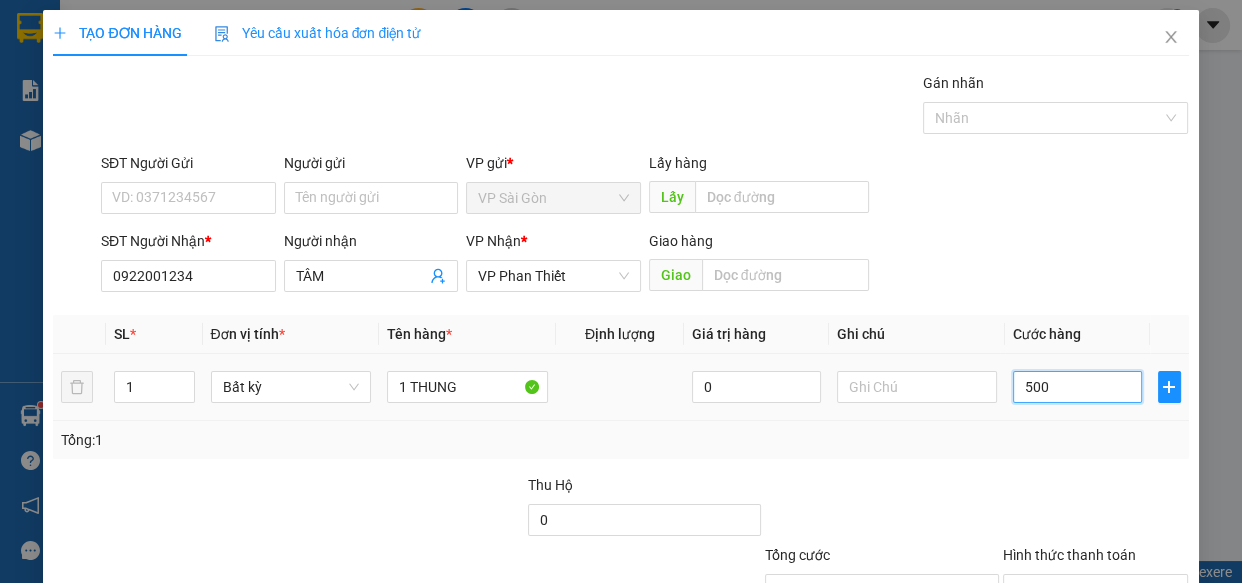 type on "5.000" 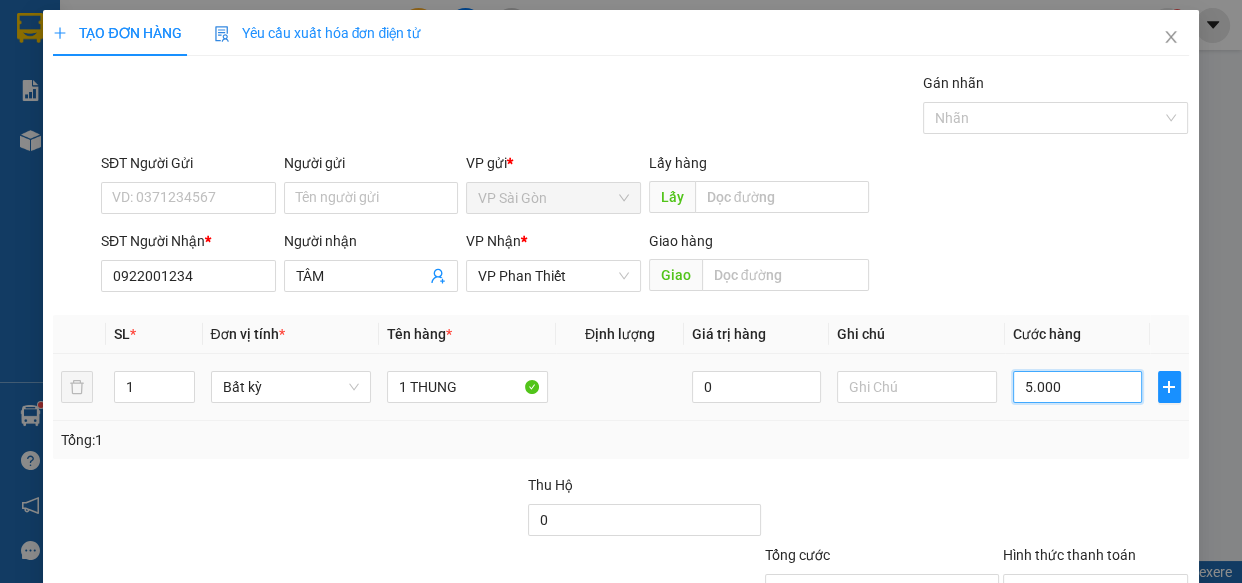 type on "50.000" 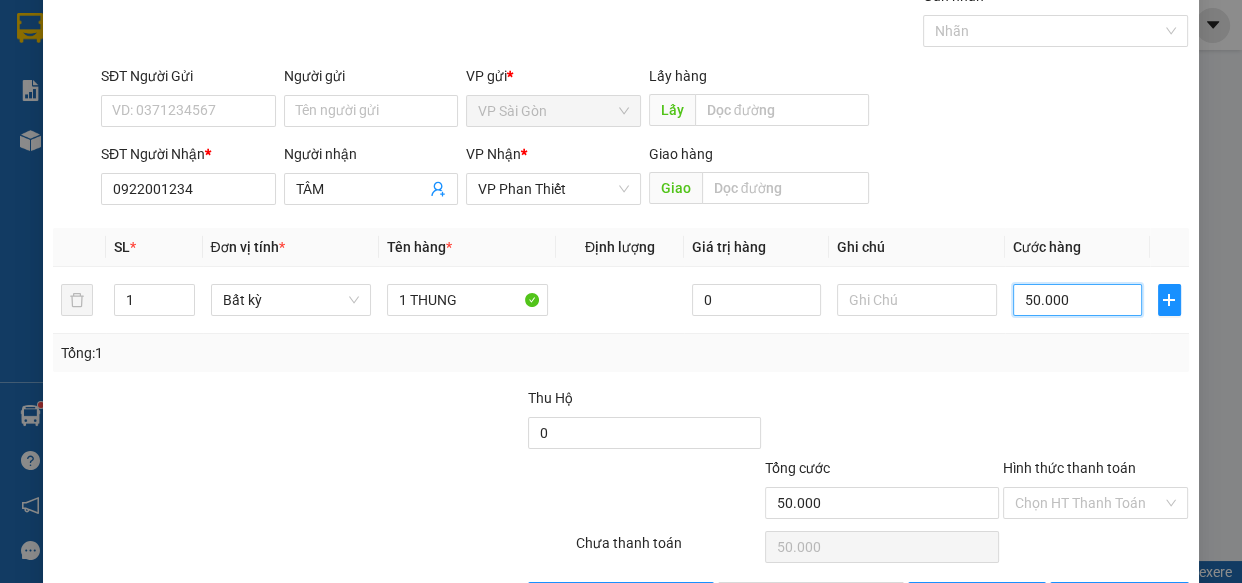 scroll, scrollTop: 156, scrollLeft: 0, axis: vertical 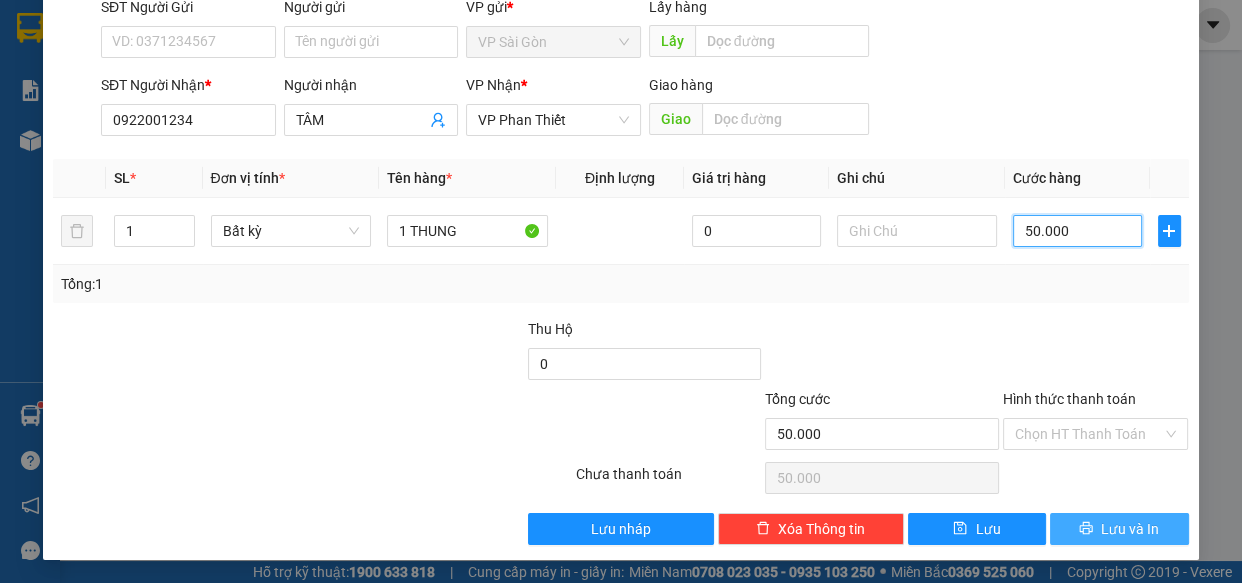 type on "50.000" 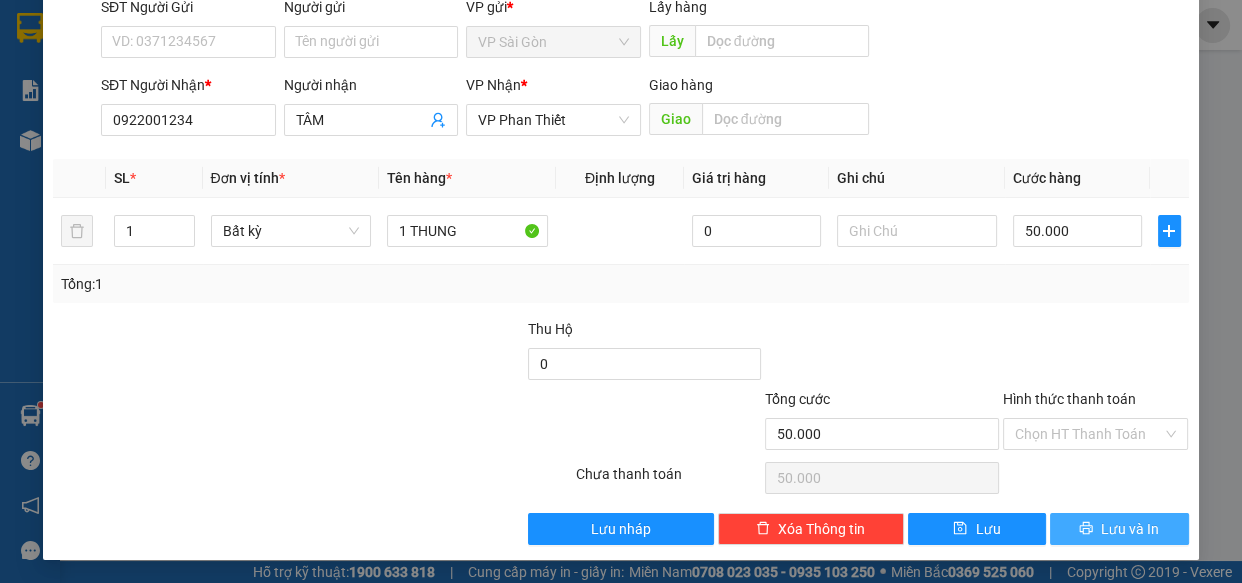 click on "Lưu và In" at bounding box center [1130, 529] 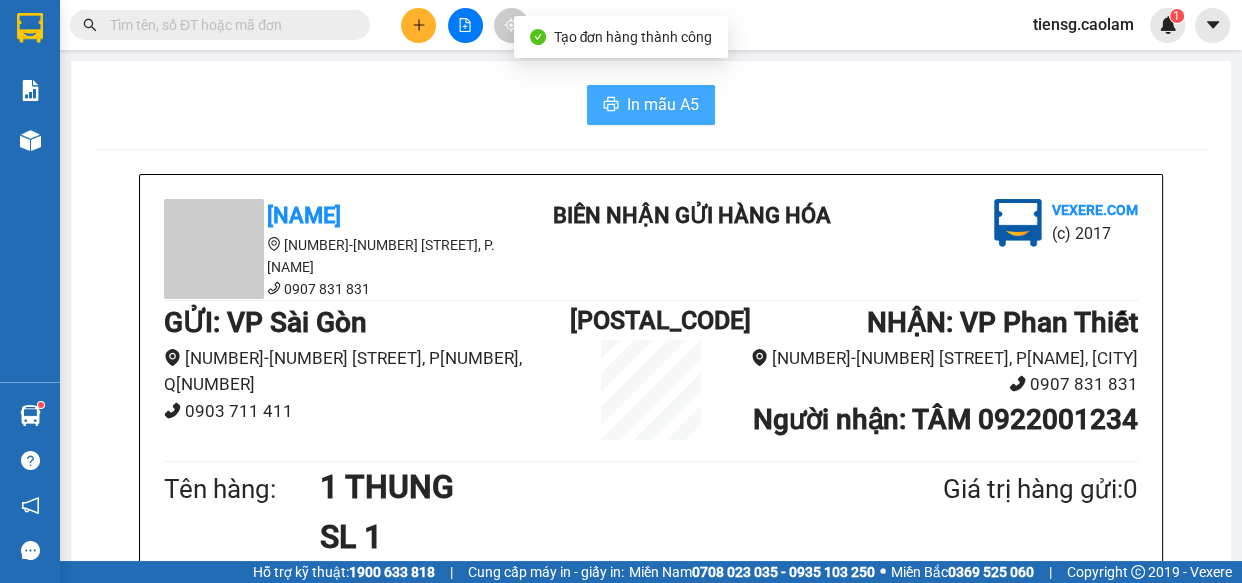 click on "In mẫu A5" at bounding box center [663, 104] 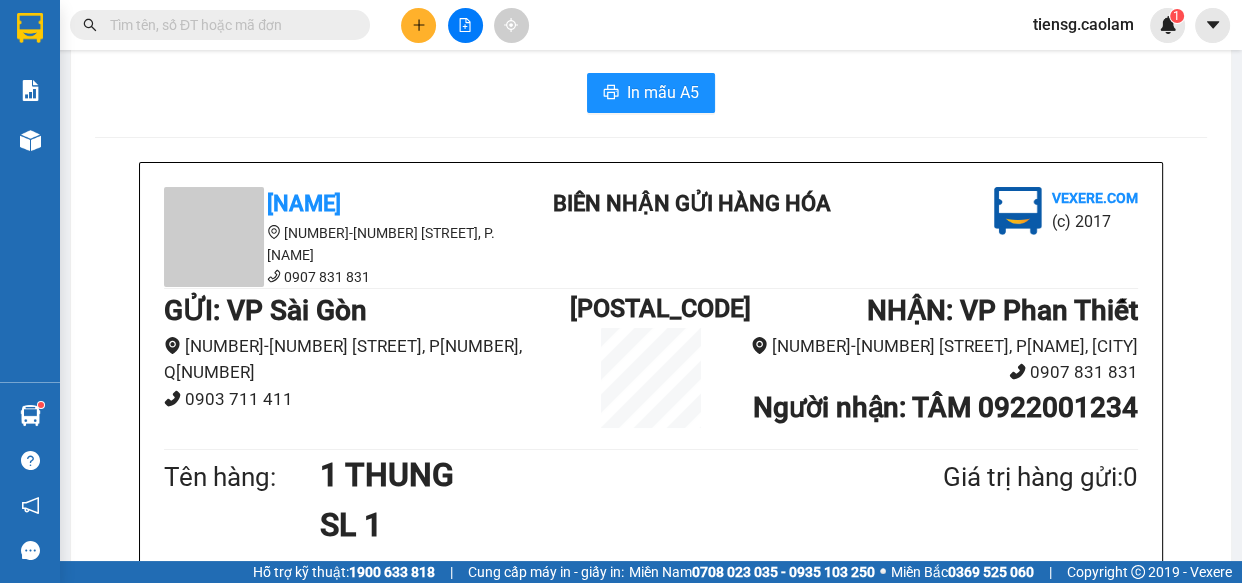 scroll, scrollTop: 0, scrollLeft: 0, axis: both 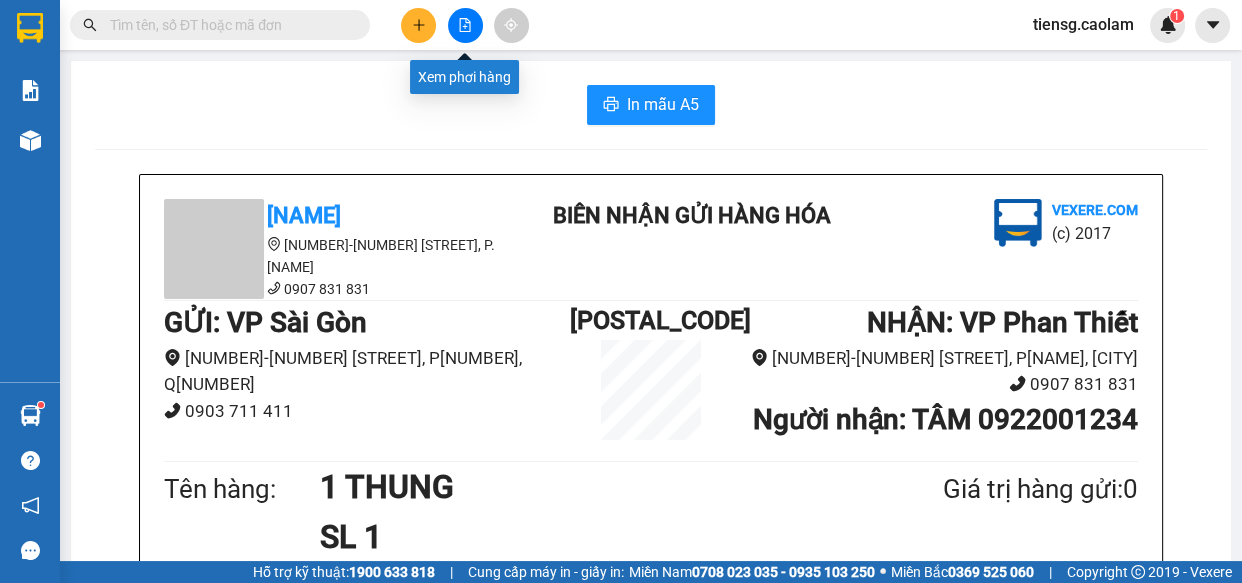 click at bounding box center (465, 25) 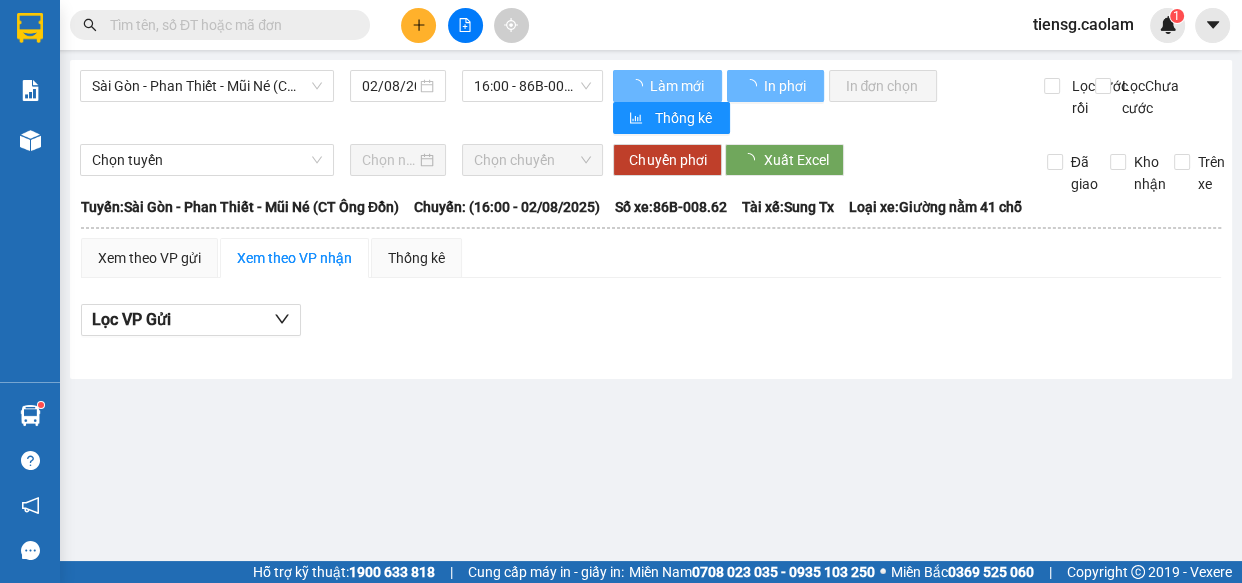 click on "Sài Gòn - Phan Thiết - Mũi Né (CT Ông Đồn) [DATE] [TIME]     - [PLATE]  Làm mới In phơi In đơn chọn Thống kê Lọc  Cước rồi Lọc  Chưa cước Chọn tuyến Chọn chuyến Chuyển phơi Xuất Excel Đã giao Kho nhận Trên xe [NAME]   [PHONE]   [NUMBER]-[NUMBER] [STREET], P.[NAME] PHƠI HÀNG [TIME] - [DATE]/[DATE] Tuyến:  Sài Gòn - Phan Thiết - Mũi Né (CT Ông Đồn) Chuyến:   ([TIME] - [DATE]/[DATE]) Tài xế:  [NAME]   Số xe:  [PLATE] Loại xe:  Giường nằm 41 chỗ Tuyến:  Sài Gòn - Phan Thiết - Mũi Né (CT Ông Đồn) Chuyến:   ([TIME] - [DATE]/[DATE]) Số xe:  [PLATE] Tài xế:  [NAME] Loại xe:  Giường nằm 41 chỗ Xem theo VP gửi Xem theo VP nhận Thống kê Lọc VP Gửi Cước rồi :   0  VNĐ Chưa cước :   0  VNĐ Thu hộ:  0  VNĐ [NAME]   [PHONE]   [NUMBER]-[NUMBER] [STREET], P.[NAME] PHƠI HÀNG VP Sài Gòn  -  [TIME] - [DATE]/[DATE] Tuyến:  Sài Gòn - Phan Thiết - Mũi Né (CT Ông Đồn)" at bounding box center (651, 219) 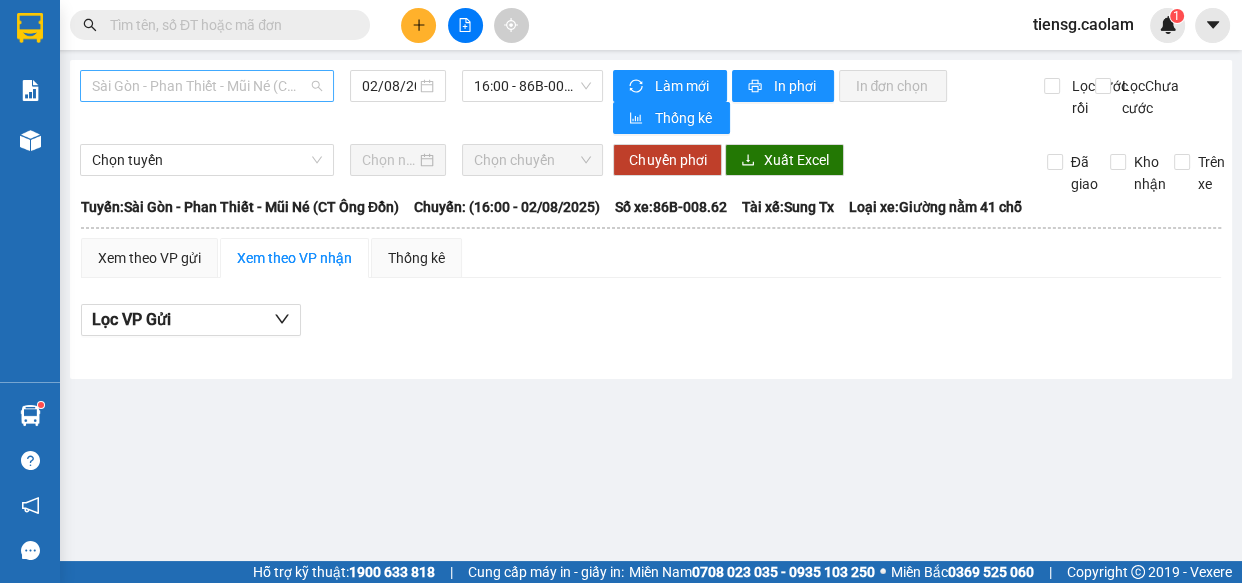 click on "Sài Gòn - Phan Thiết - Mũi Né (CT Ông Đồn)" at bounding box center (207, 86) 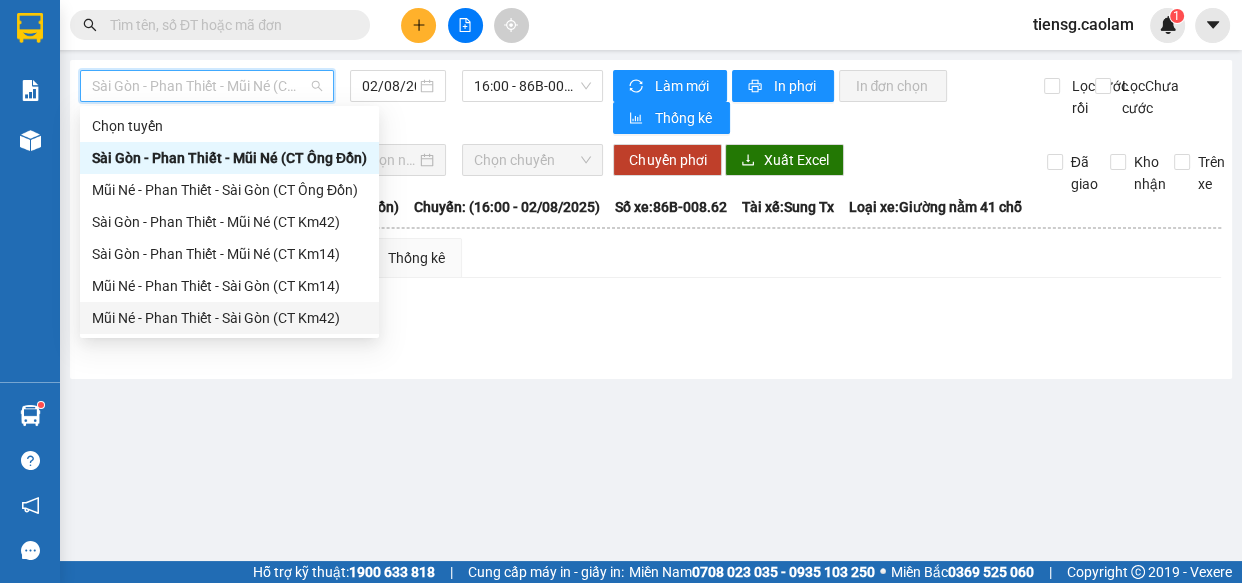 click on "Mũi Né - Phan Thiết - Sài Gòn (CT Km42)" at bounding box center (229, 318) 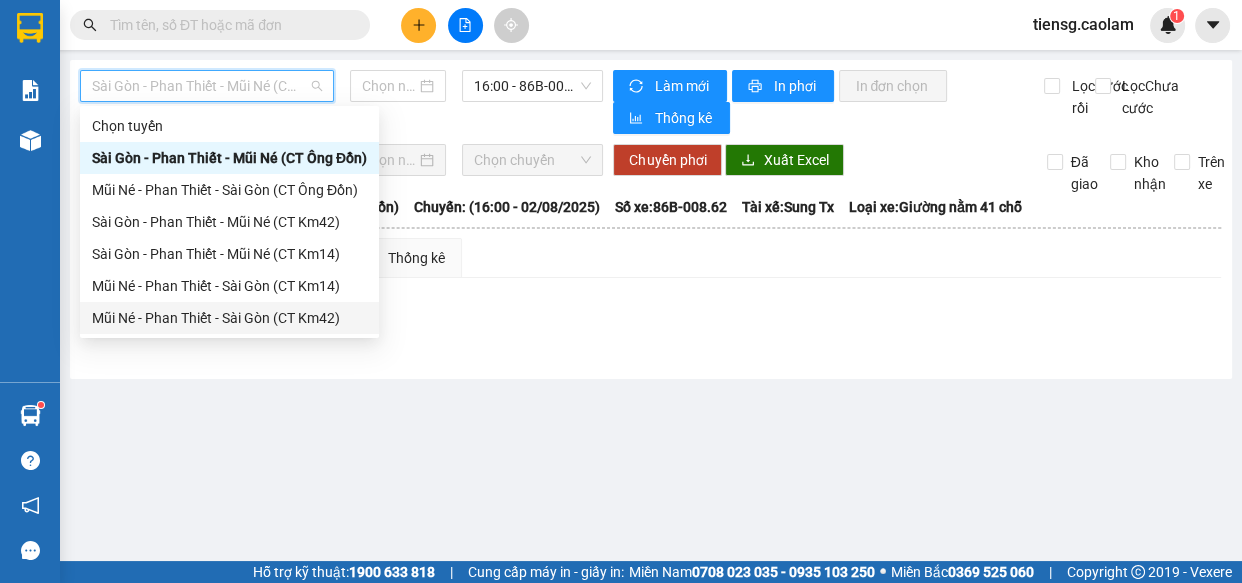 type on "02/08/2025" 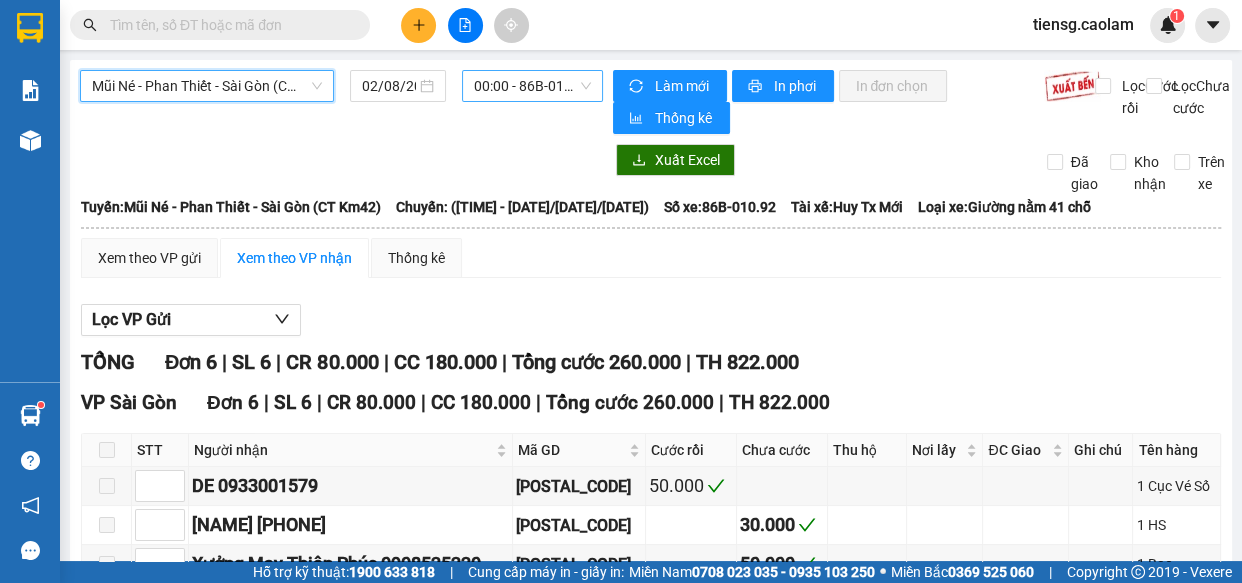 click on "00:00     - 86B-010.92" at bounding box center (532, 86) 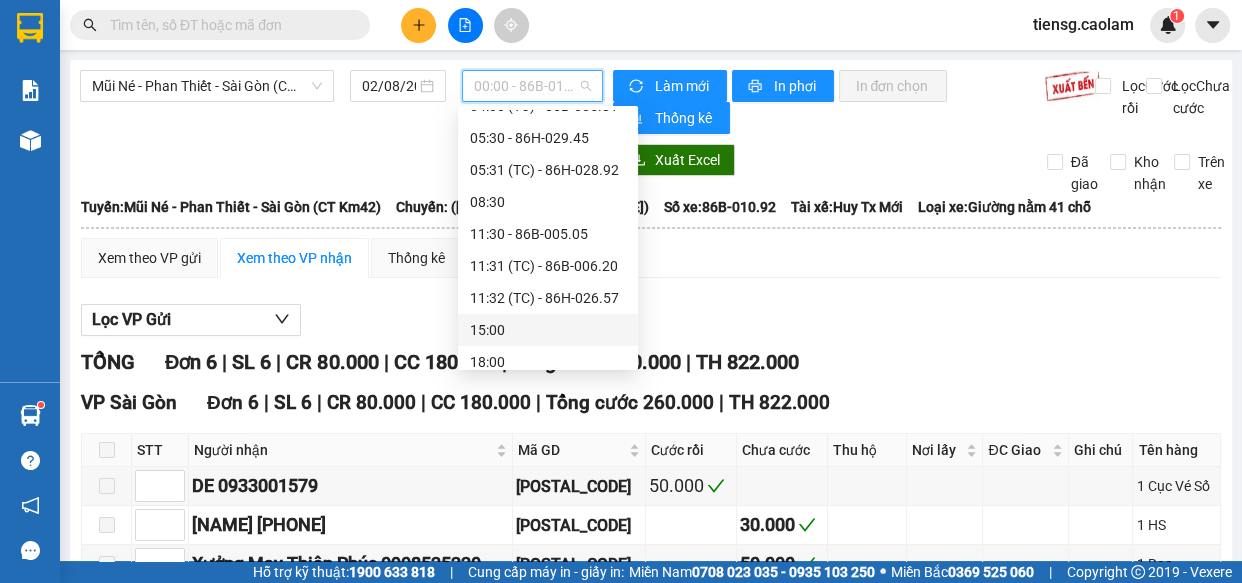 scroll, scrollTop: 181, scrollLeft: 0, axis: vertical 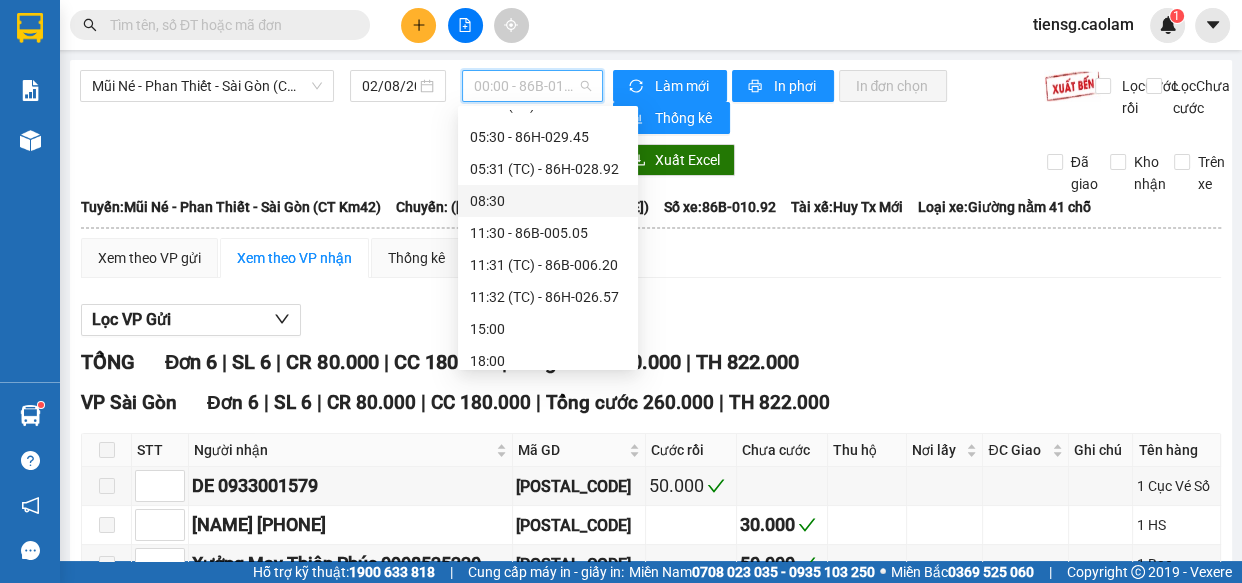 click on "08:30" at bounding box center [548, 201] 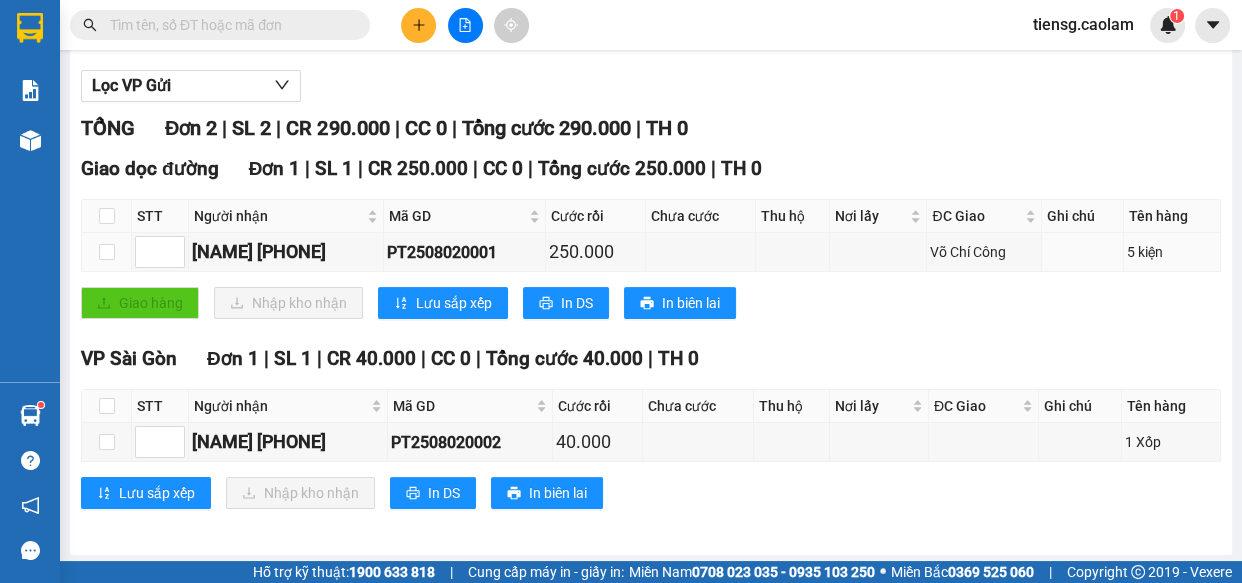 scroll, scrollTop: 243, scrollLeft: 0, axis: vertical 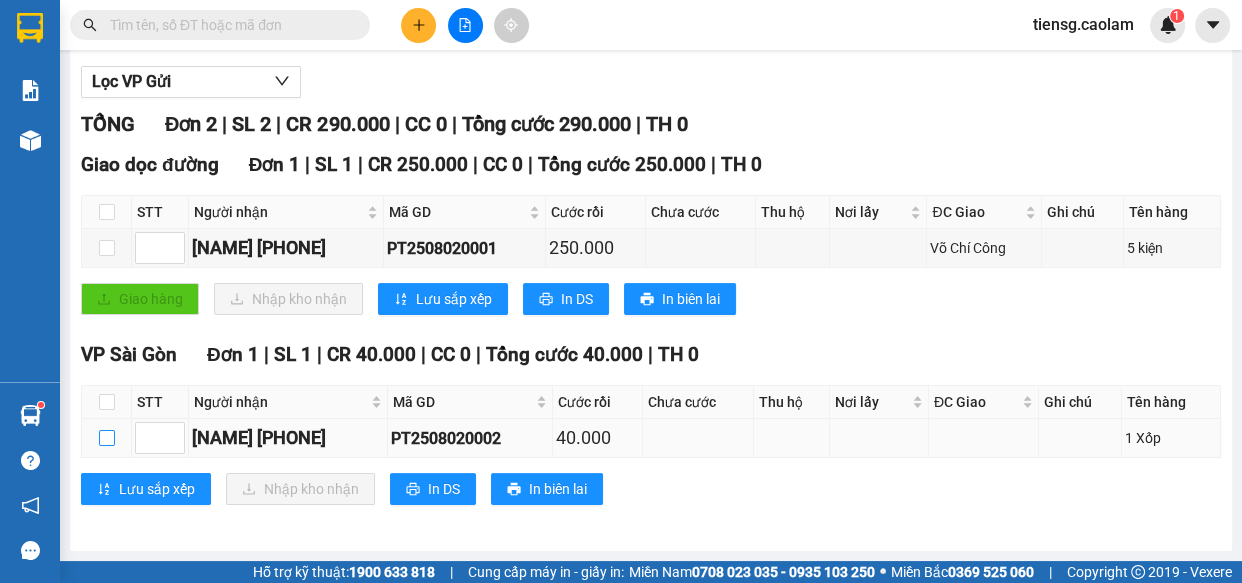 click at bounding box center [107, 438] 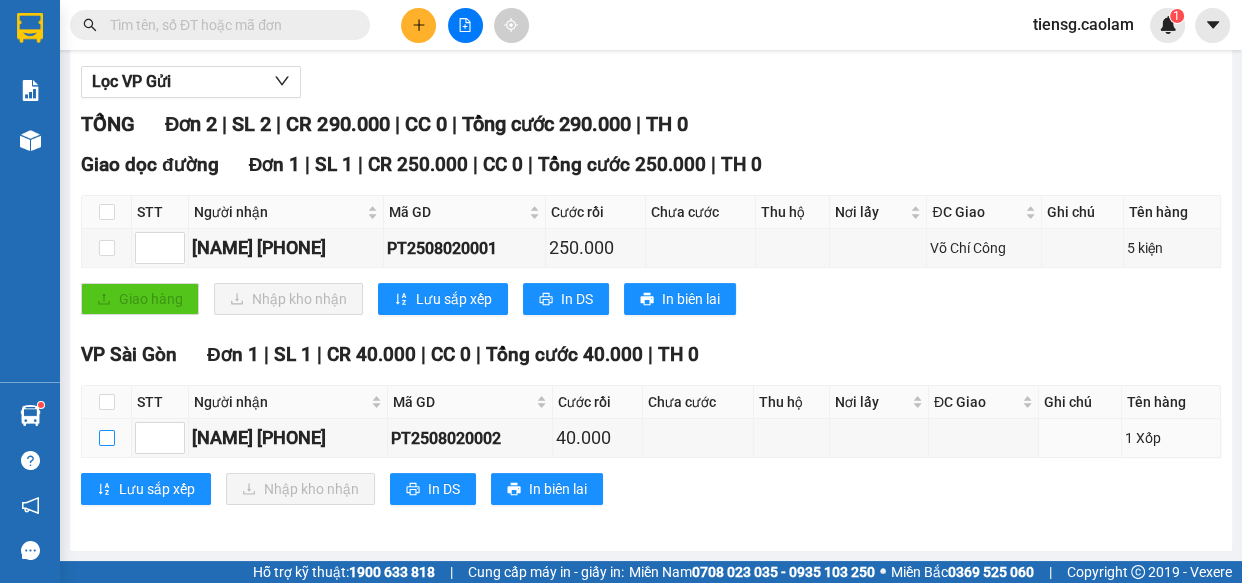 checkbox on "true" 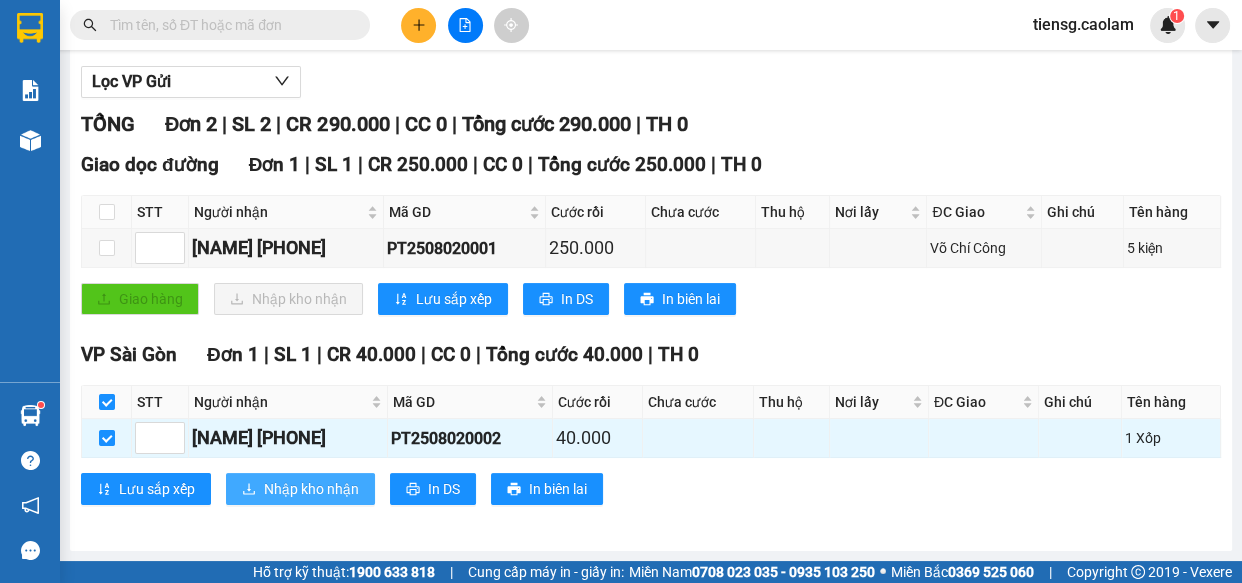 click on "Nhập kho nhận" at bounding box center [311, 489] 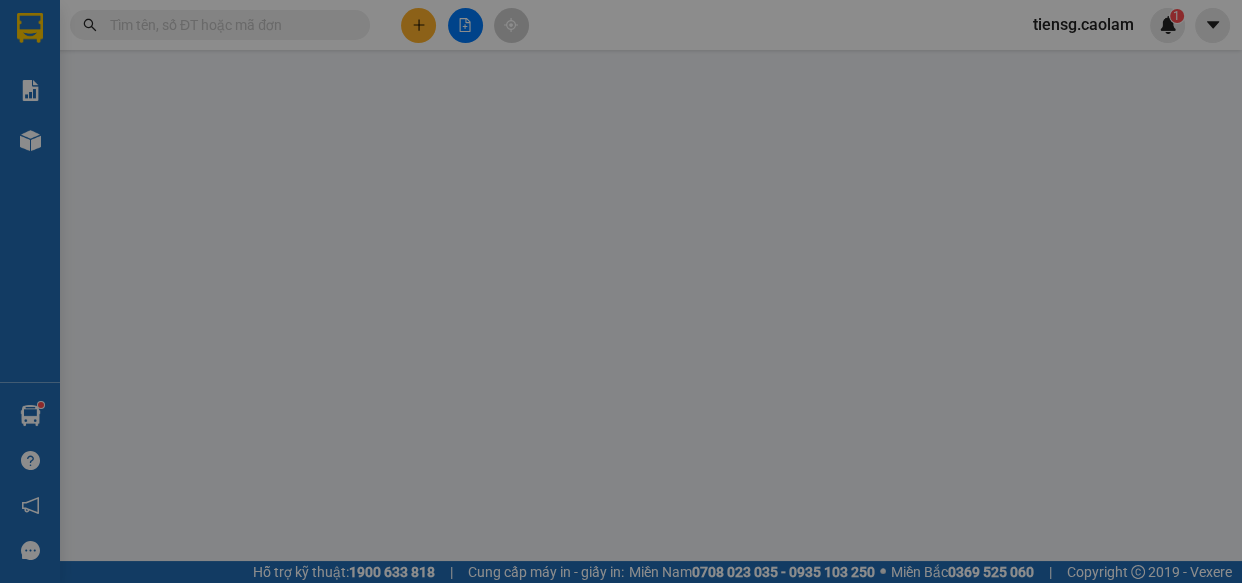 scroll, scrollTop: 0, scrollLeft: 0, axis: both 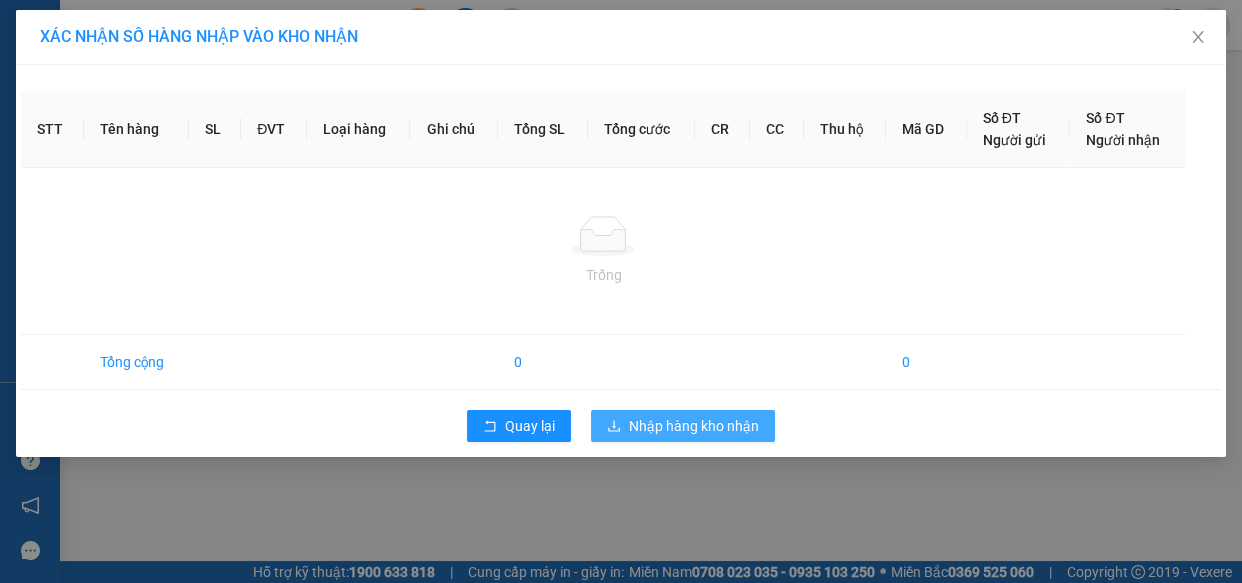 click on "Nhập hàng kho nhận" at bounding box center (694, 426) 